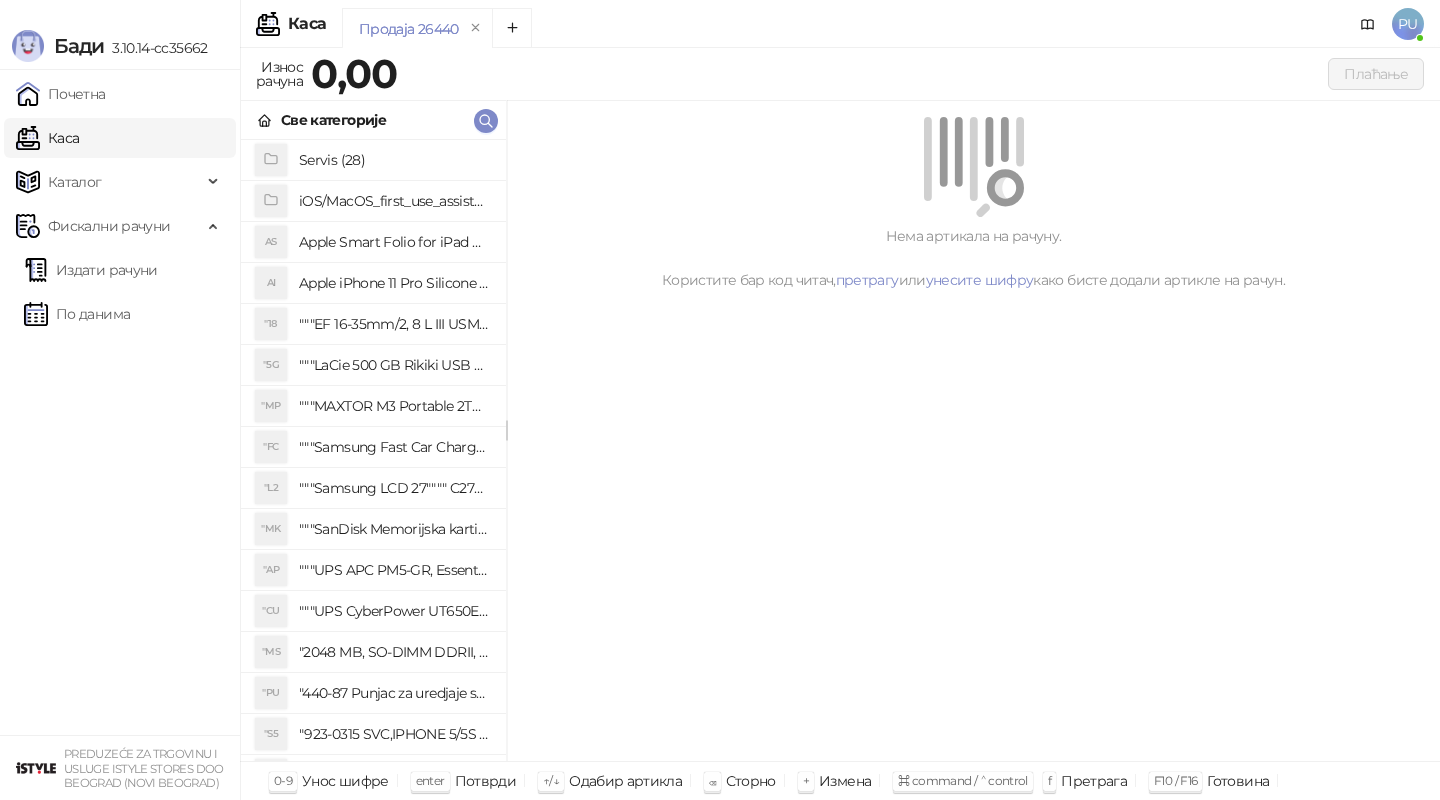 scroll, scrollTop: 0, scrollLeft: 0, axis: both 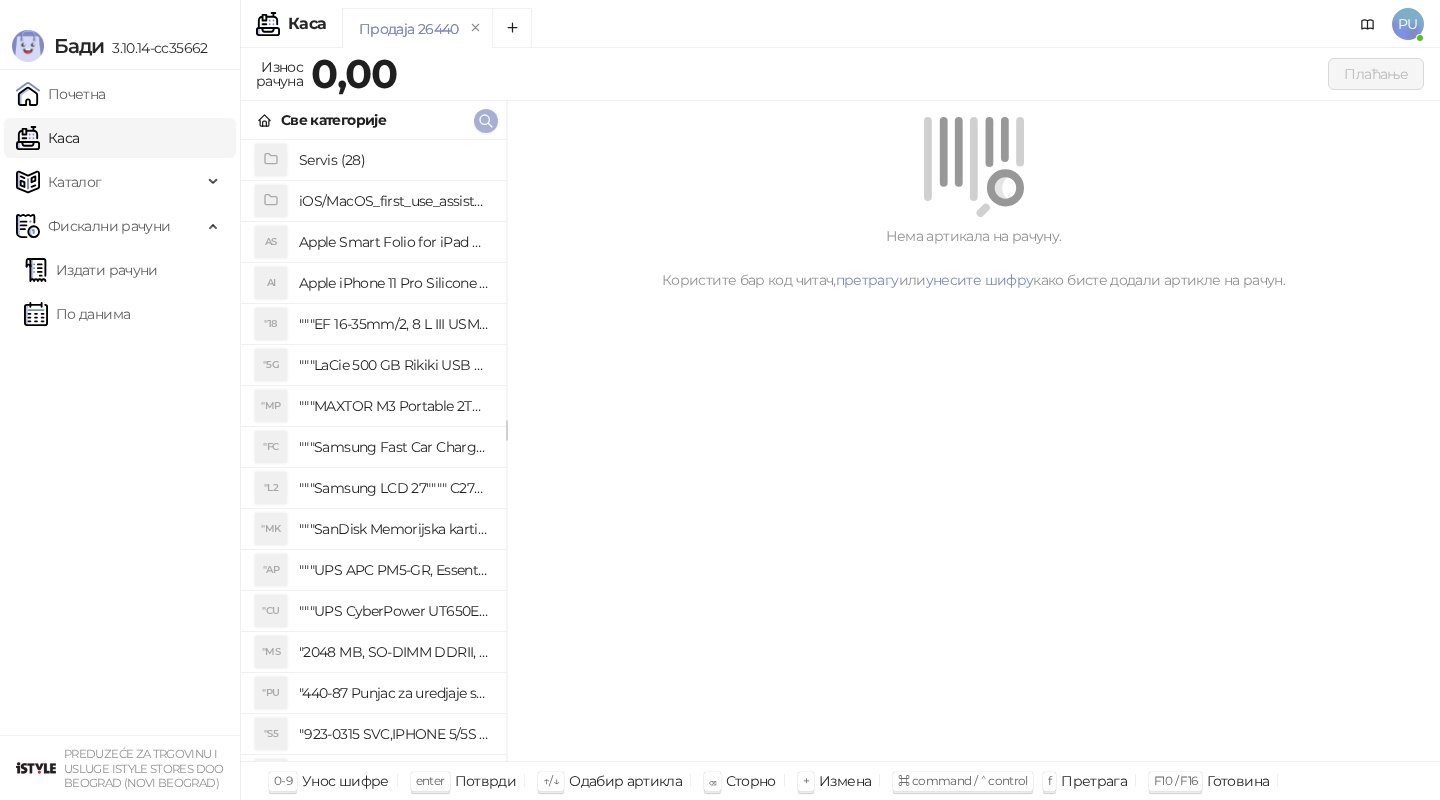 click 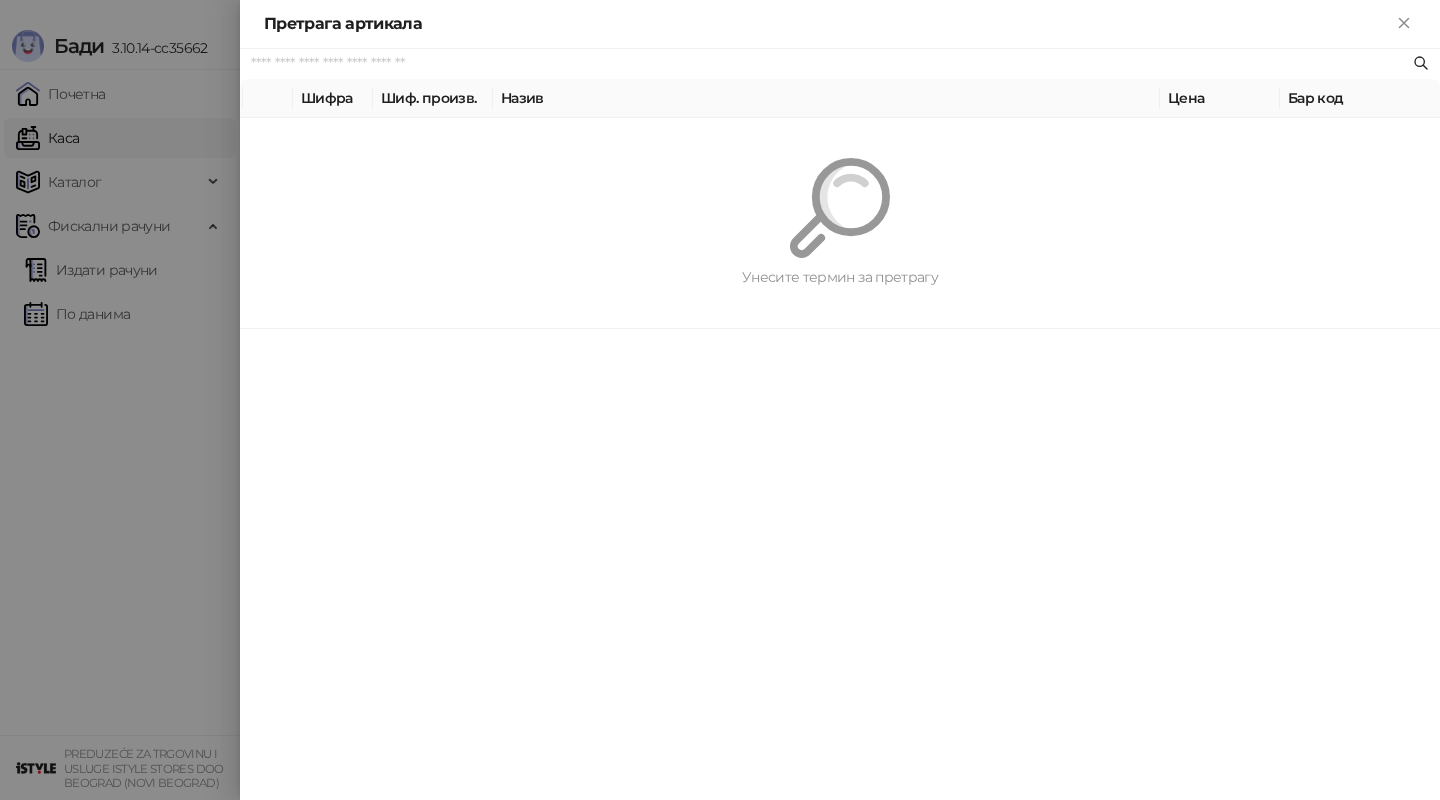 paste on "*********" 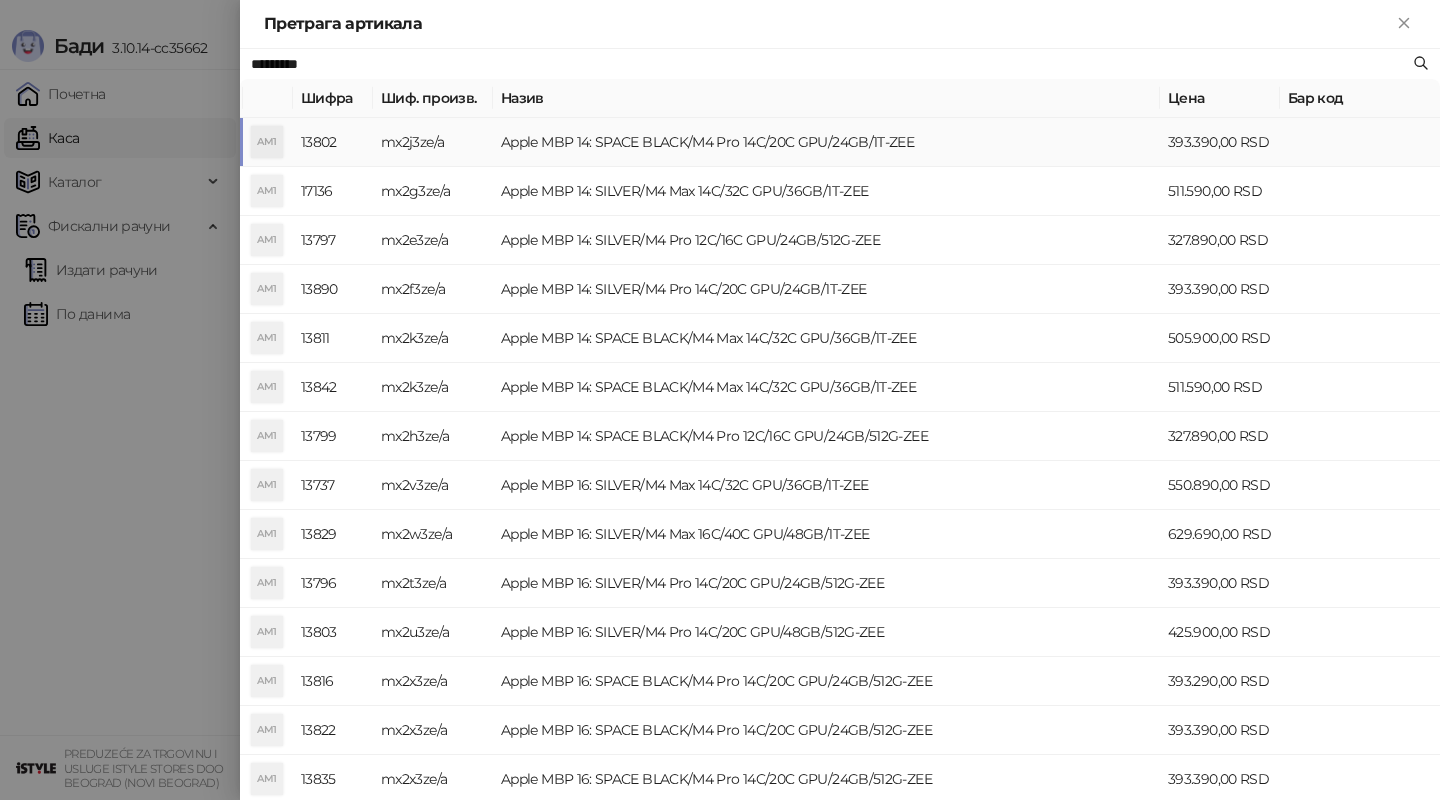 type on "*********" 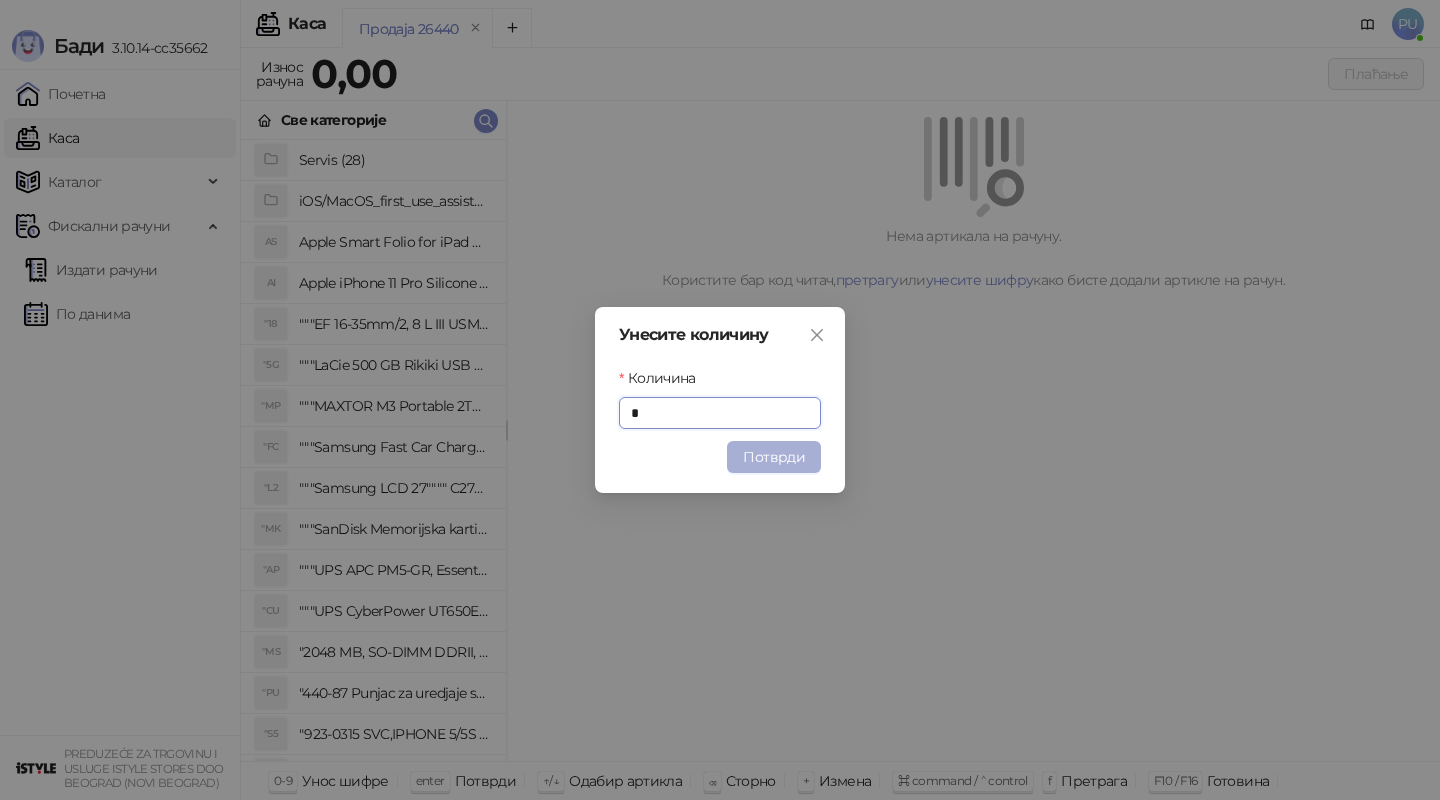 click on "Потврди" at bounding box center (774, 457) 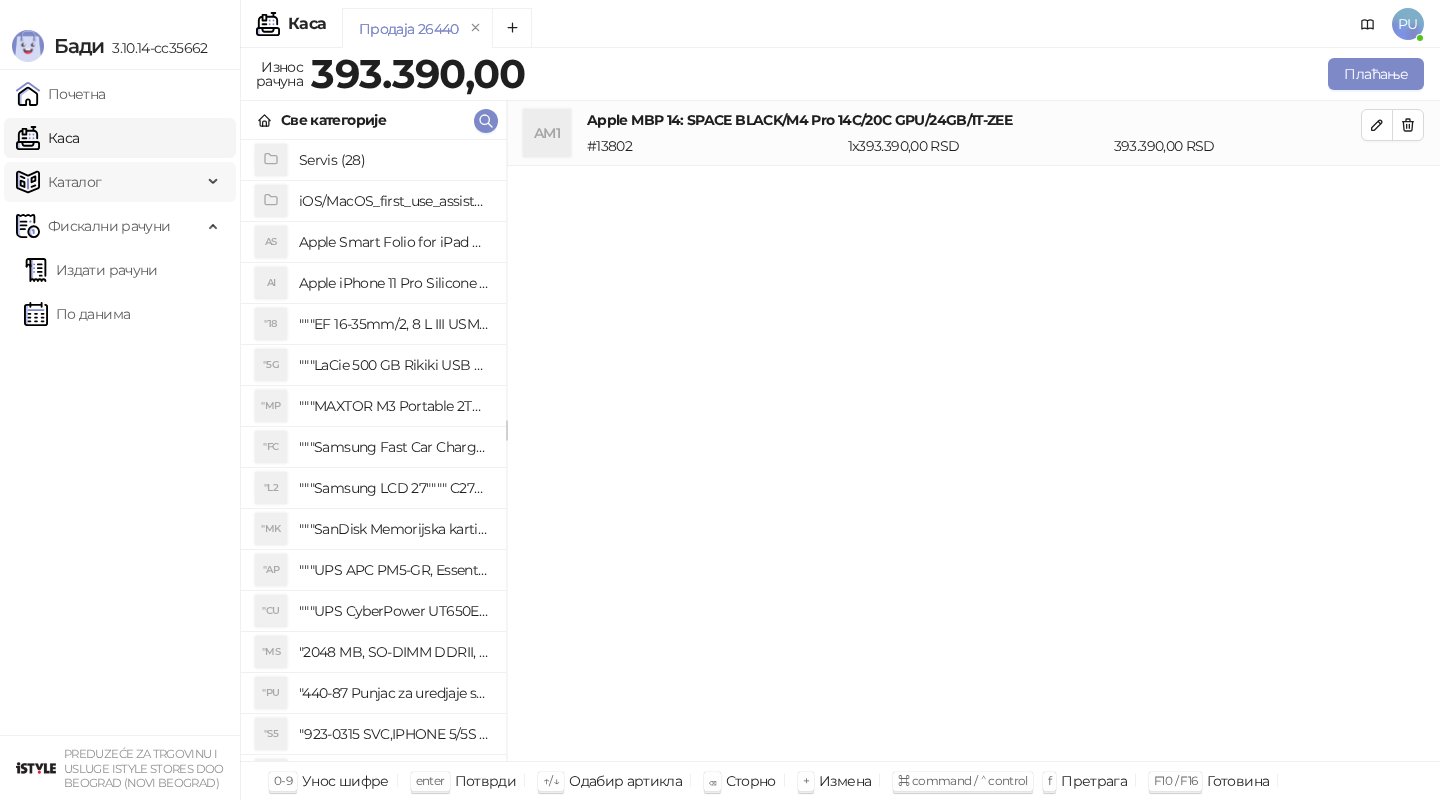 click on "Каталог" at bounding box center [75, 182] 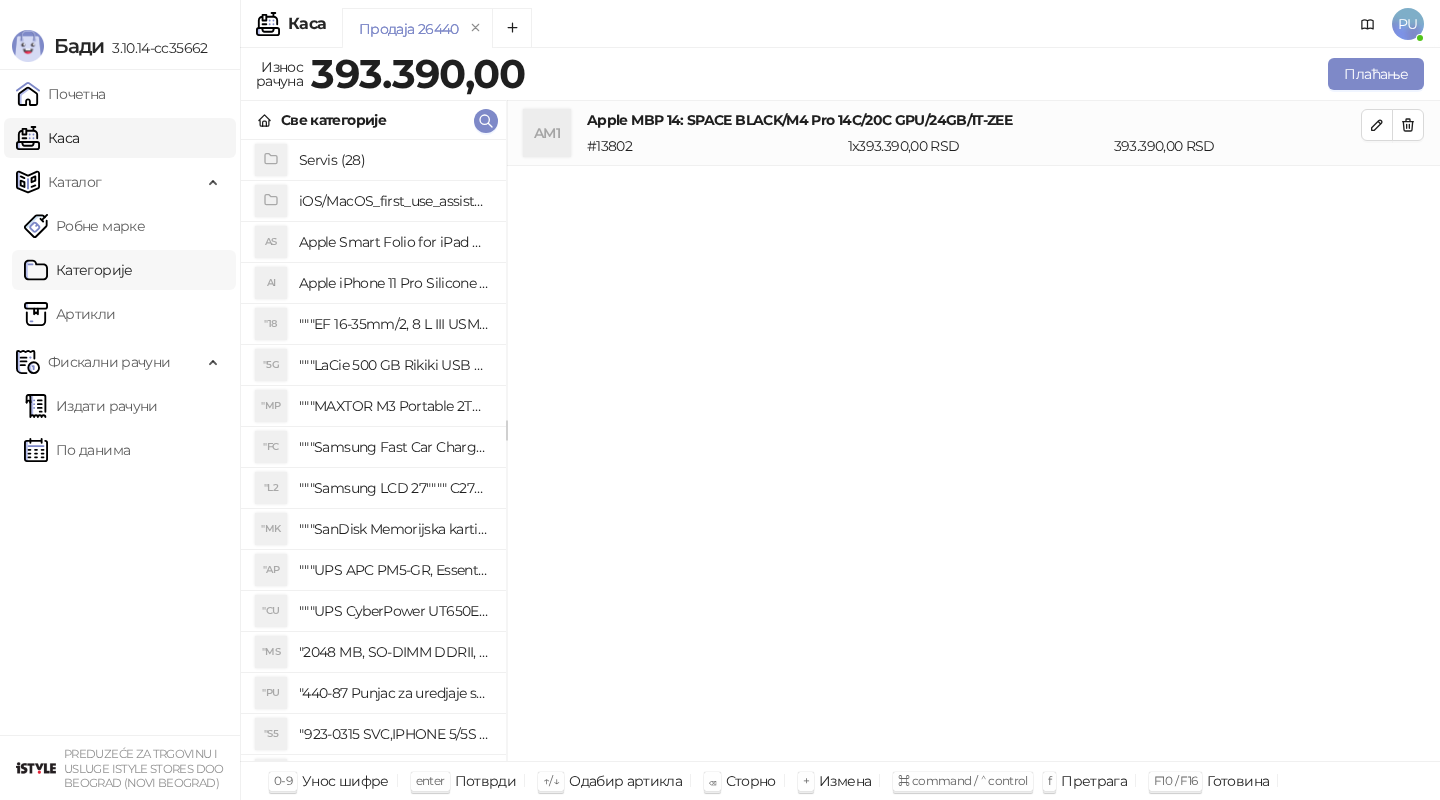 click on "Артикли" at bounding box center [70, 314] 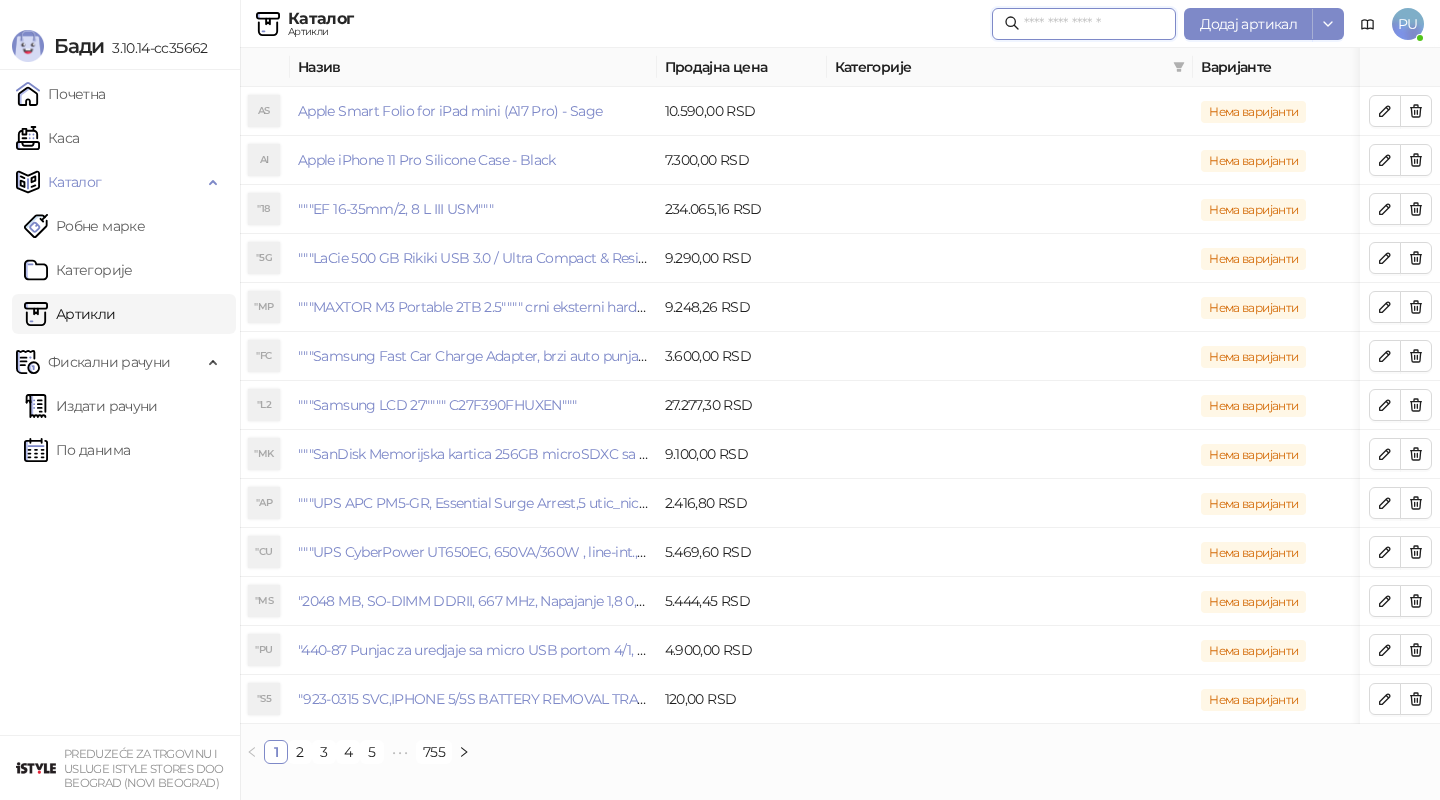 click at bounding box center (1094, 24) 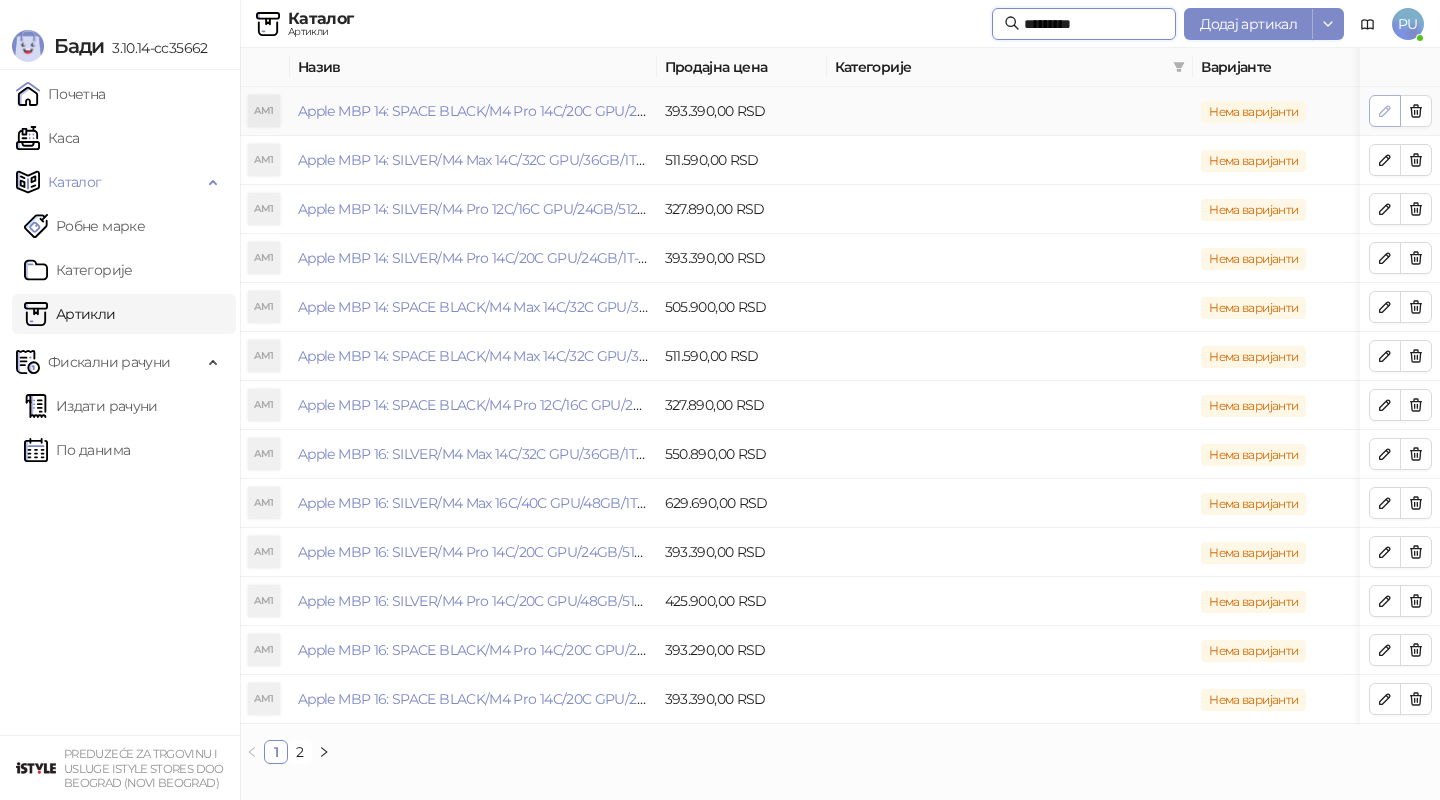 type on "*********" 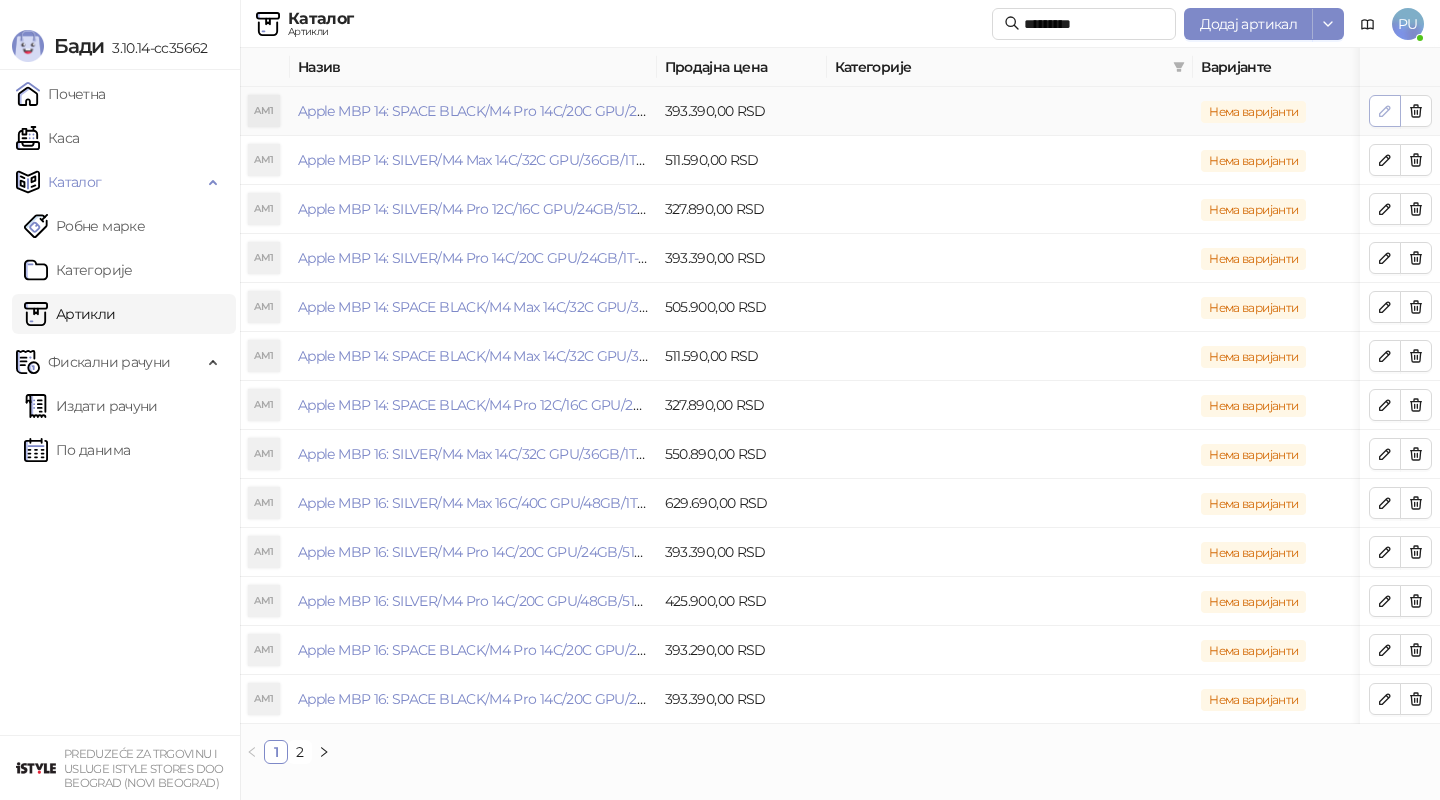 click 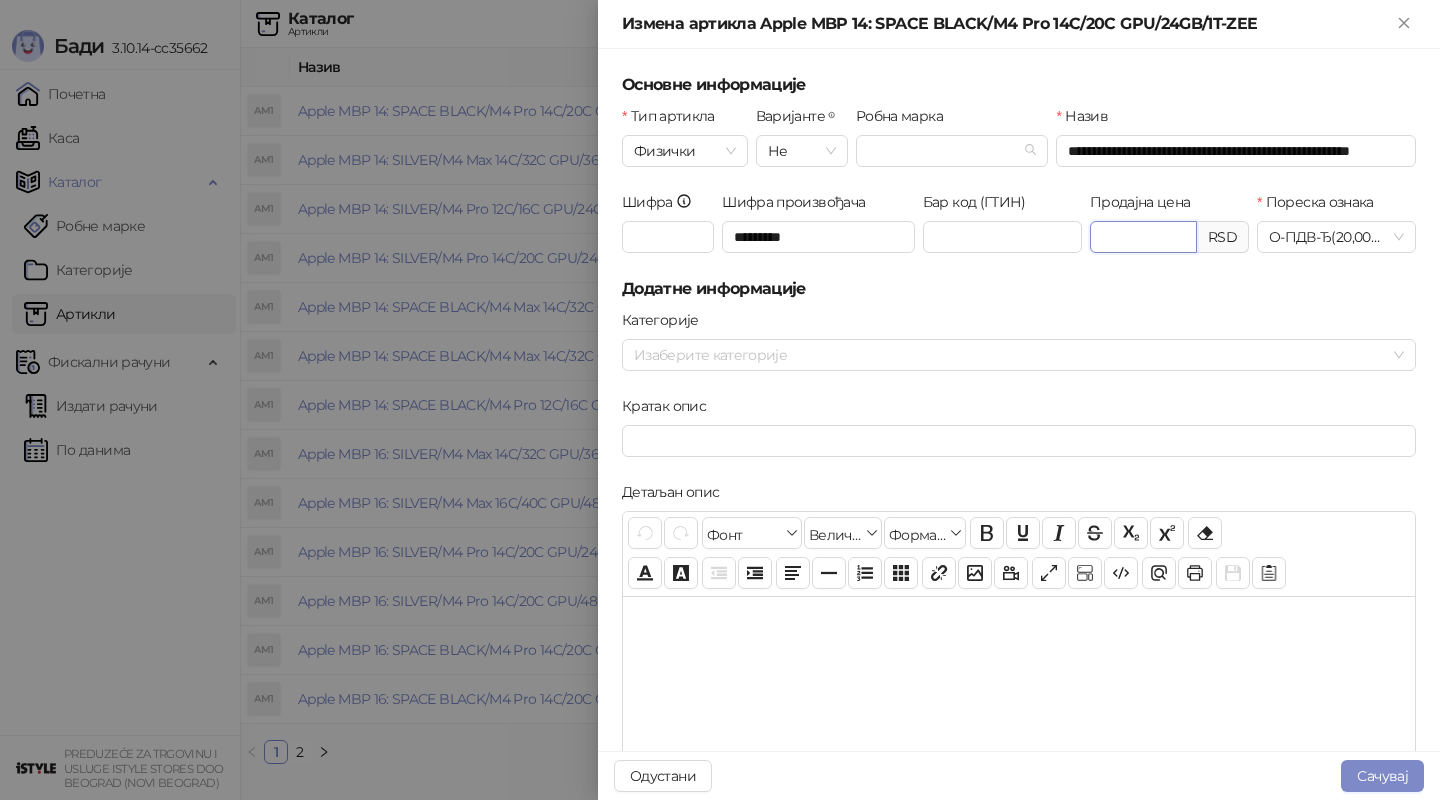 drag, startPoint x: 1107, startPoint y: 233, endPoint x: 1216, endPoint y: 233, distance: 109 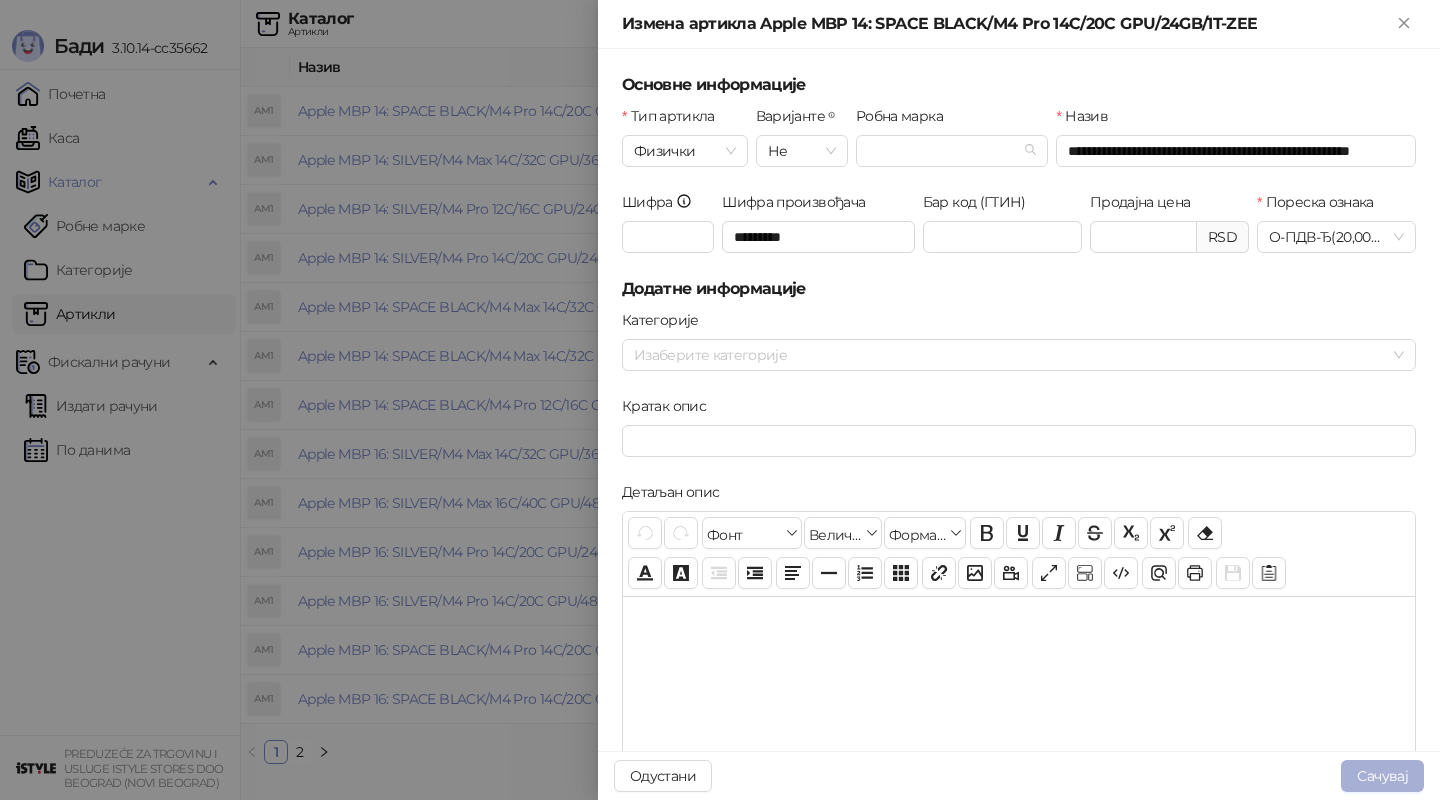 type on "*********" 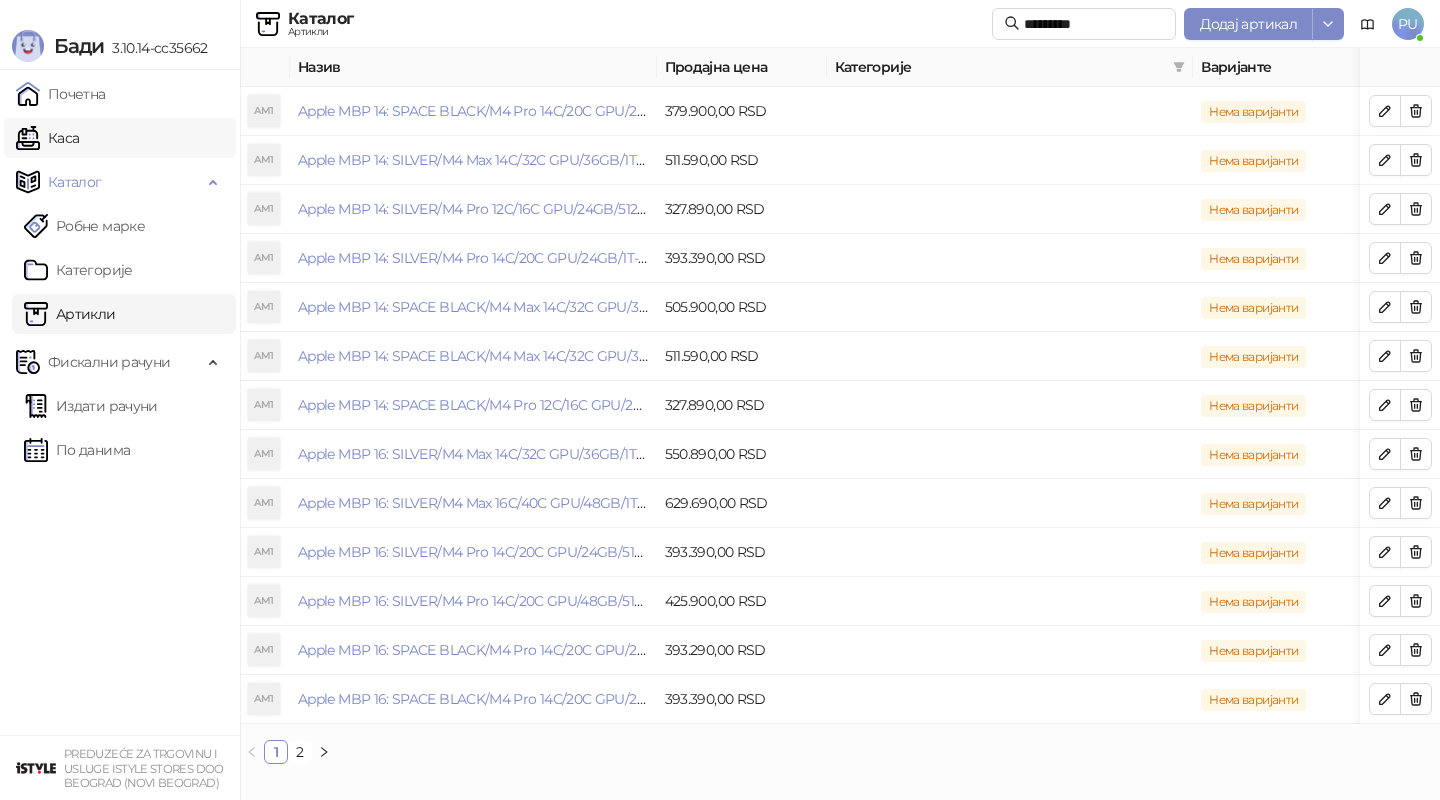 click on "Каса" at bounding box center (47, 138) 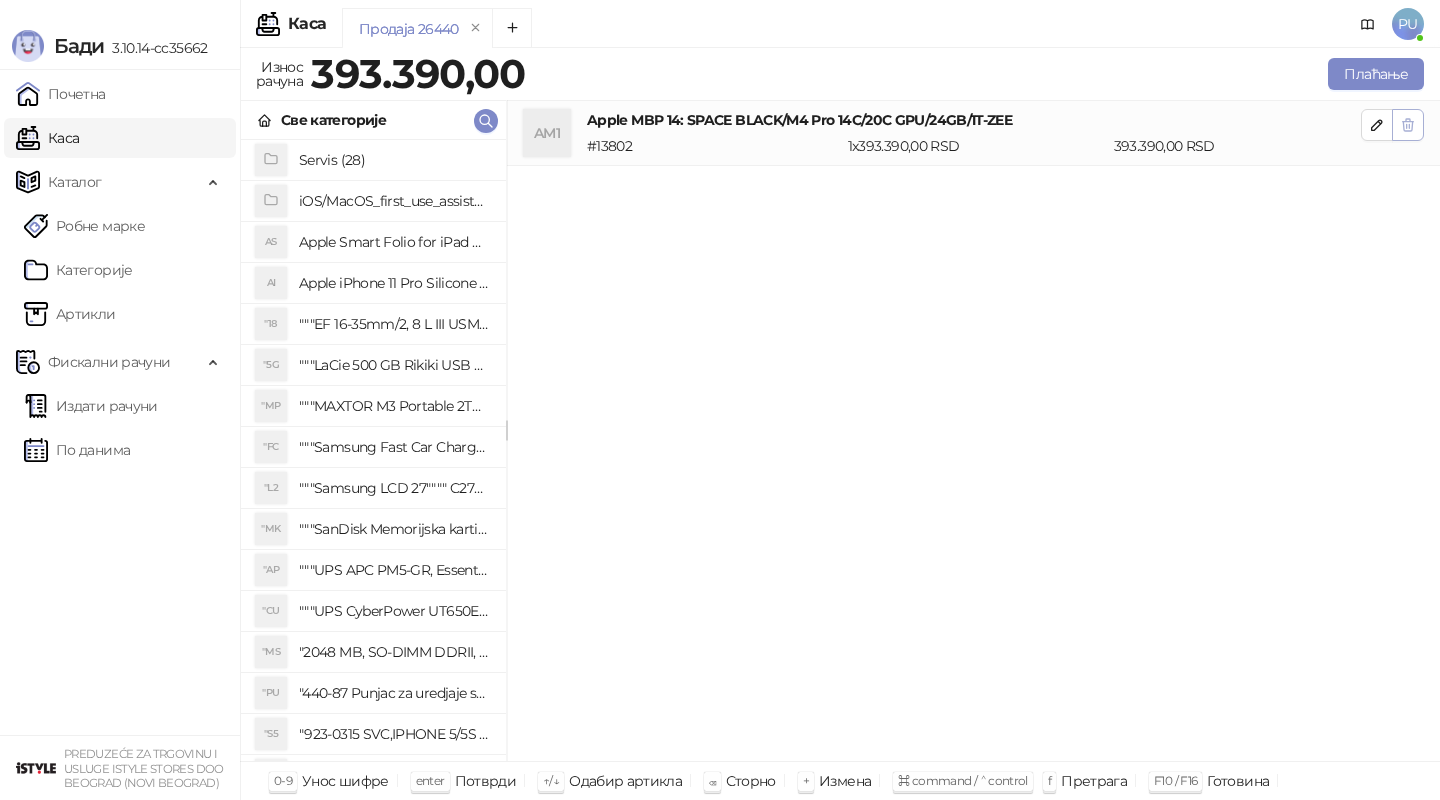 click 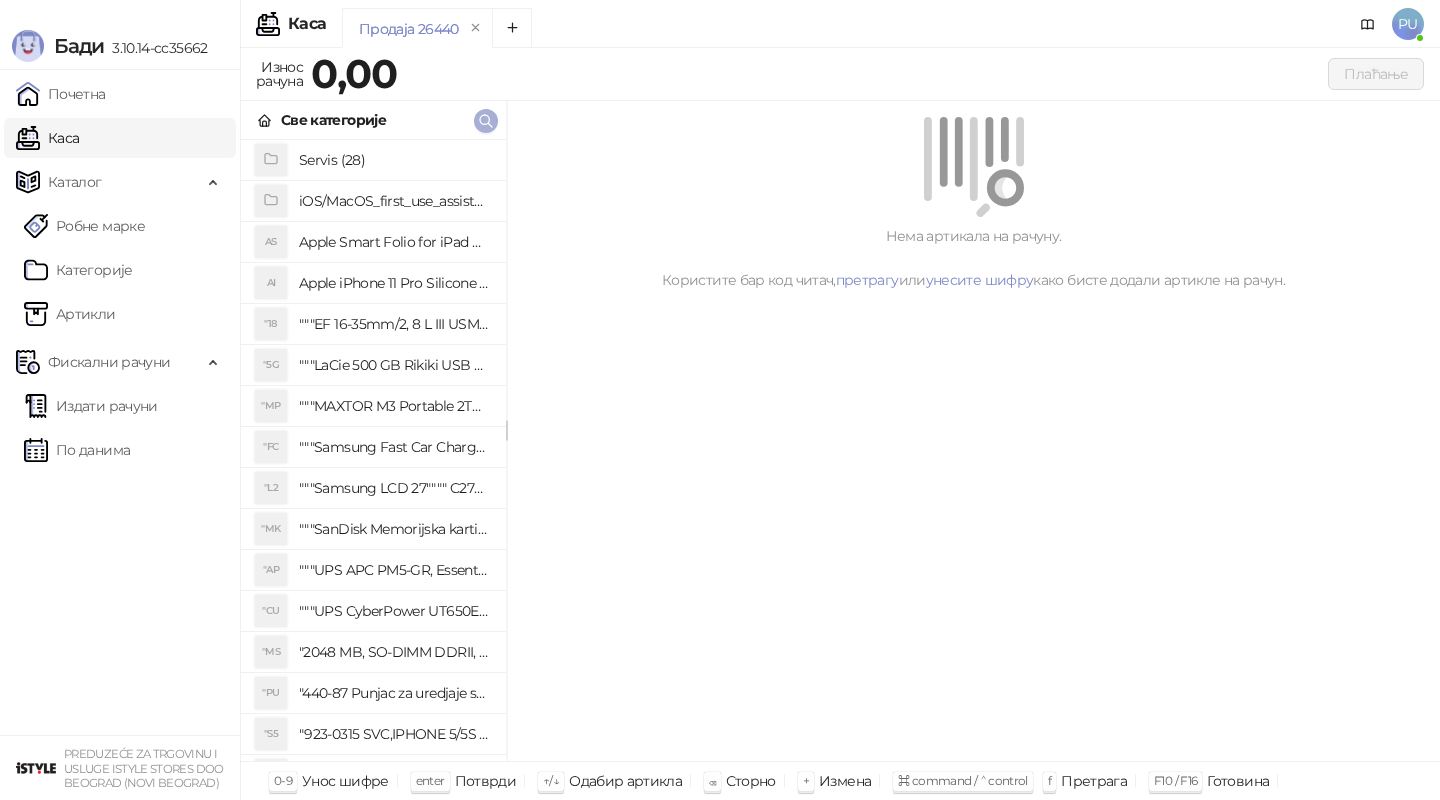 click at bounding box center (486, 121) 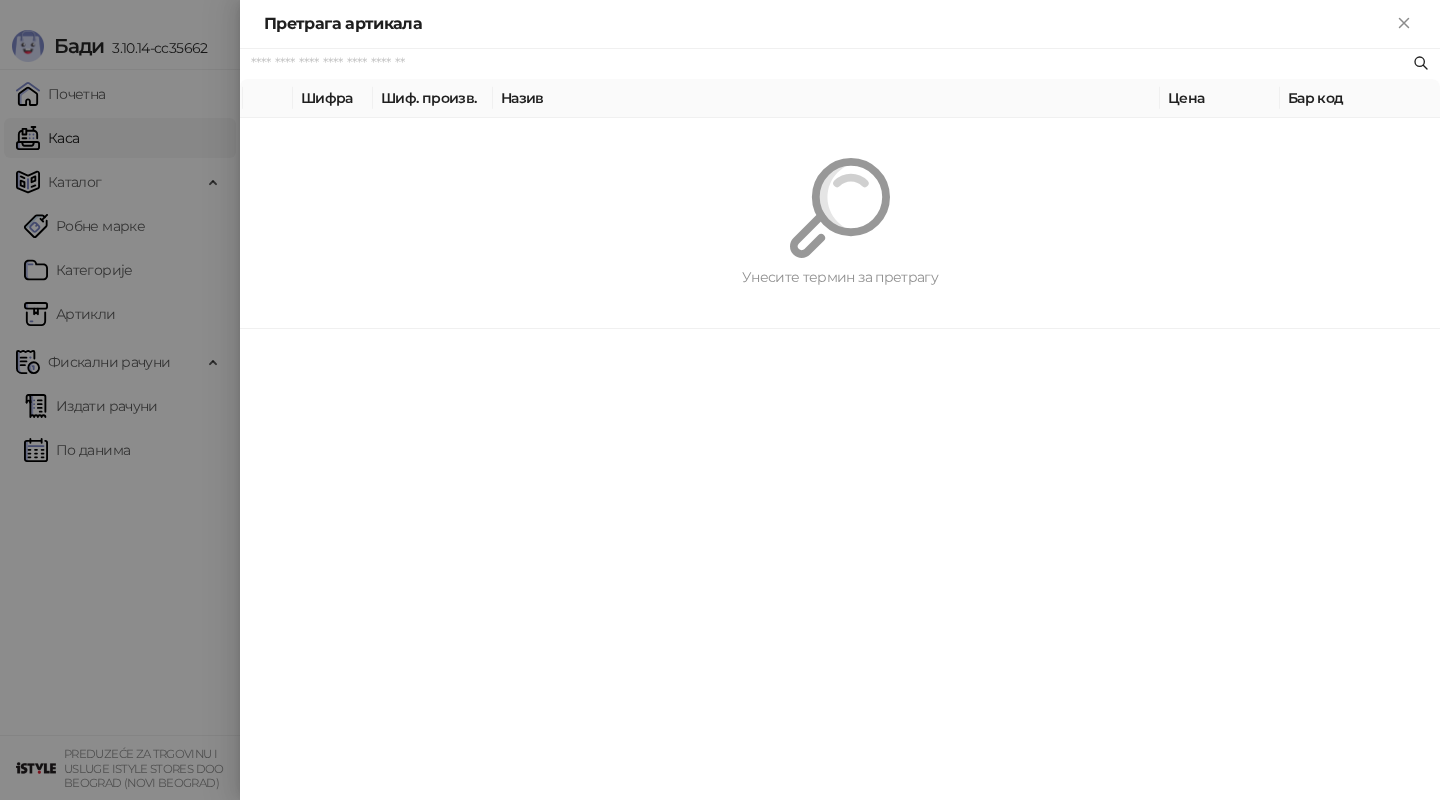 paste on "*********" 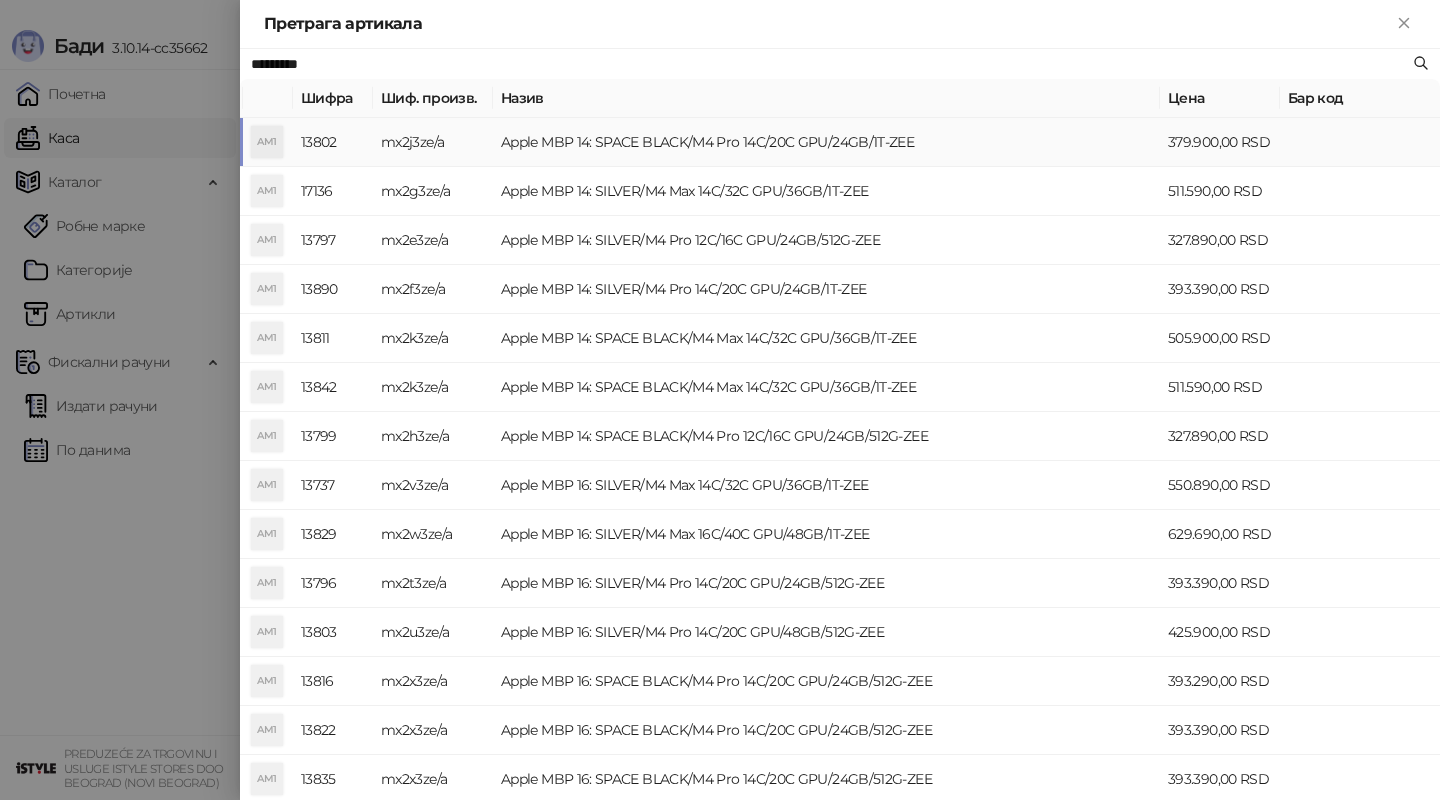 click on "Apple MBP 14: SPACE BLACK/M4 Pro 14C/20C GPU/24GB/1T-ZEE" at bounding box center [826, 142] 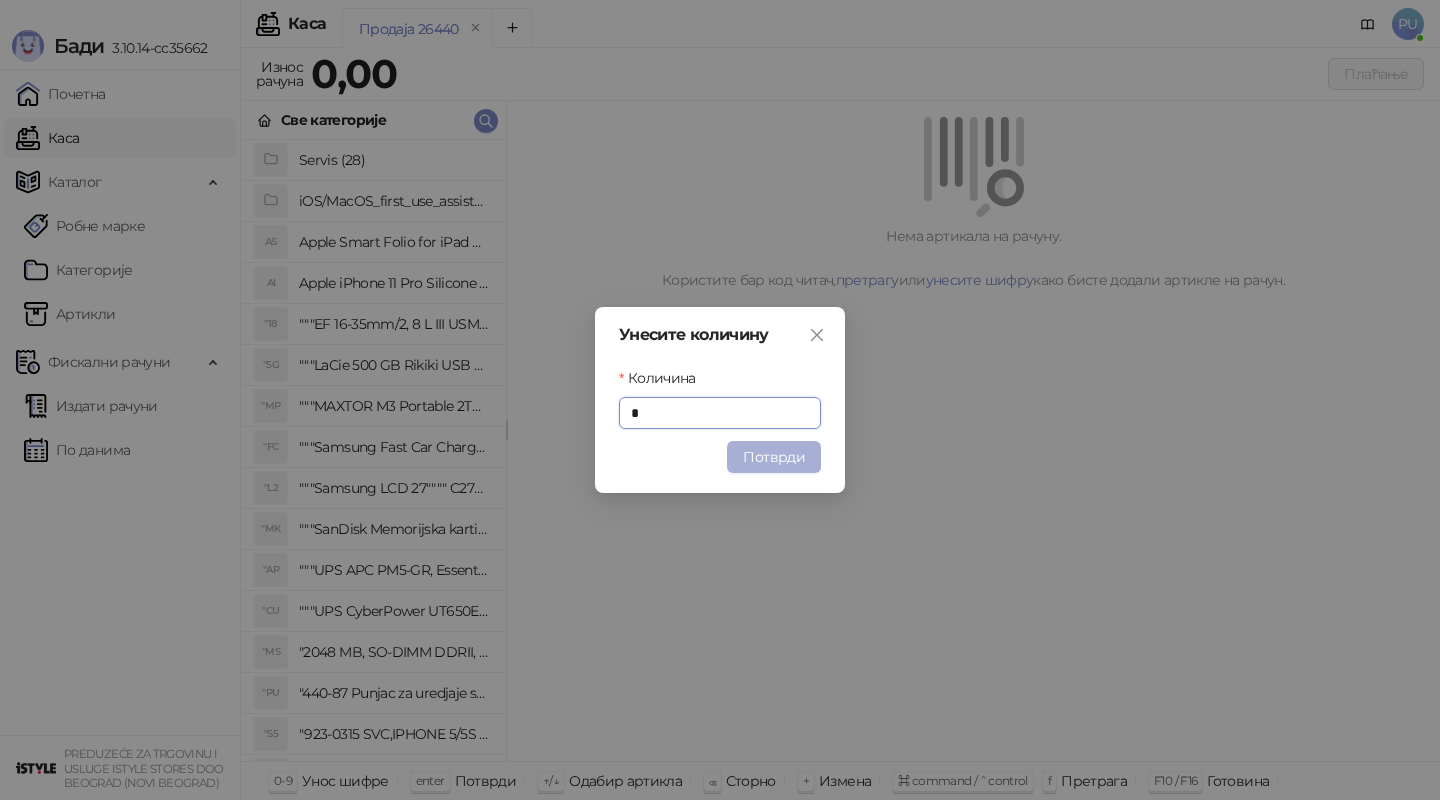 click on "Потврди" at bounding box center [774, 457] 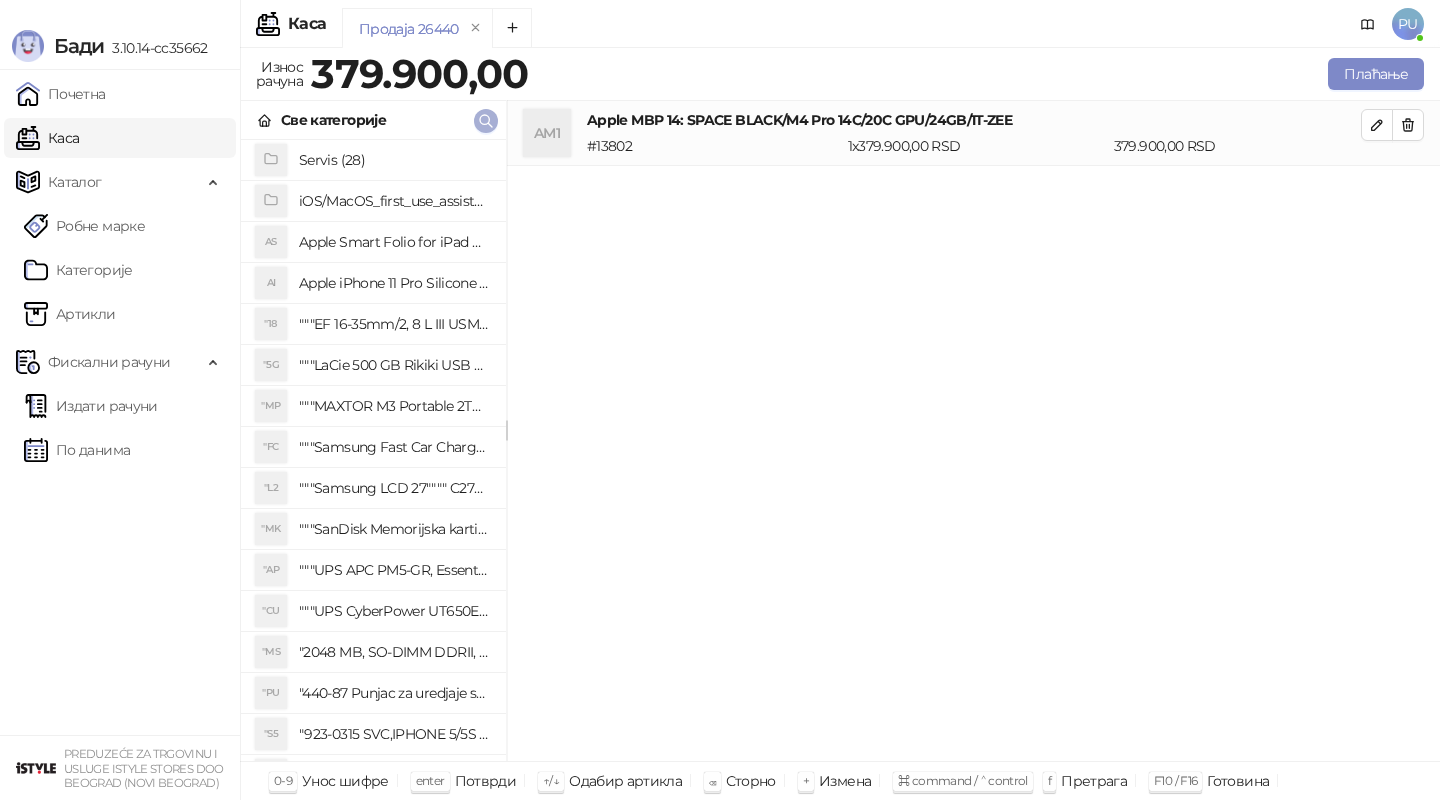 click 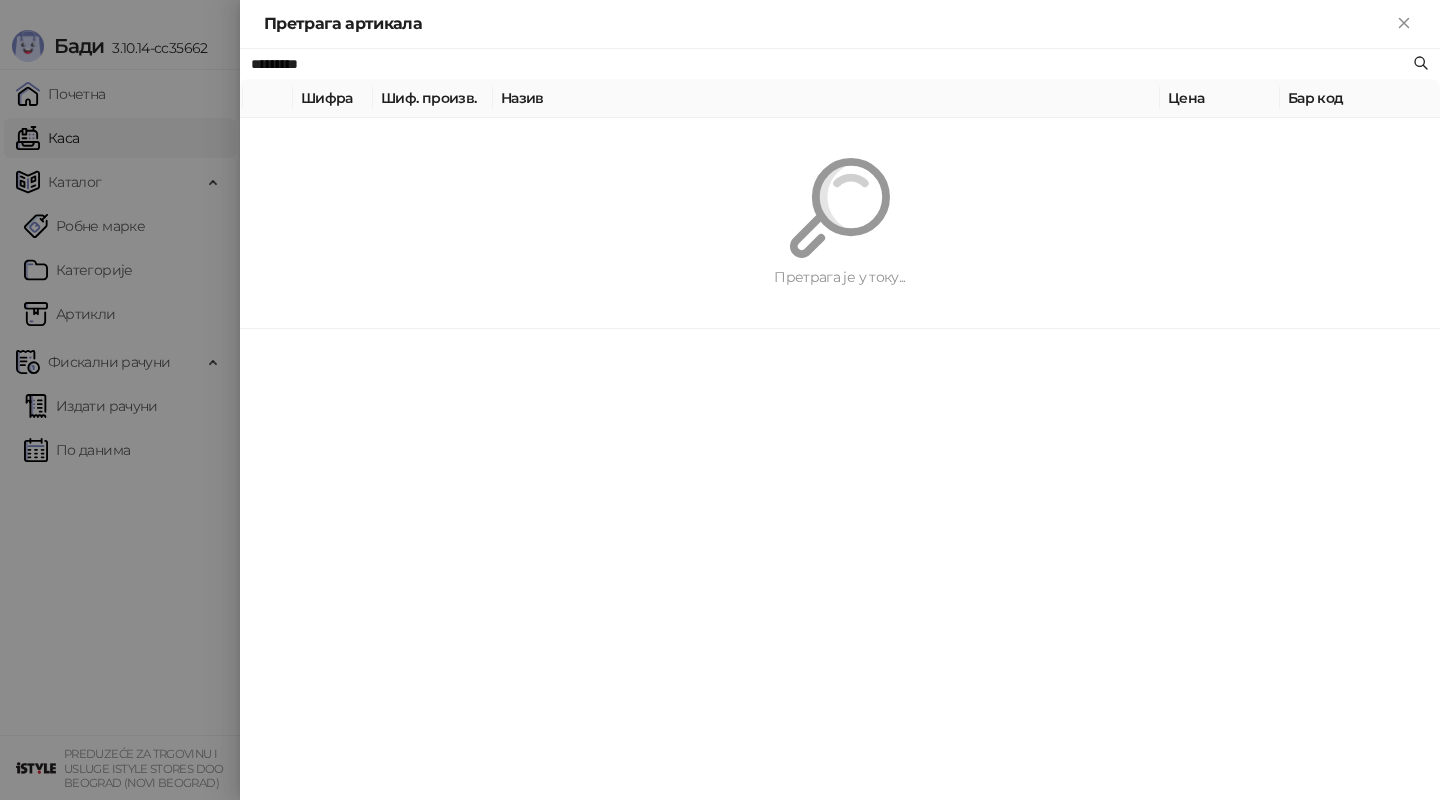 paste on "*********" 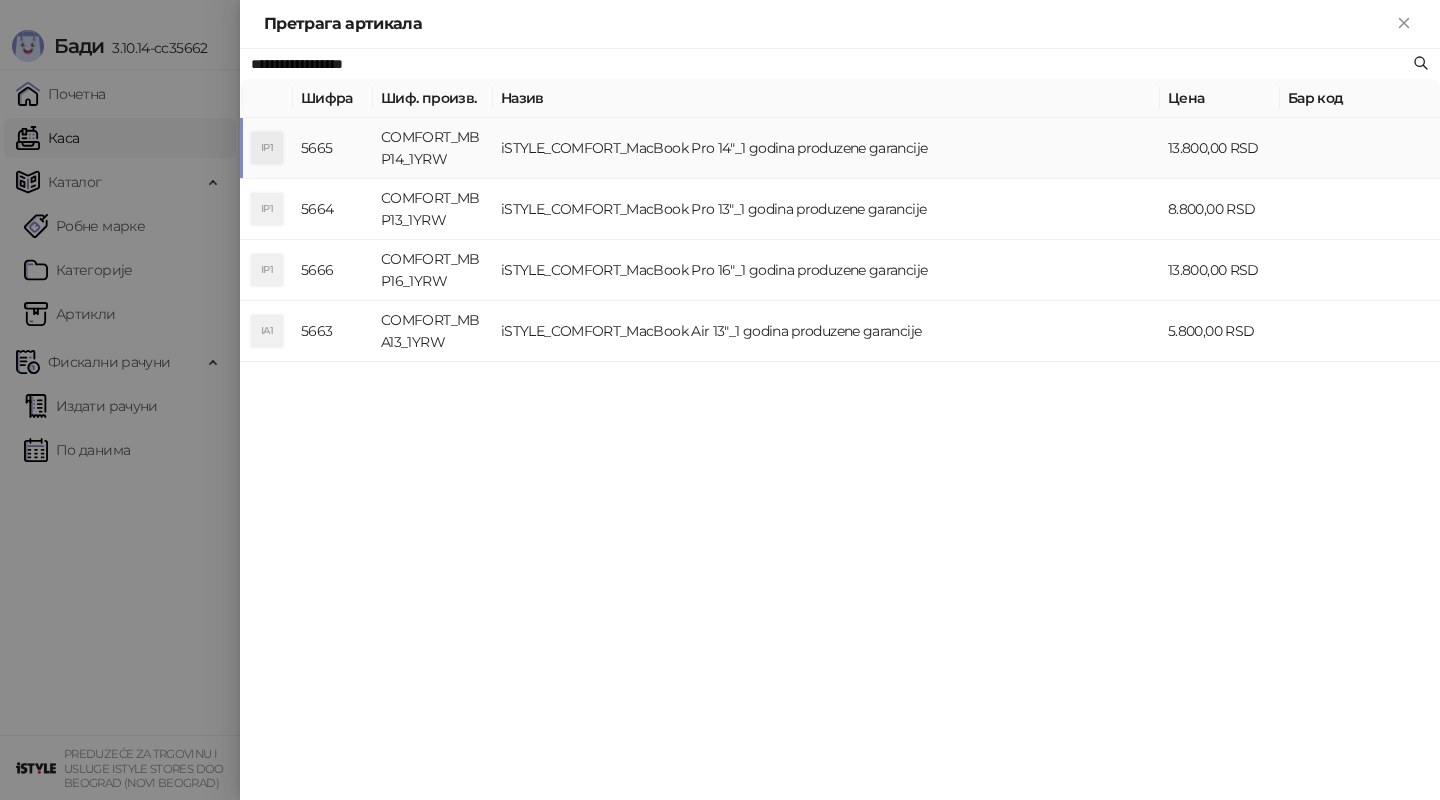 click on "iSTYLE_COMFORT_MacBook Pro 14"_1 godina produzene garancije" at bounding box center [826, 148] 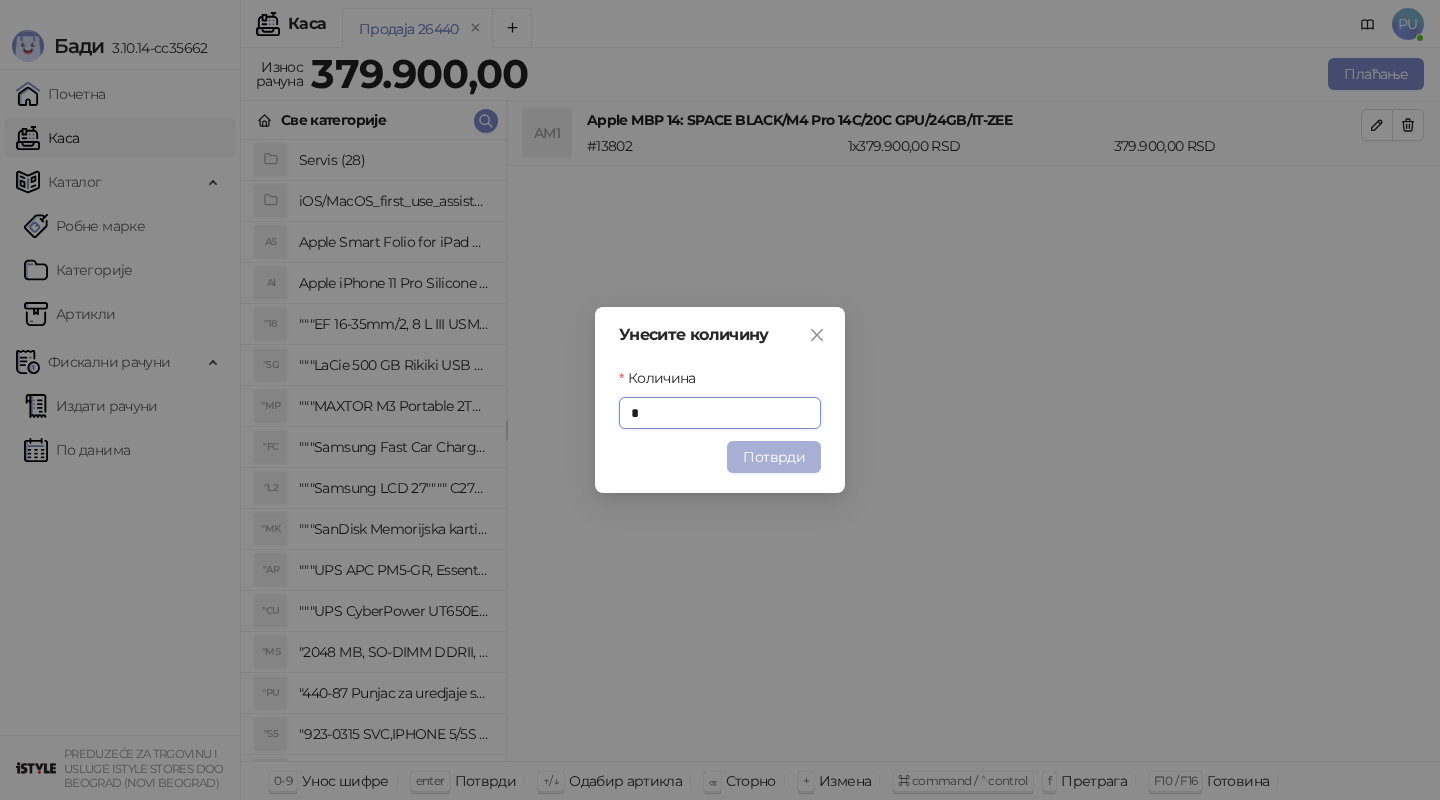 click on "Потврди" at bounding box center (774, 457) 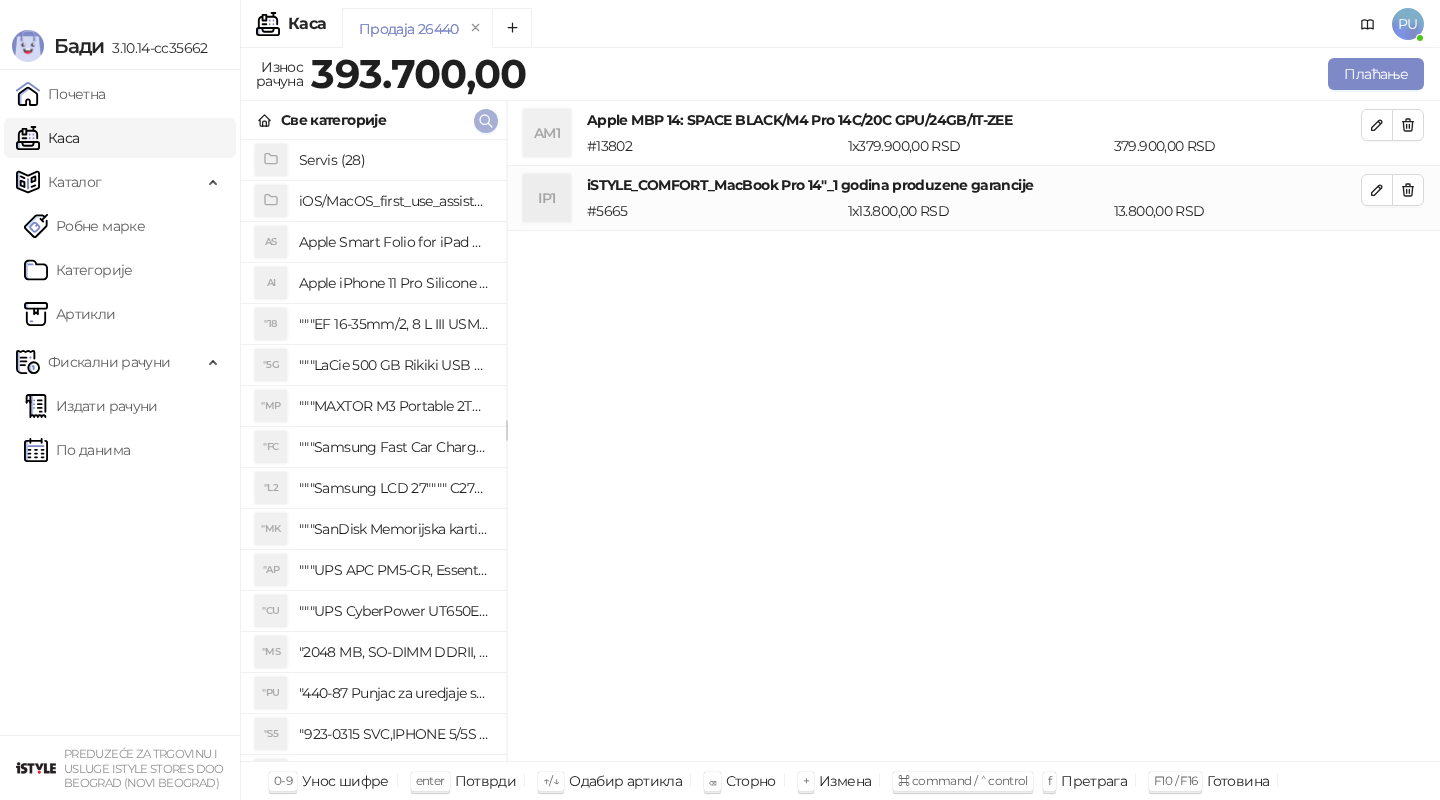 click 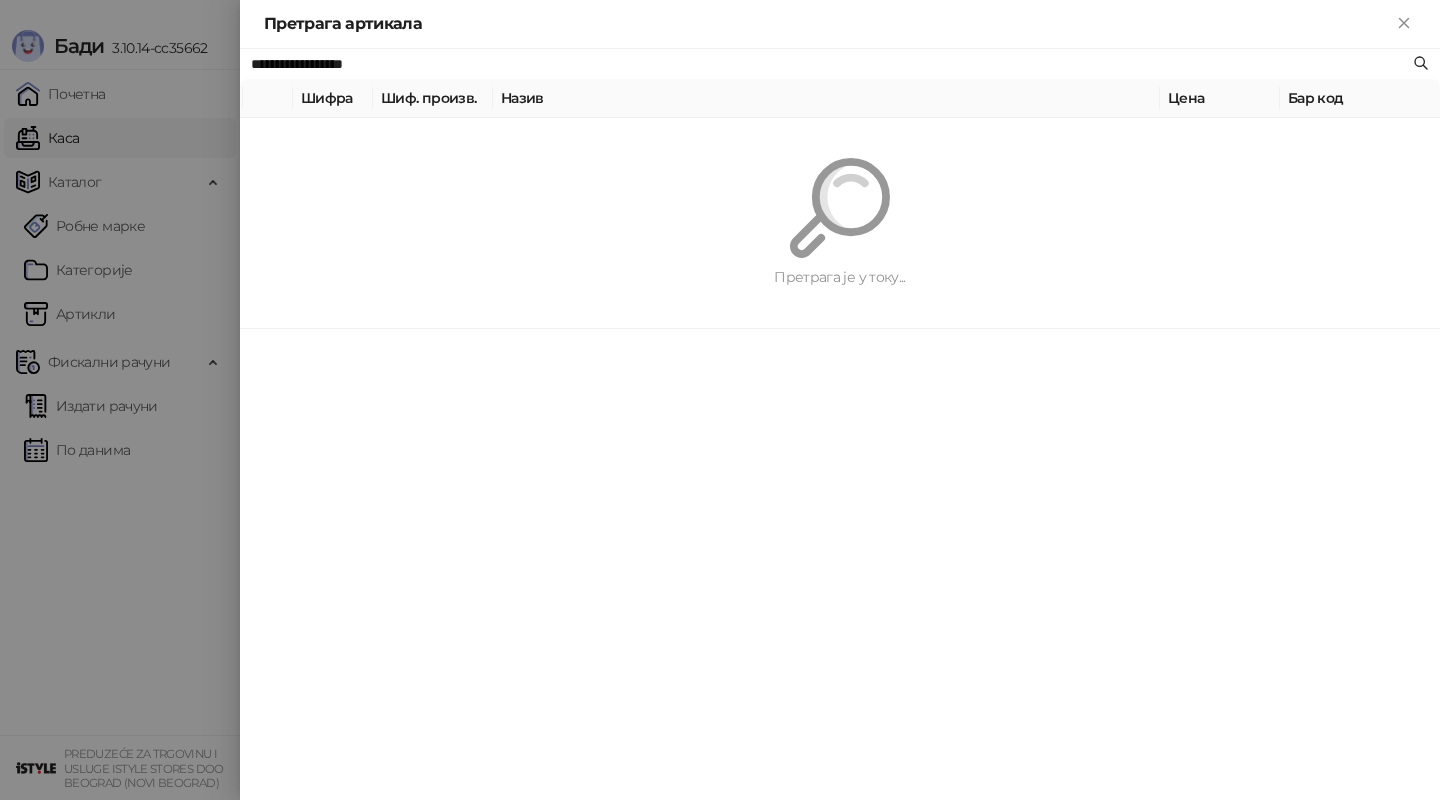 paste on "****" 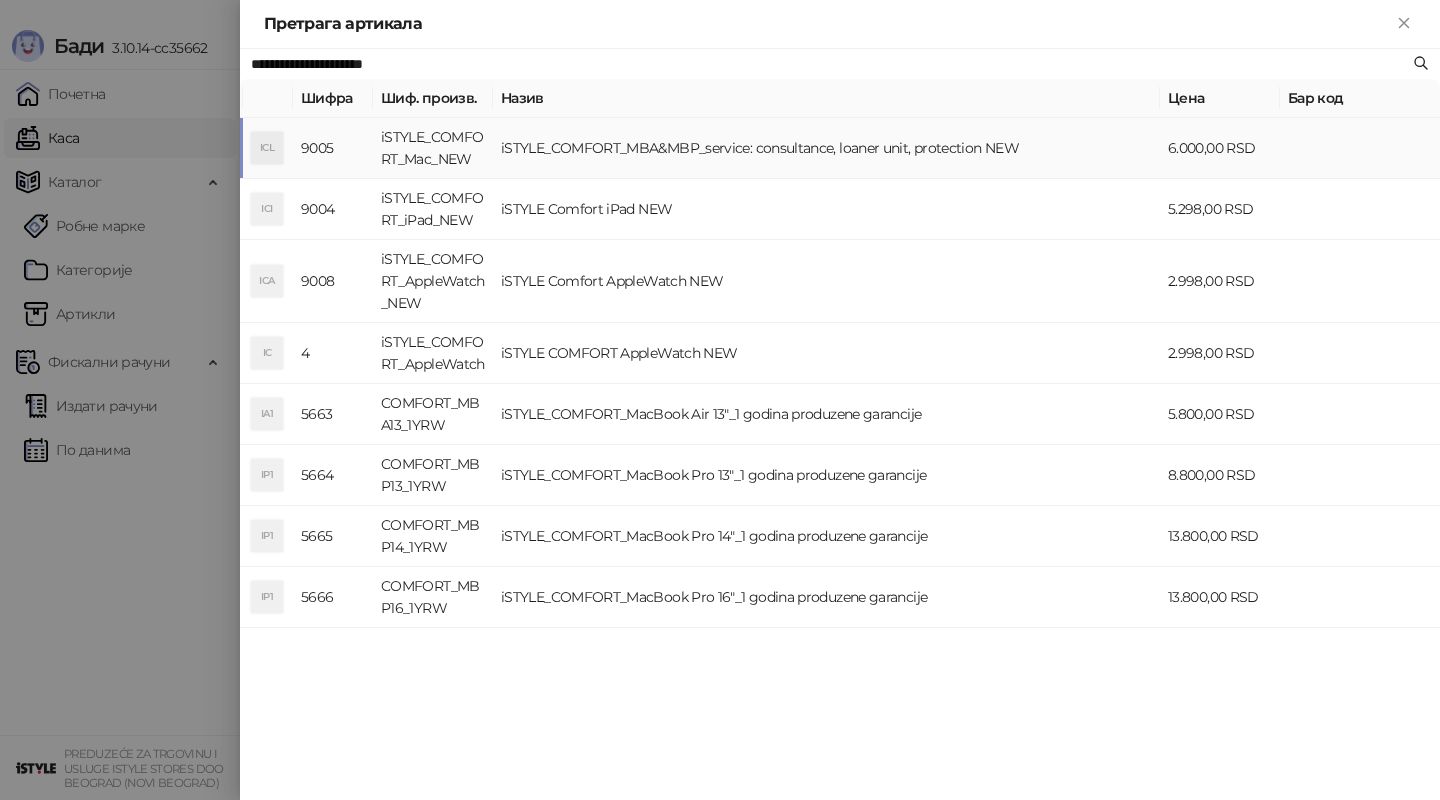 click on "iSTYLE_COMFORT_MBA&MBP_service: consultance, loaner unit, protection NEW" at bounding box center (826, 148) 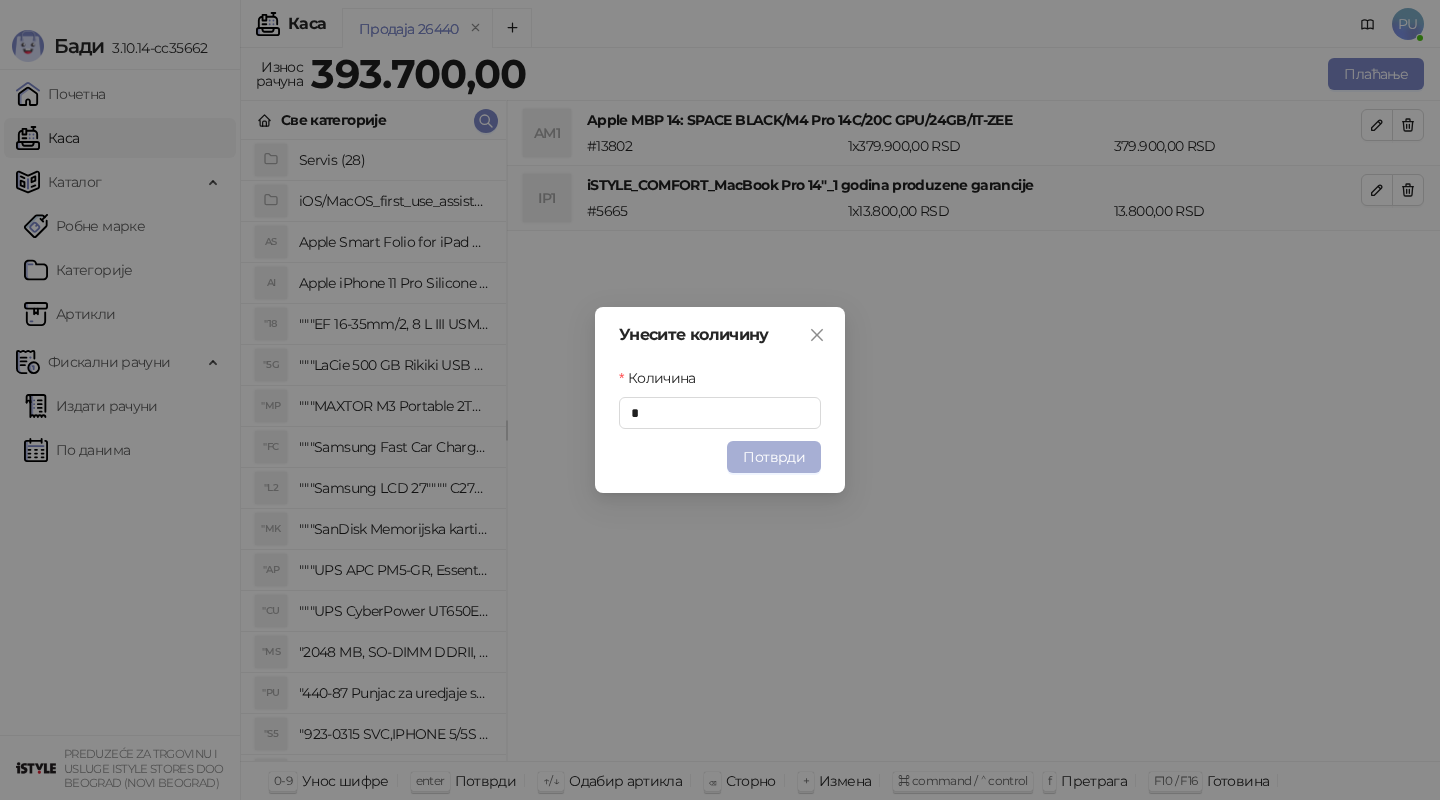 click on "Потврди" at bounding box center (774, 457) 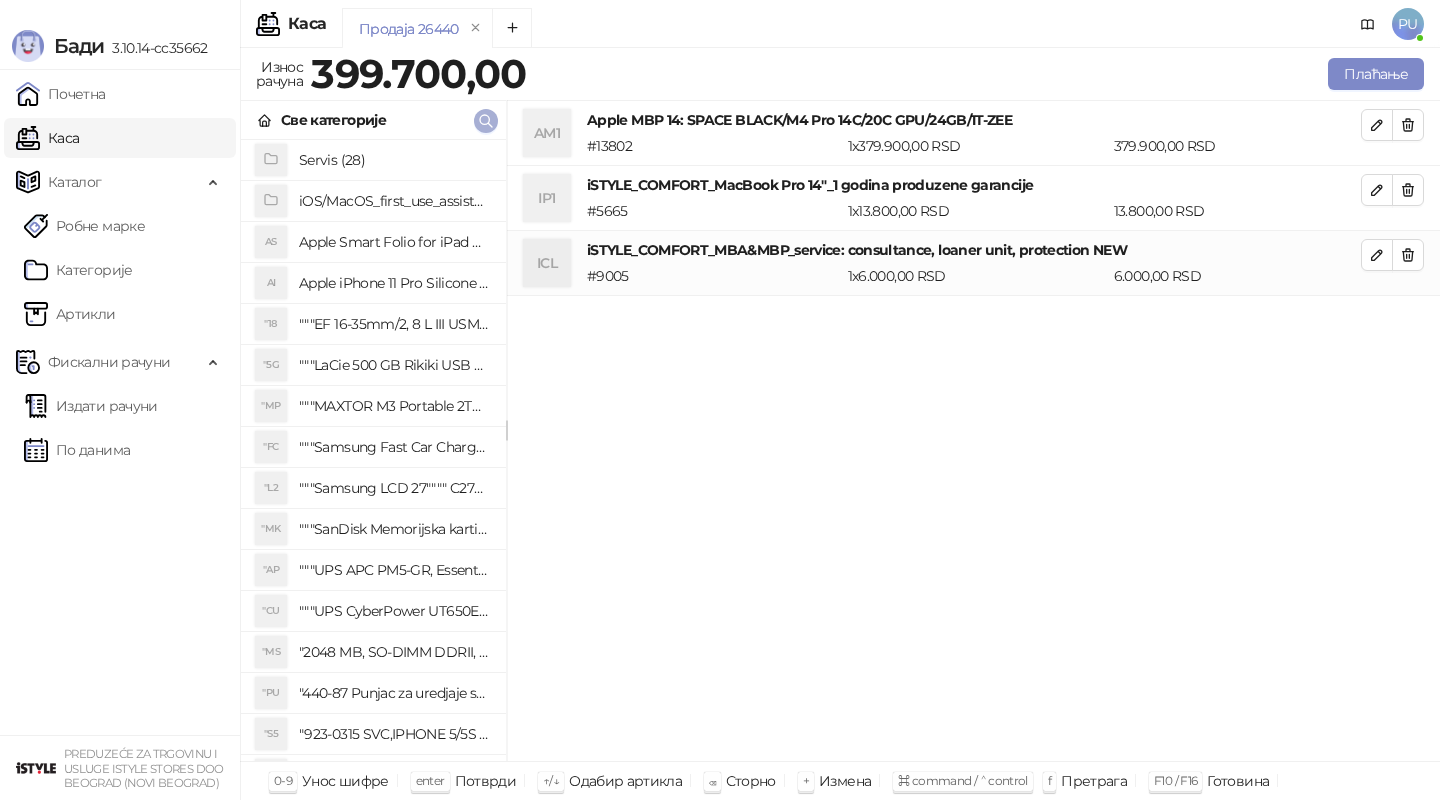 click 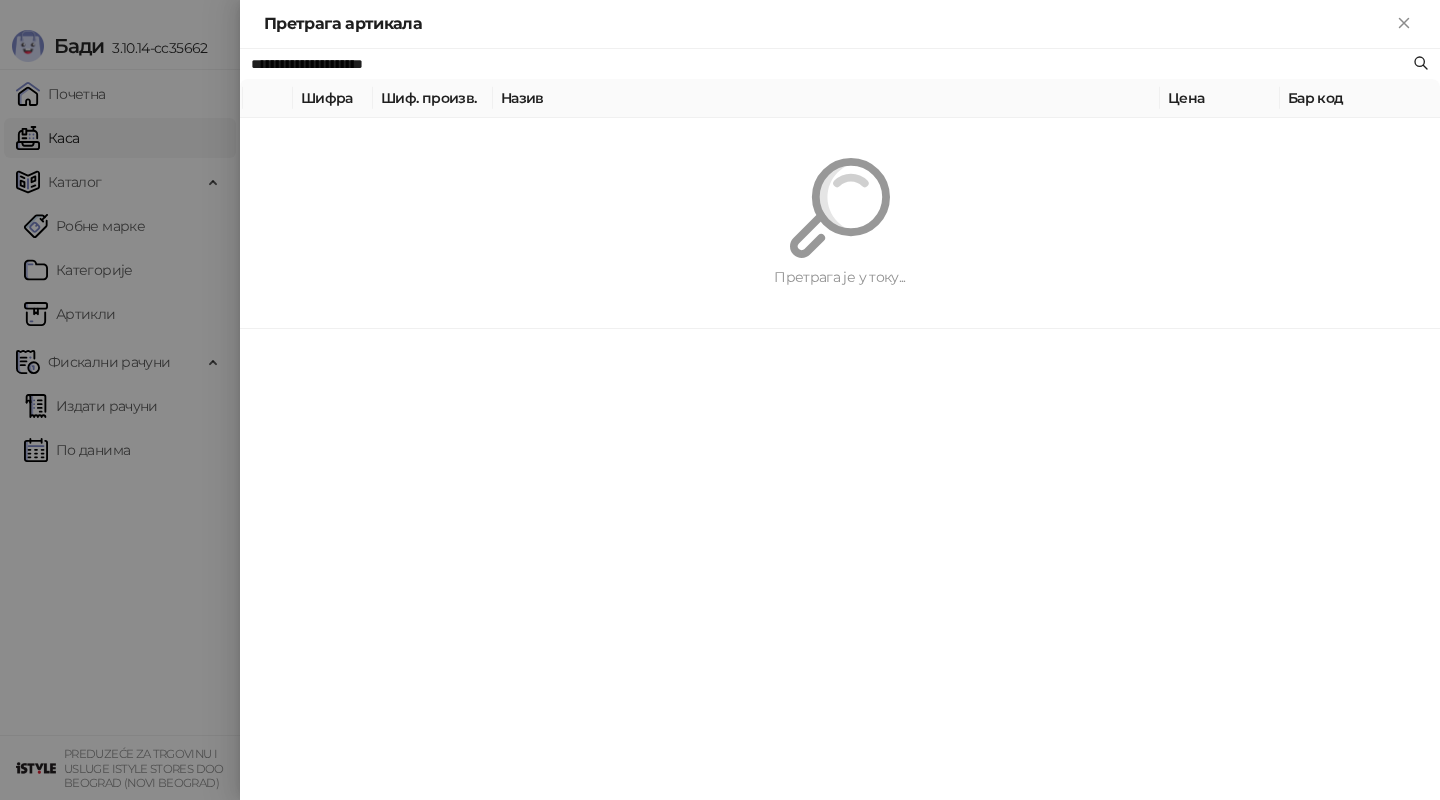 paste 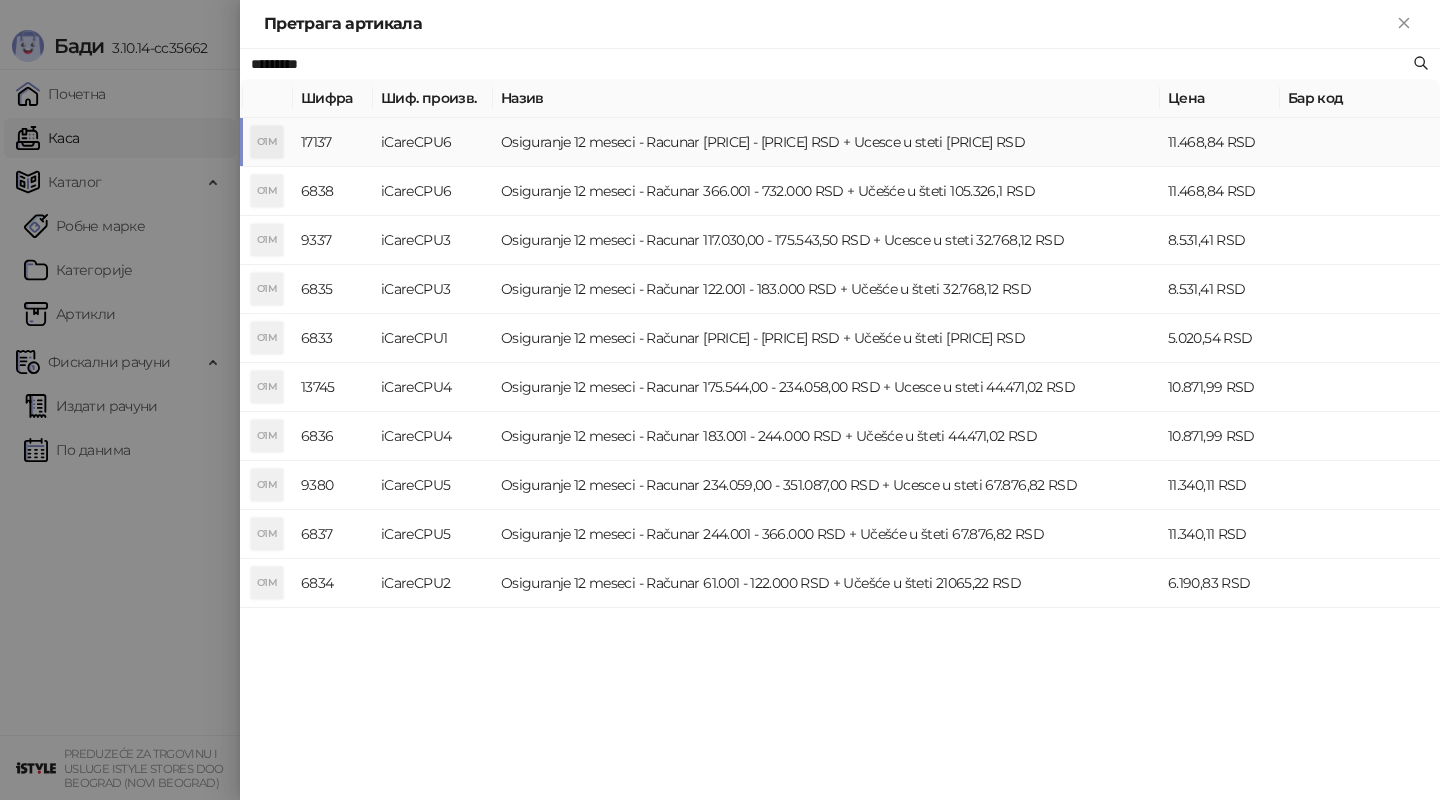 type on "*********" 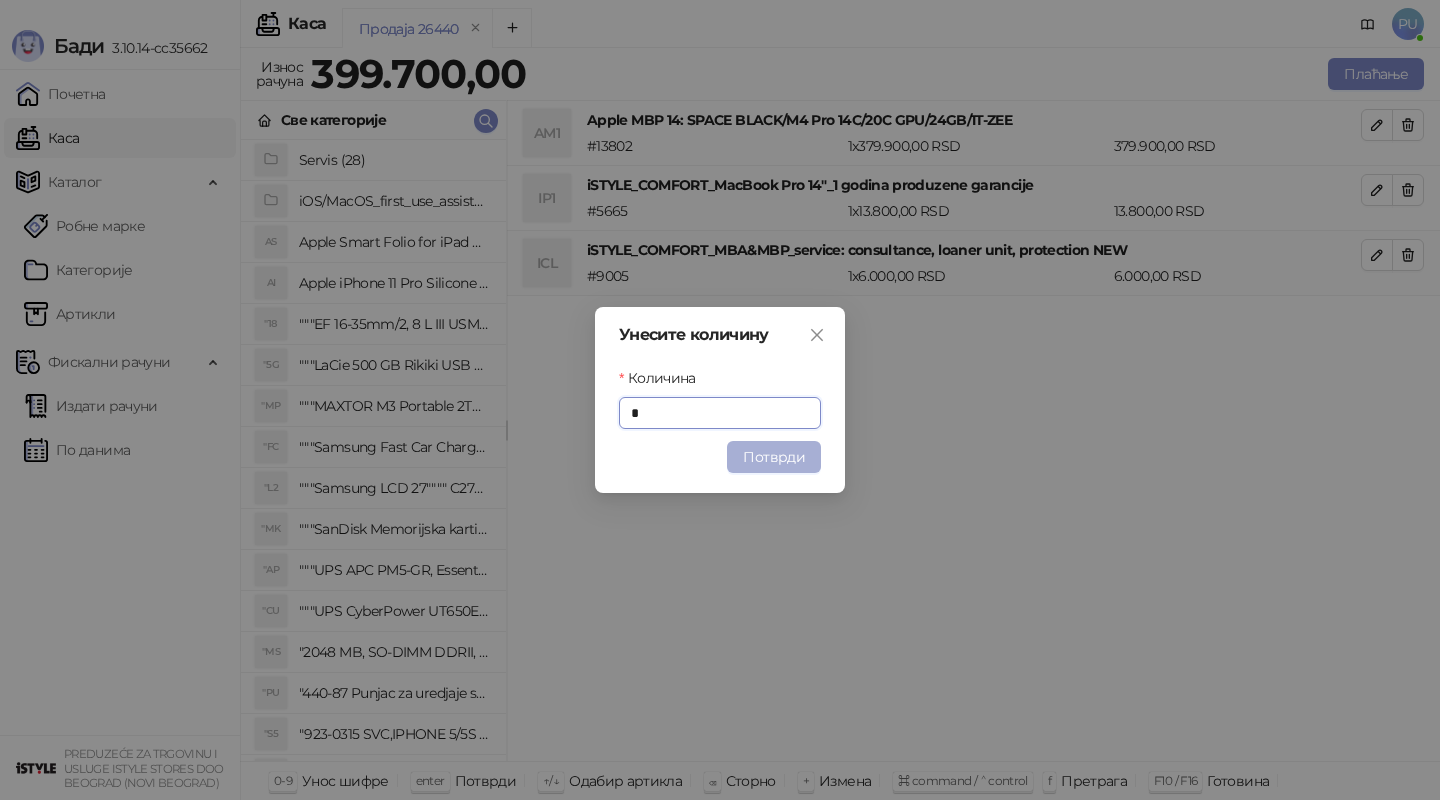 click on "Потврди" at bounding box center (774, 457) 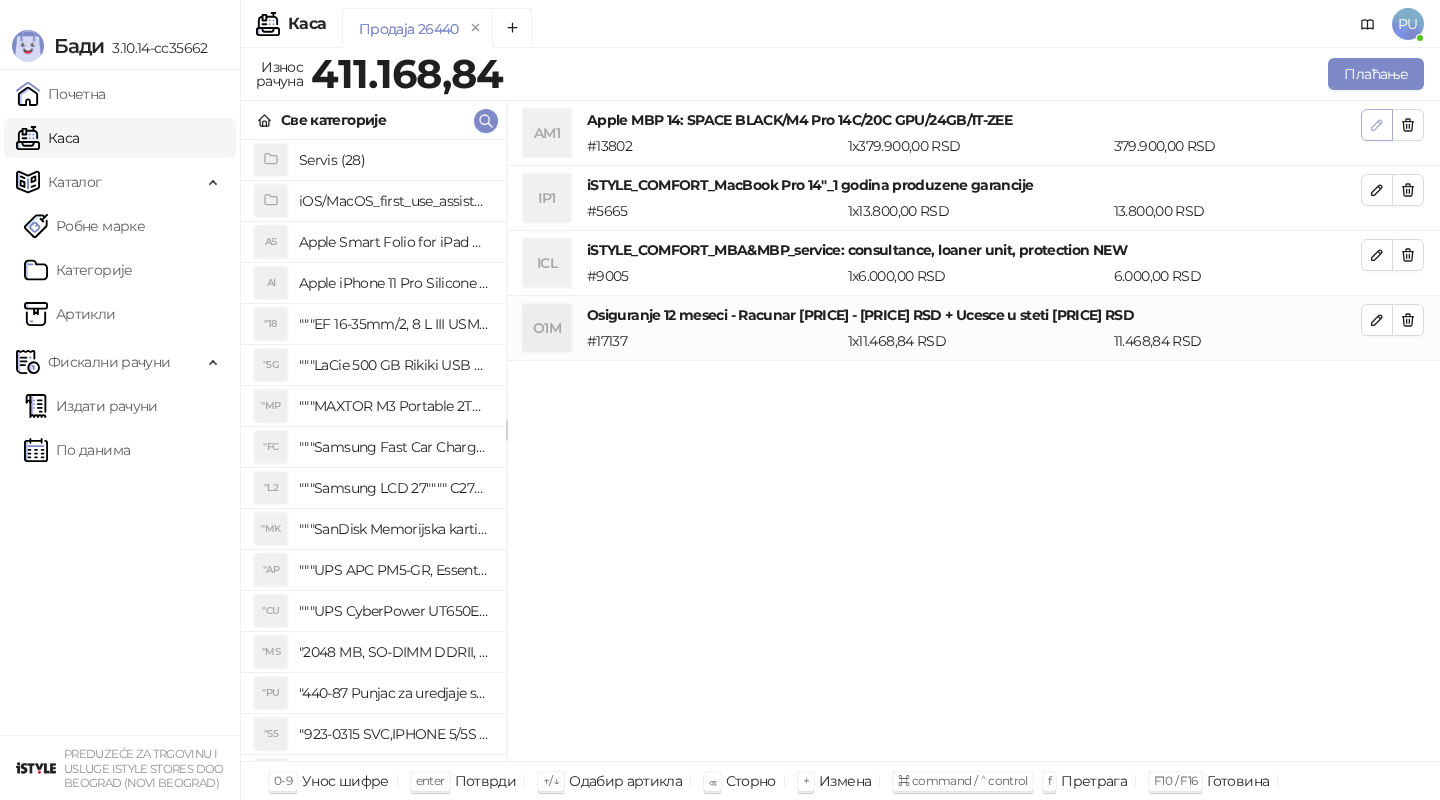 click 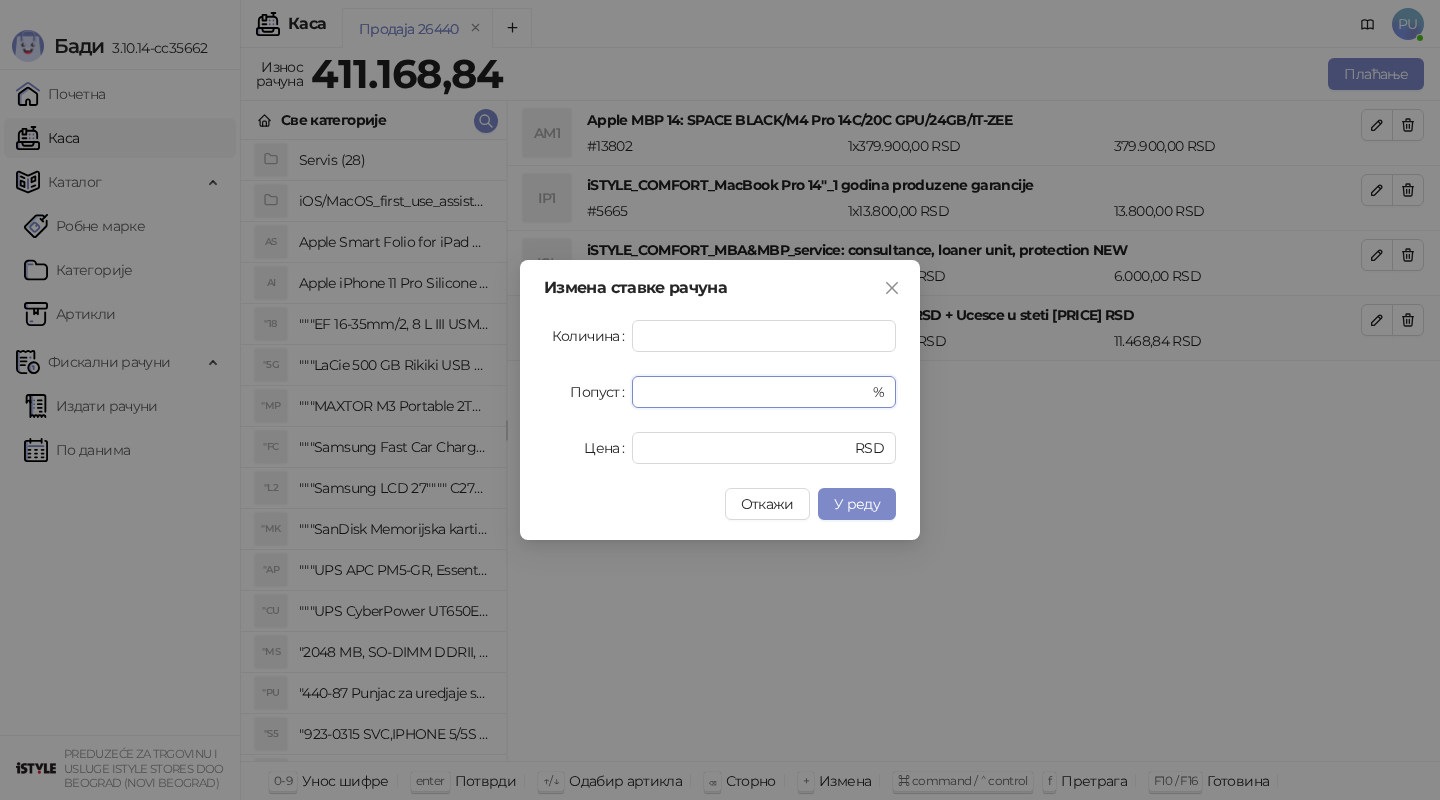 drag, startPoint x: 681, startPoint y: 389, endPoint x: 588, endPoint y: 389, distance: 93 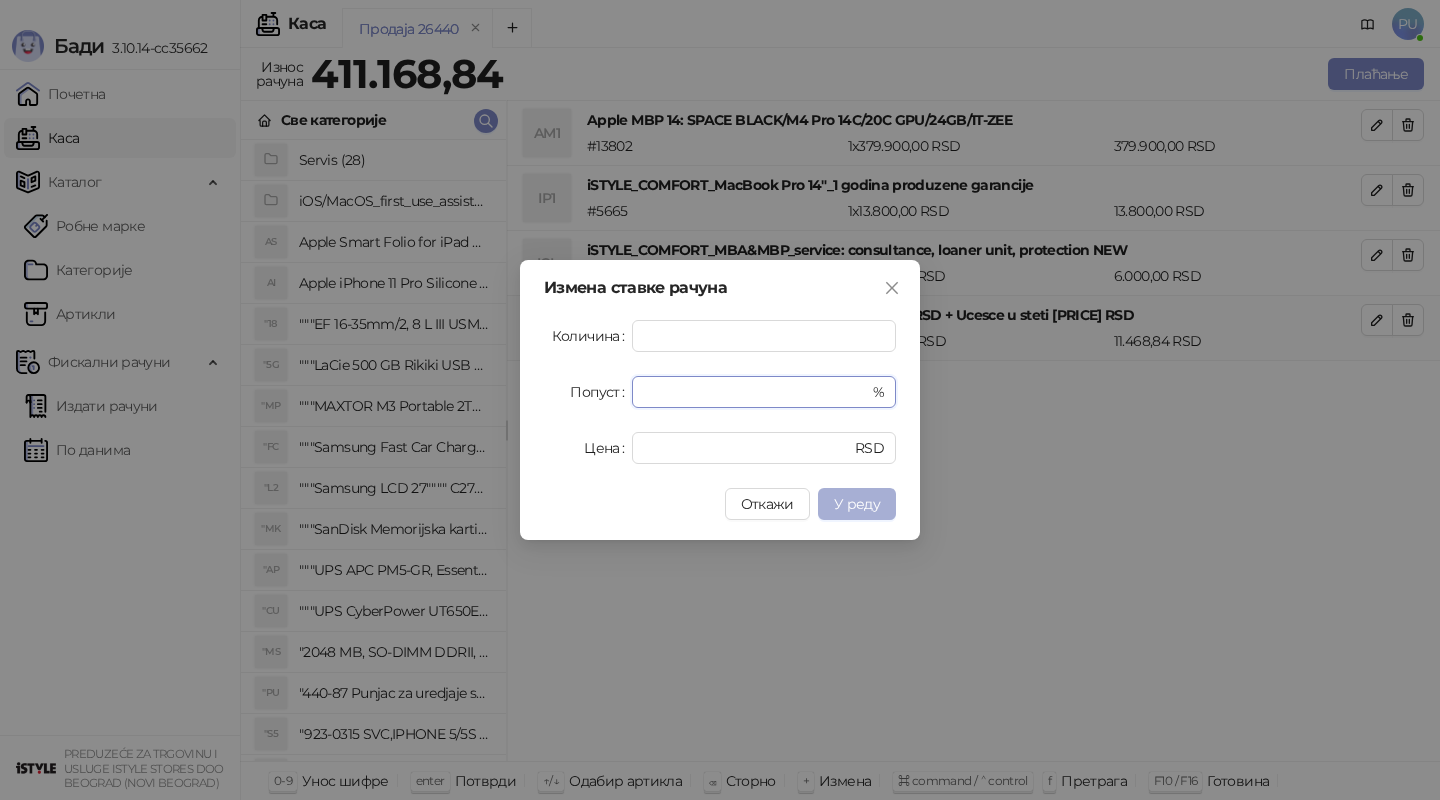 type on "**********" 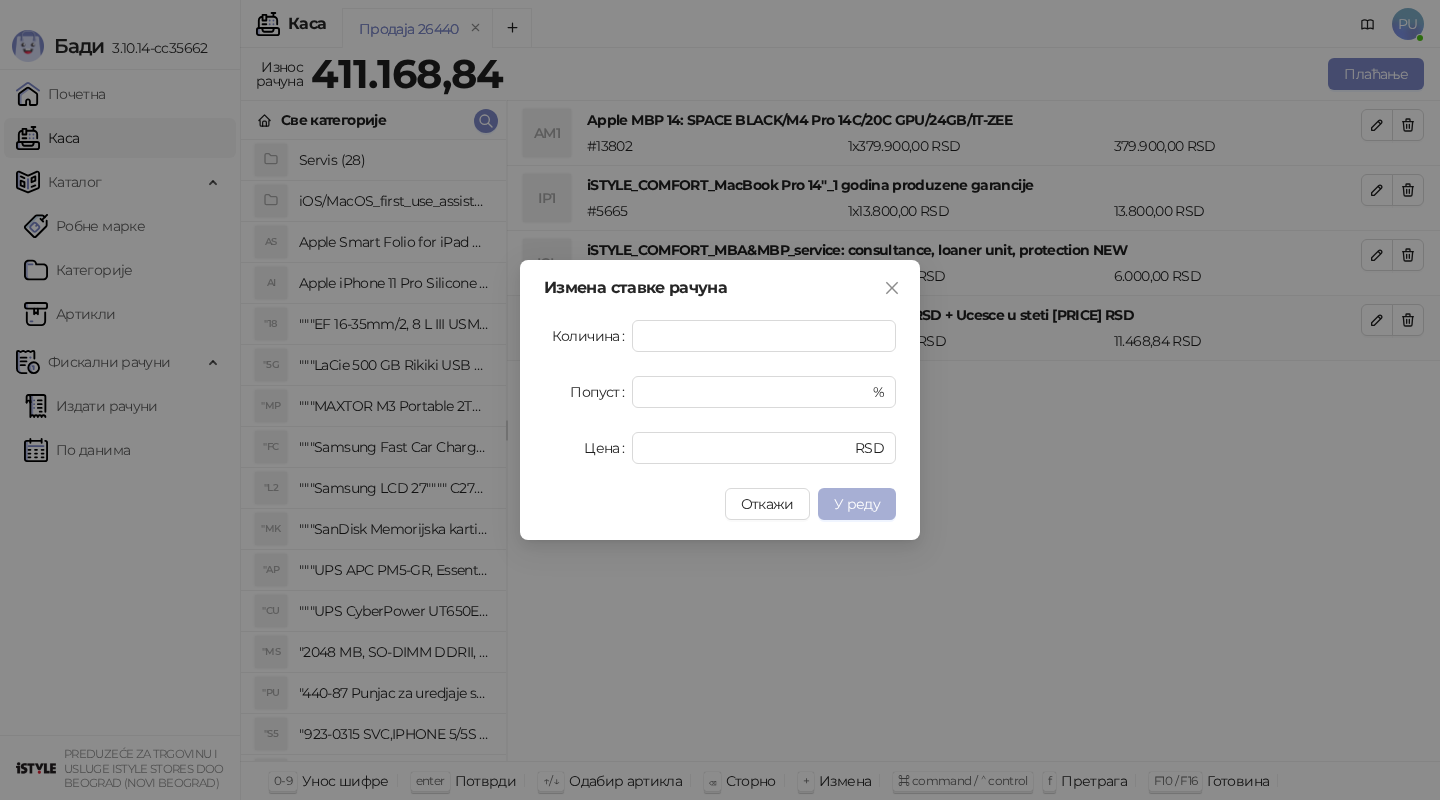 click on "У реду" at bounding box center (857, 504) 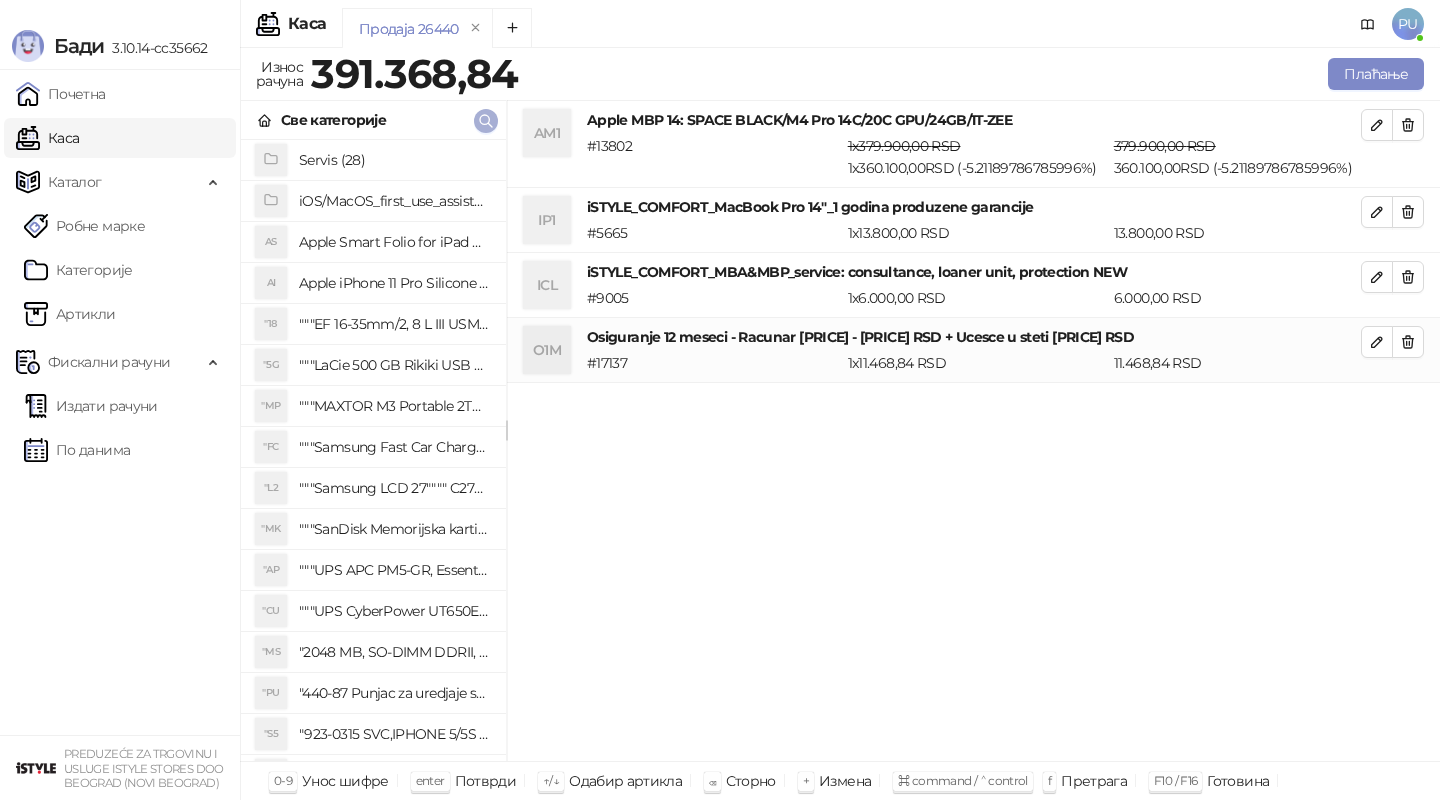 click 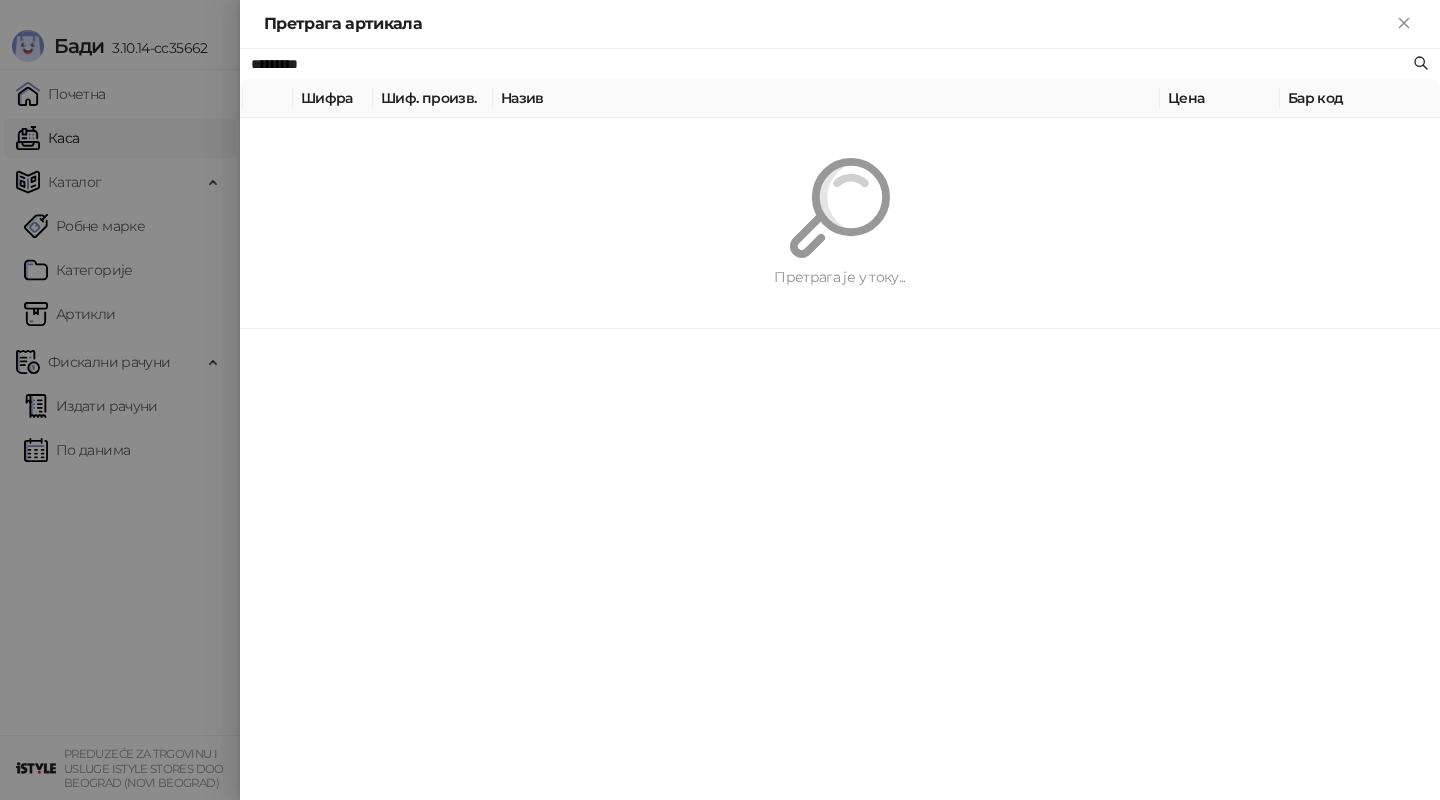 paste on "*" 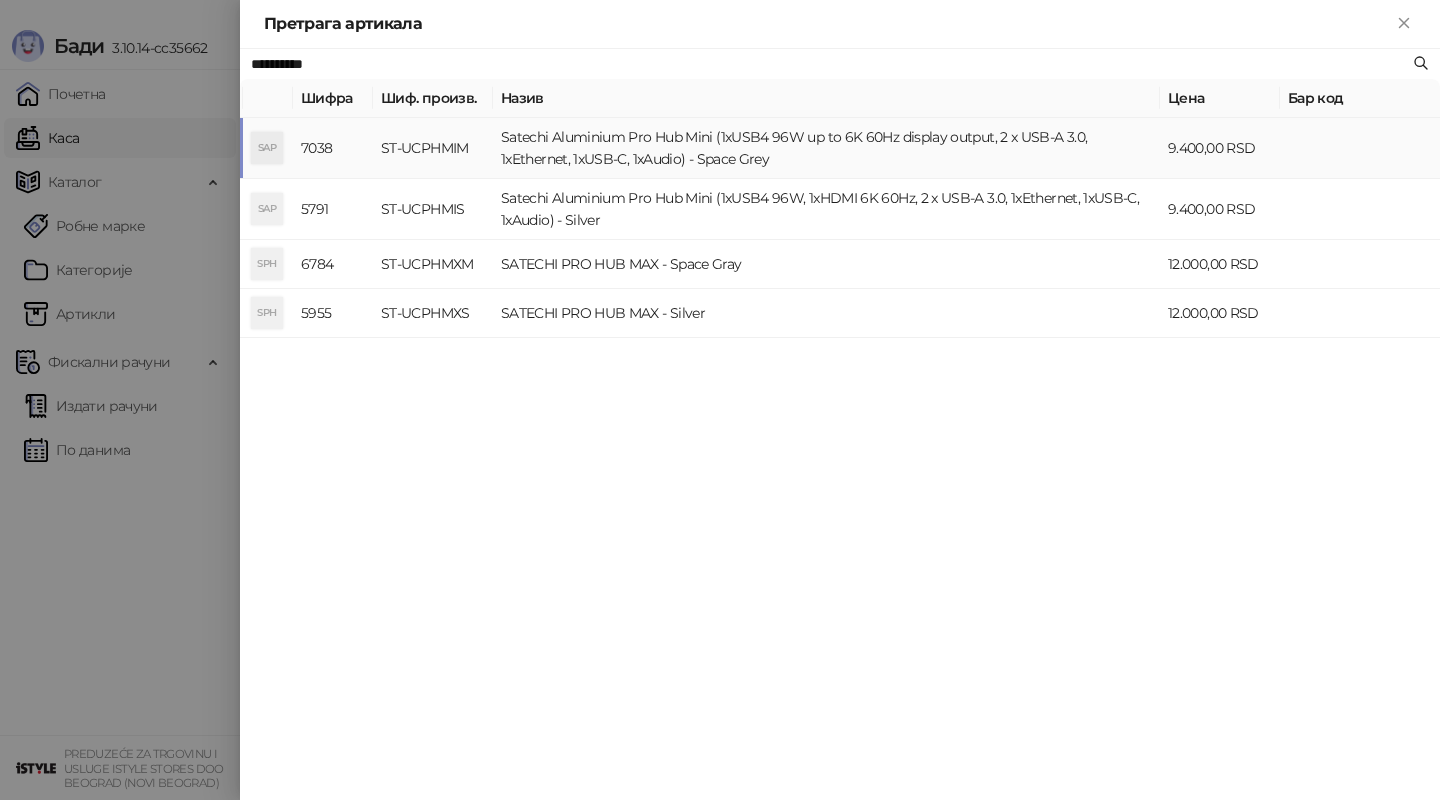 type on "**********" 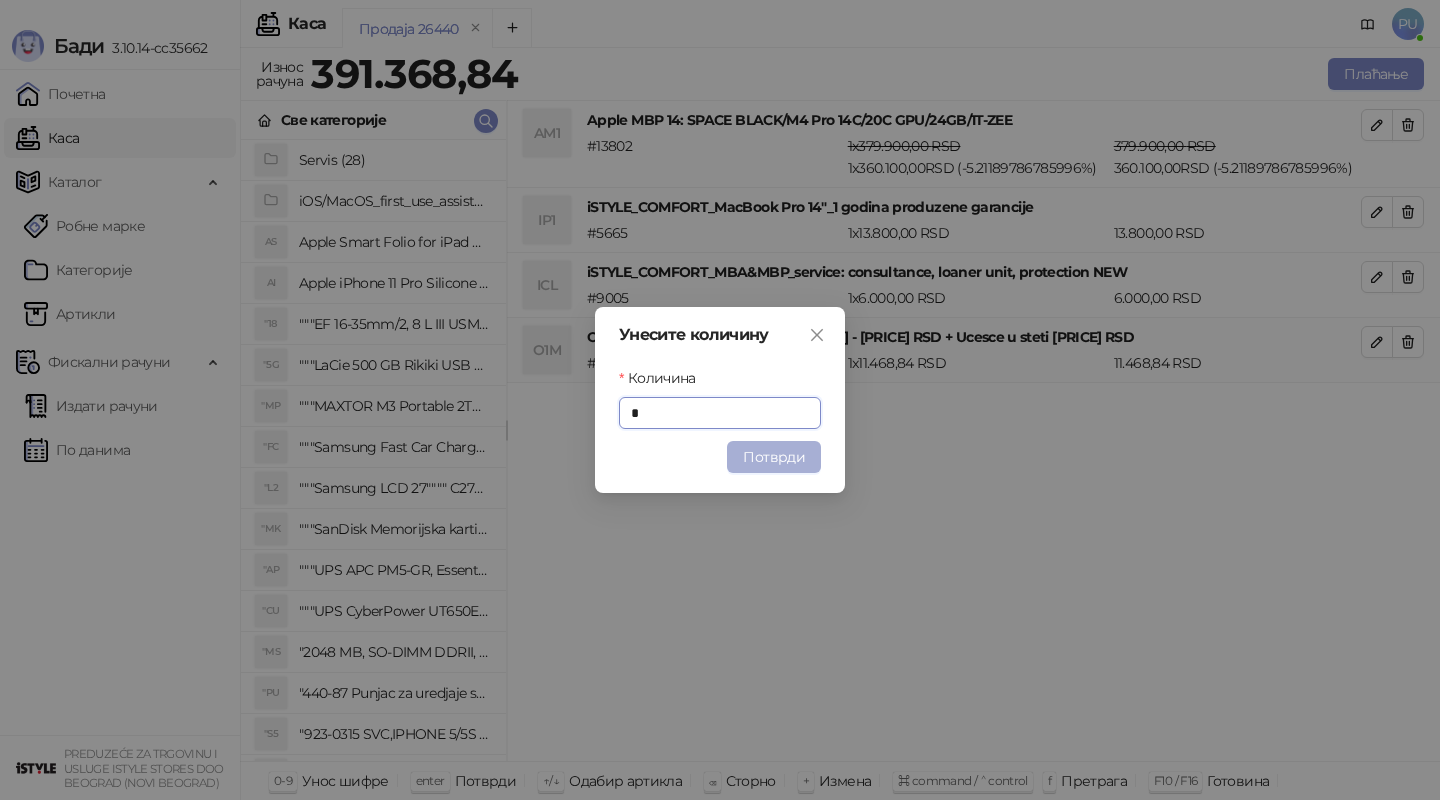 click on "Потврди" at bounding box center [774, 457] 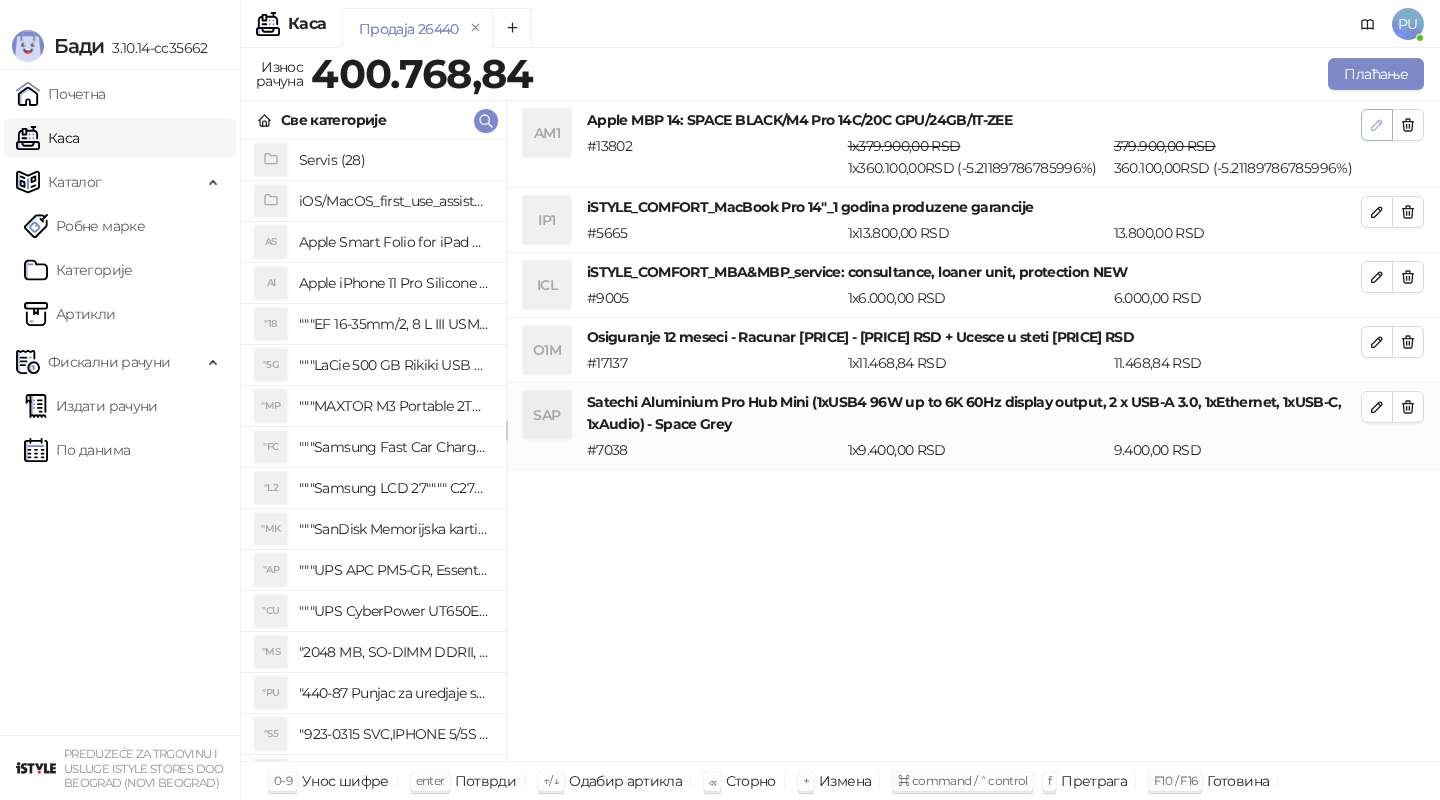 click at bounding box center [1377, 125] 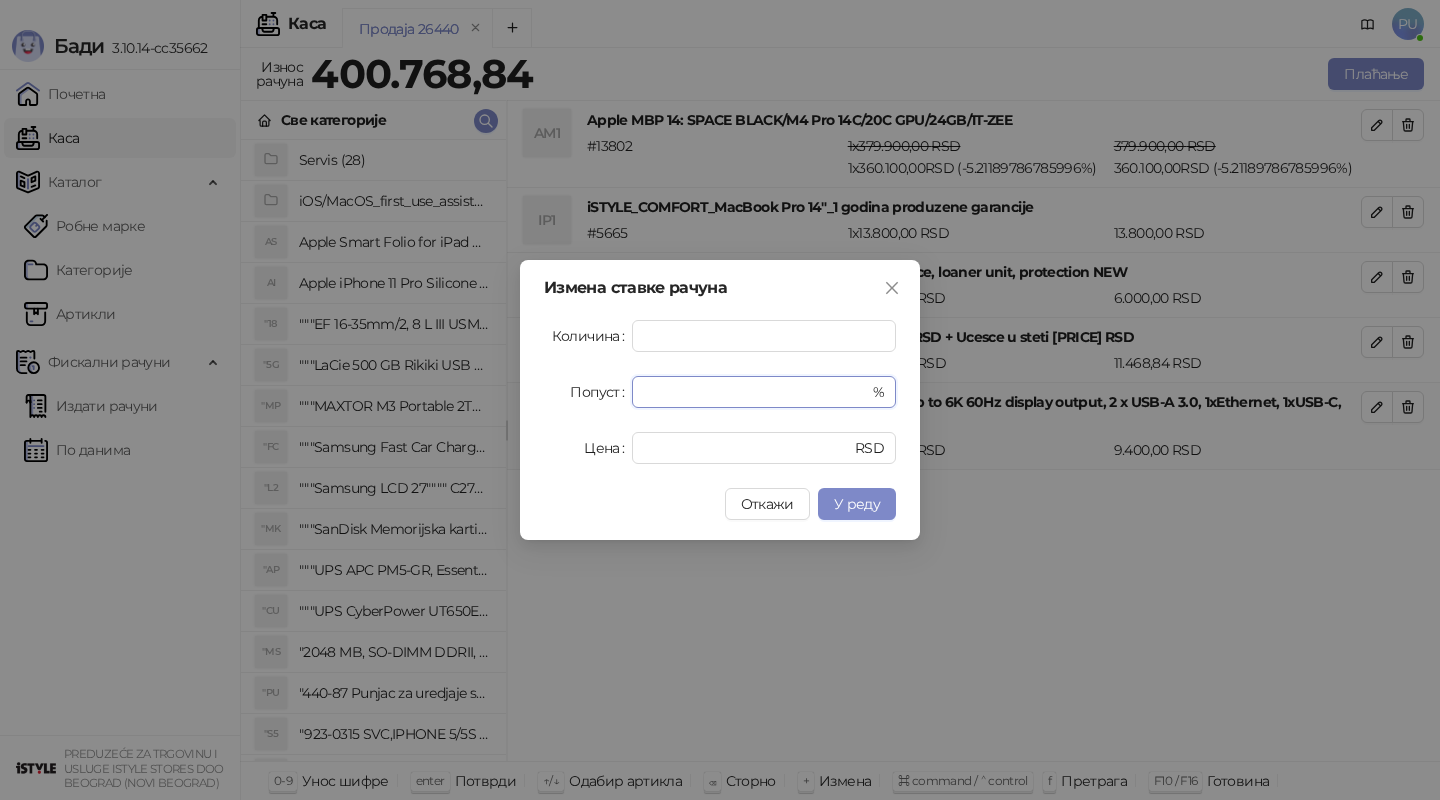 drag, startPoint x: 775, startPoint y: 387, endPoint x: 380, endPoint y: 389, distance: 395.00507 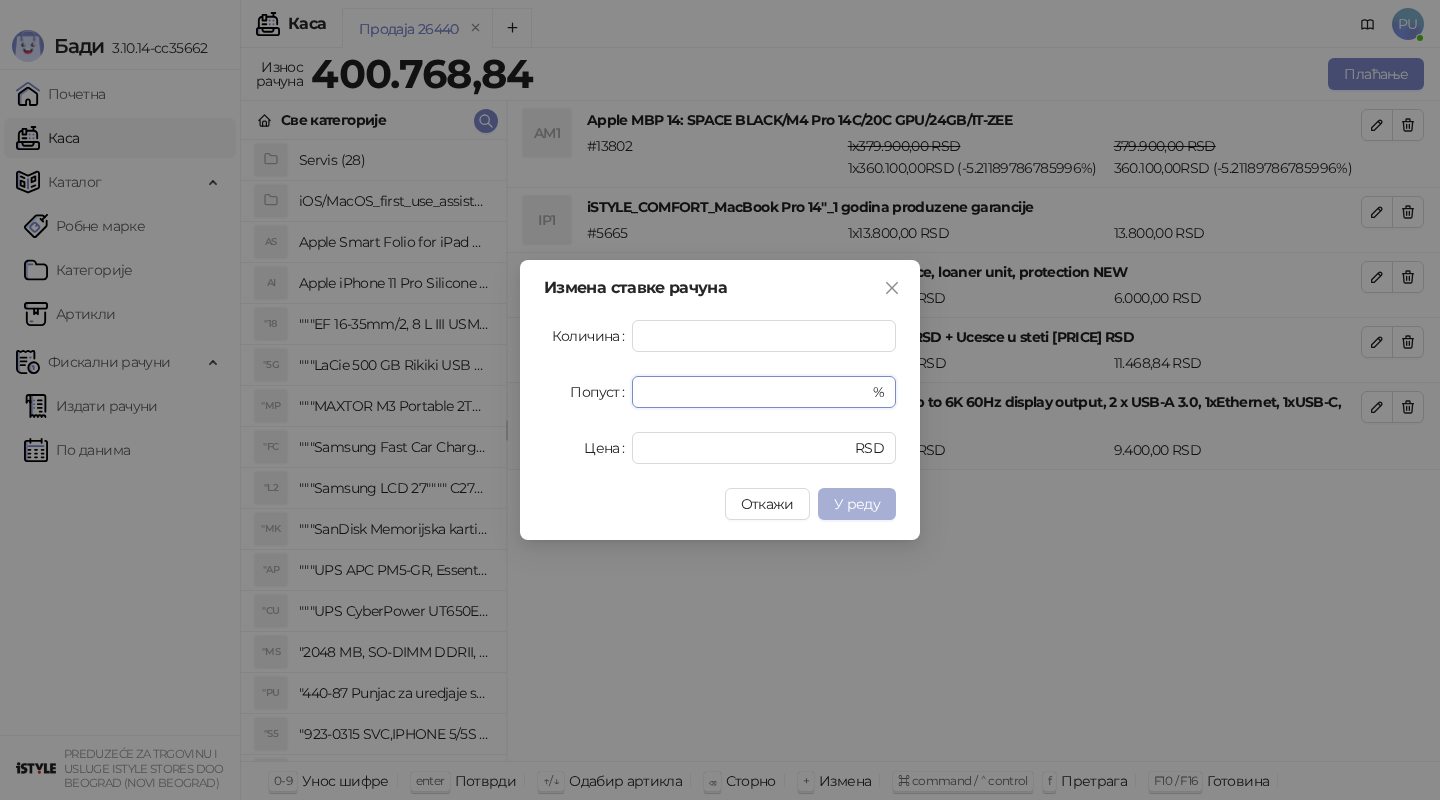 type on "**********" 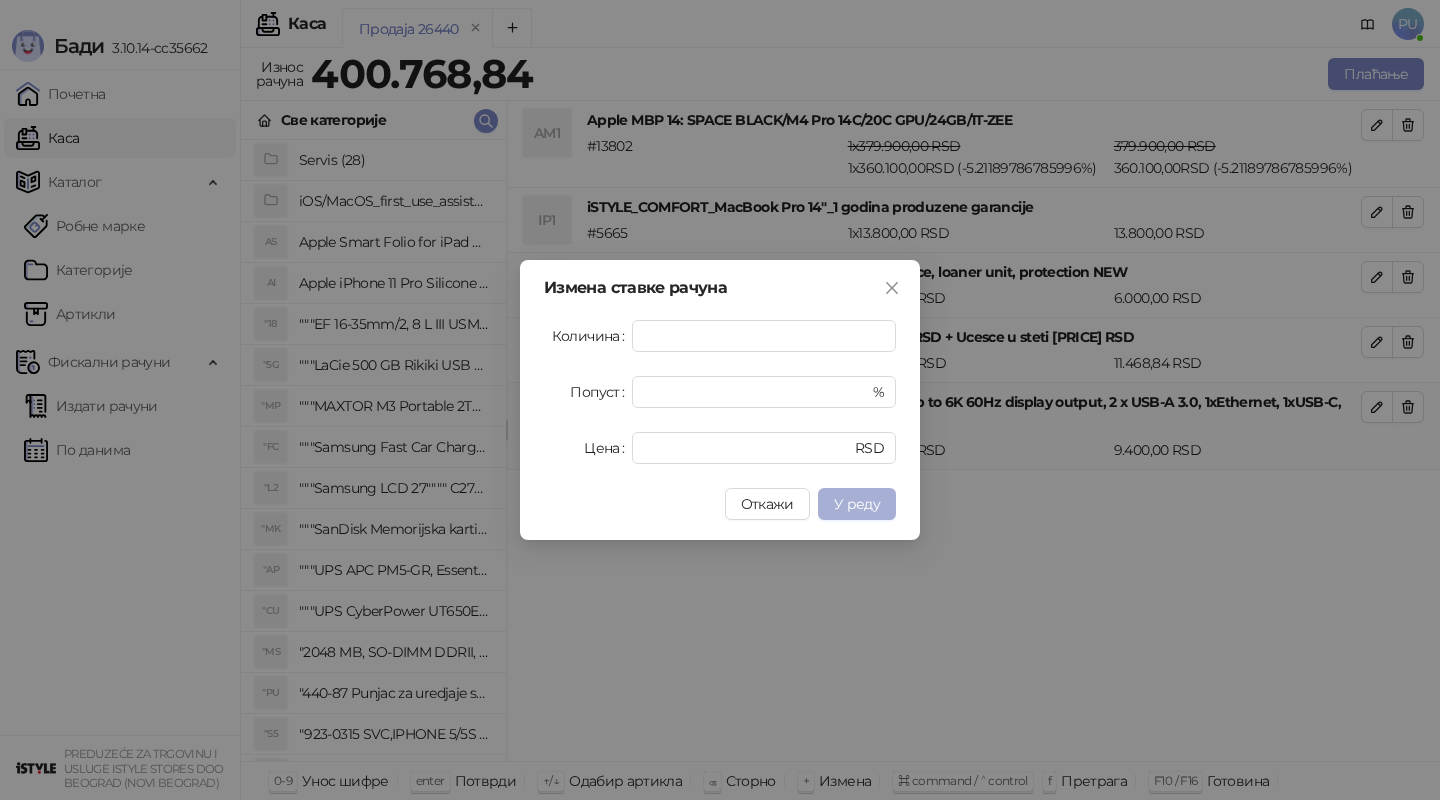 click on "У реду" at bounding box center (857, 504) 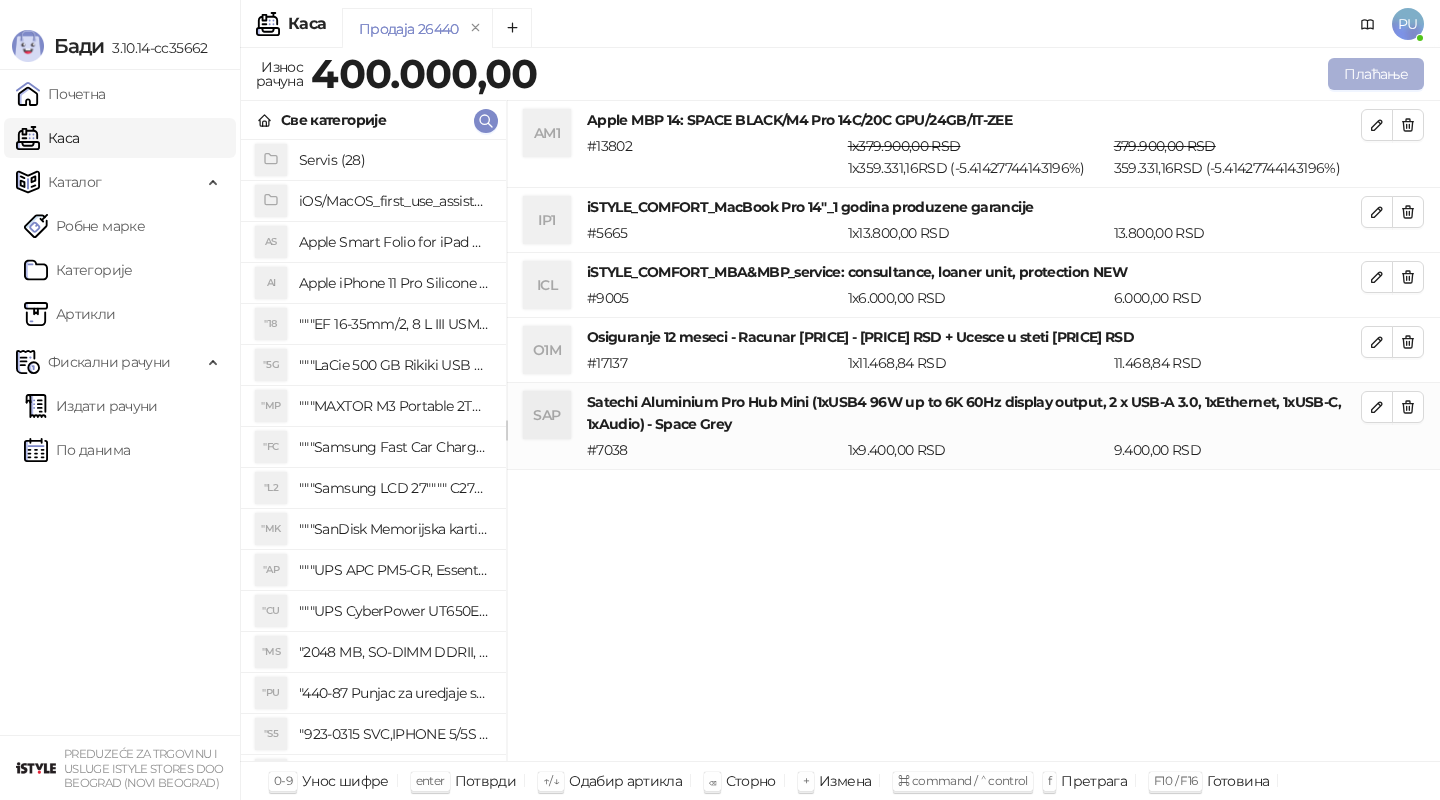click on "Плаћање" at bounding box center (1376, 74) 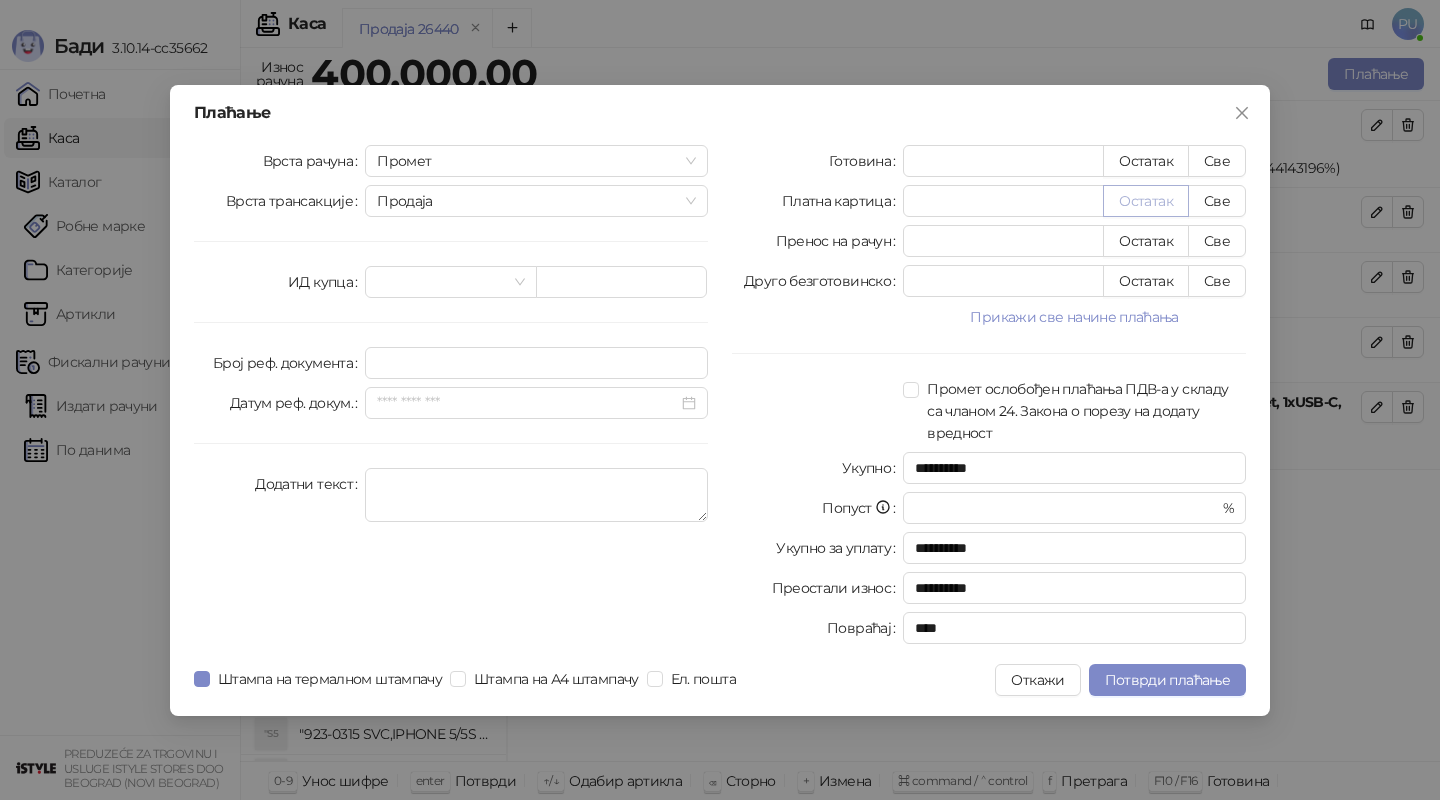 click on "Остатак" at bounding box center (1146, 201) 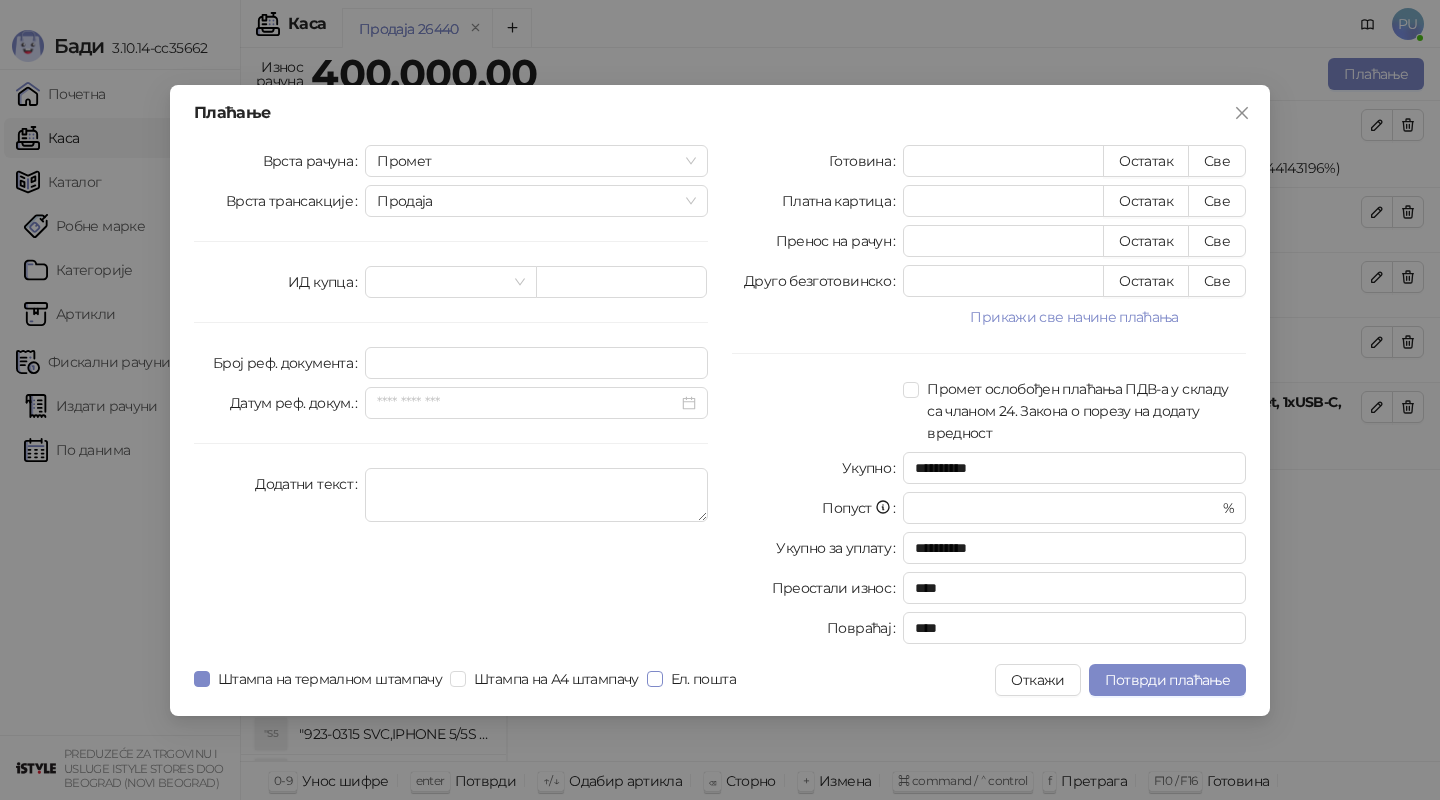 click on "Ел. пошта" at bounding box center [703, 679] 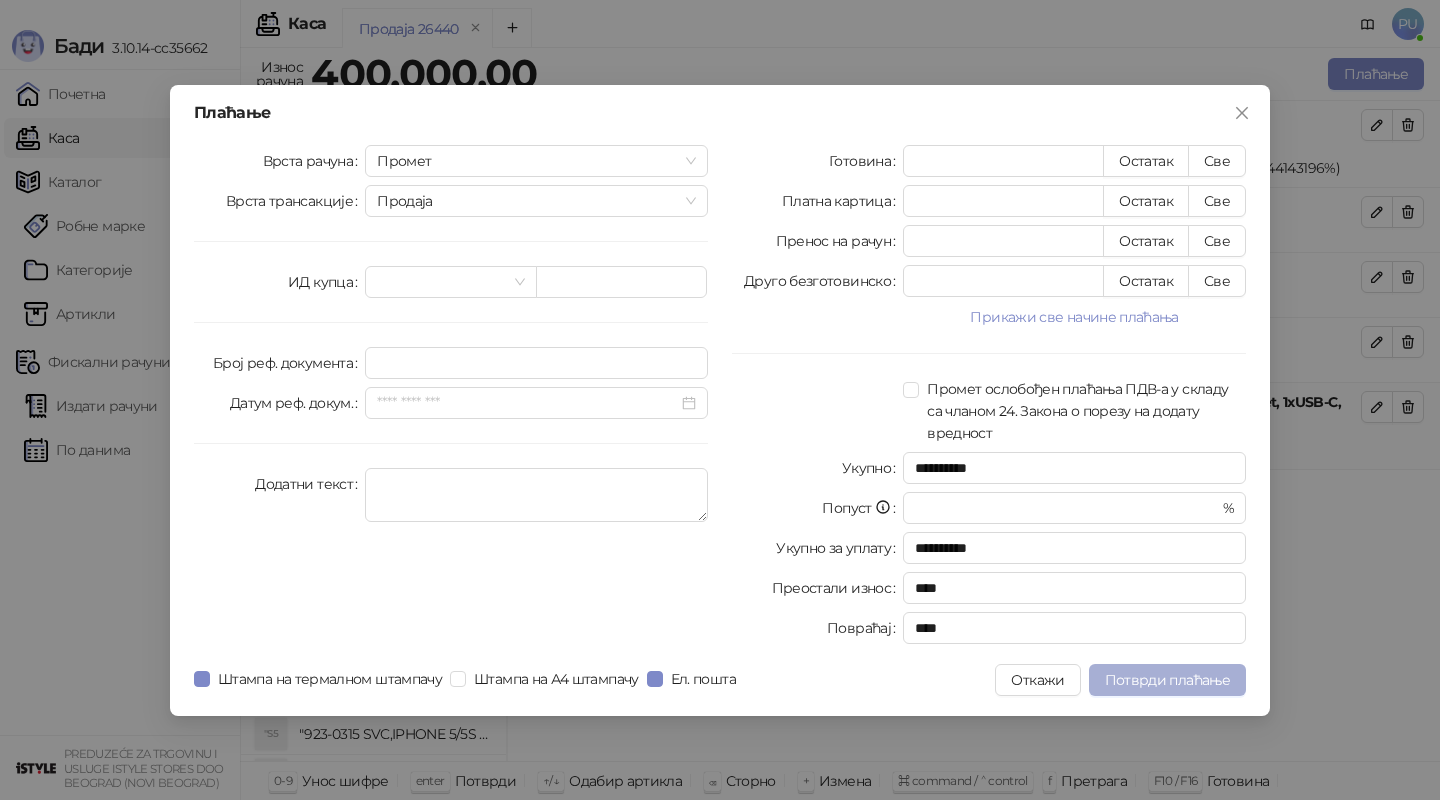 click on "Потврди плаћање" at bounding box center (1167, 680) 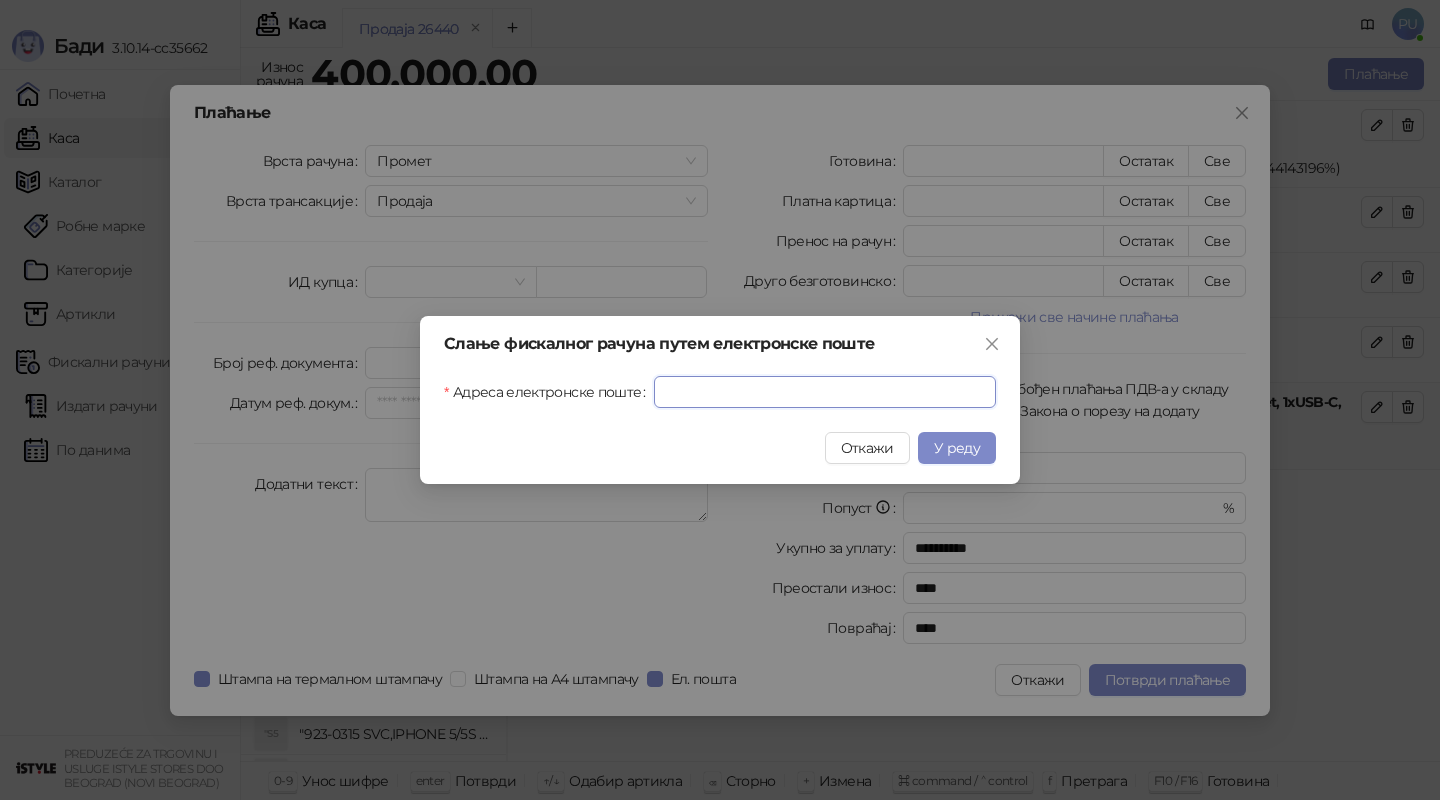 click on "Адреса електронске поште" at bounding box center [825, 392] 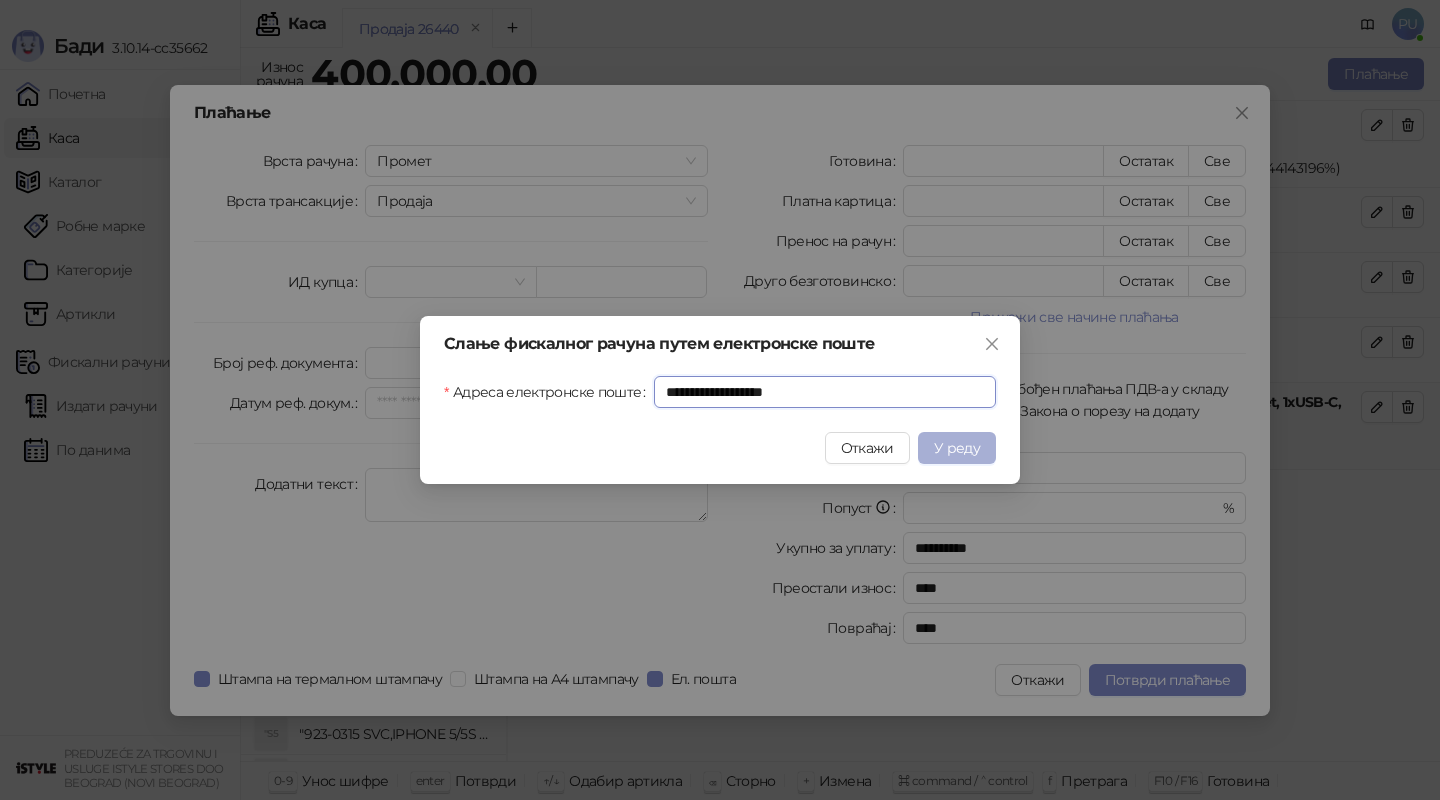 type on "**********" 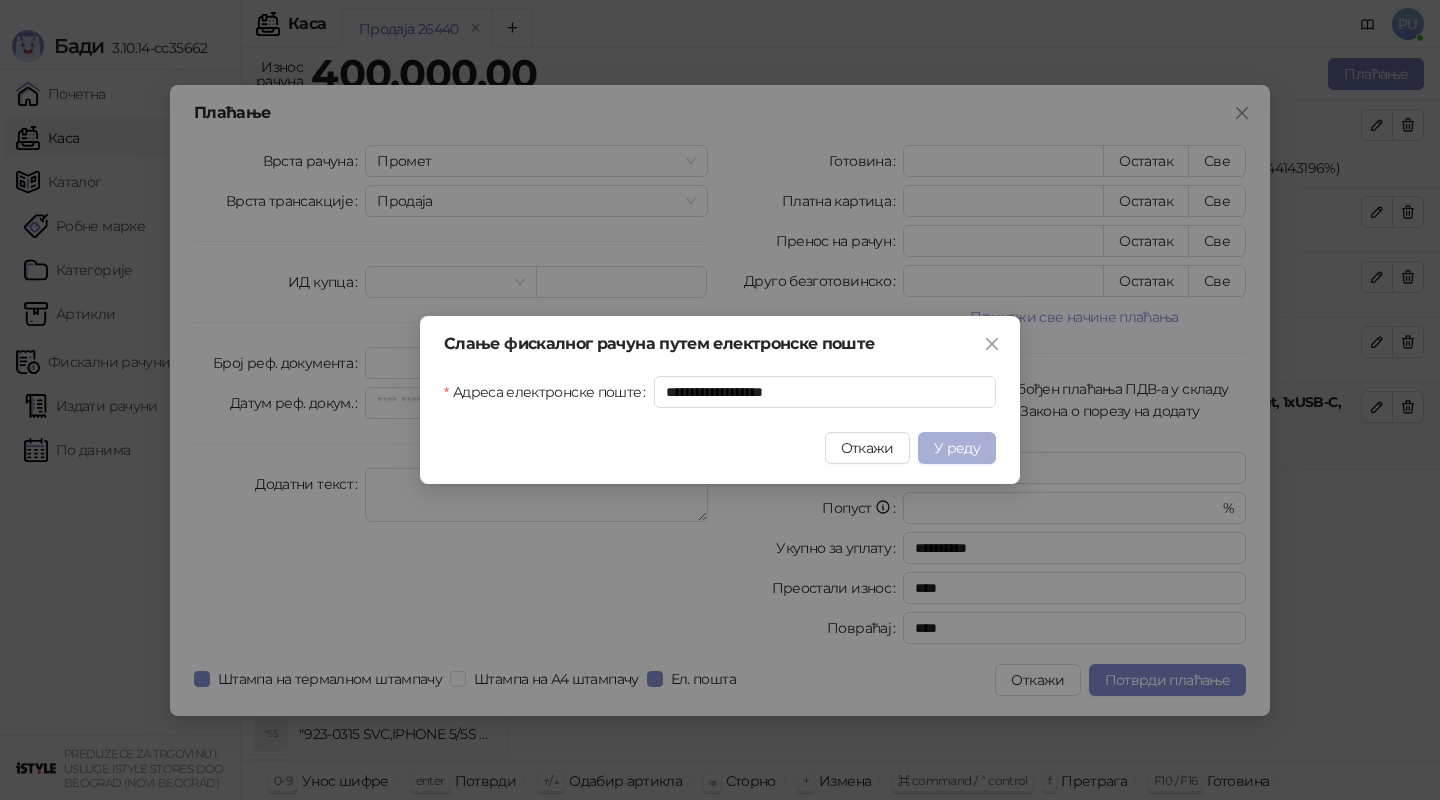 click on "У реду" at bounding box center (957, 448) 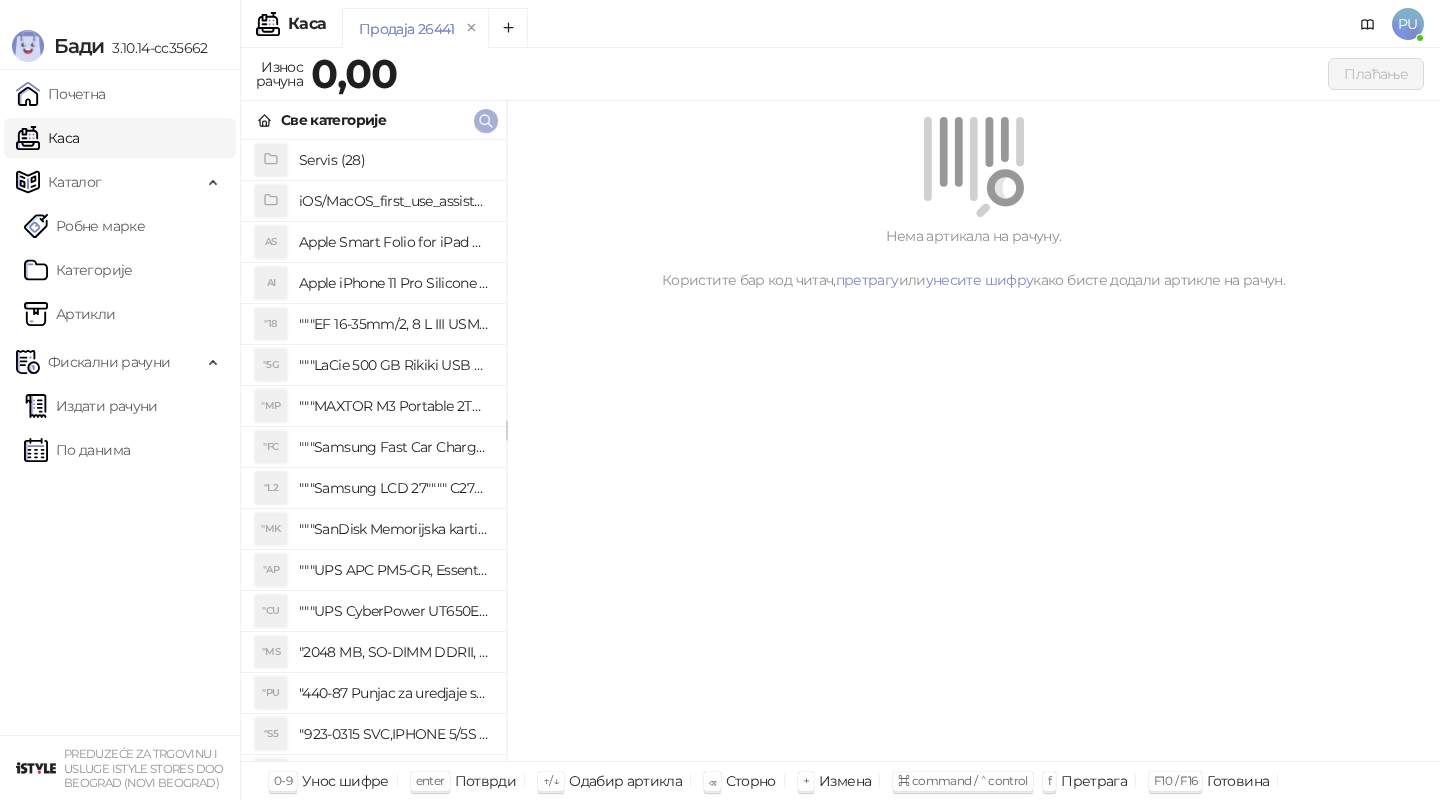click 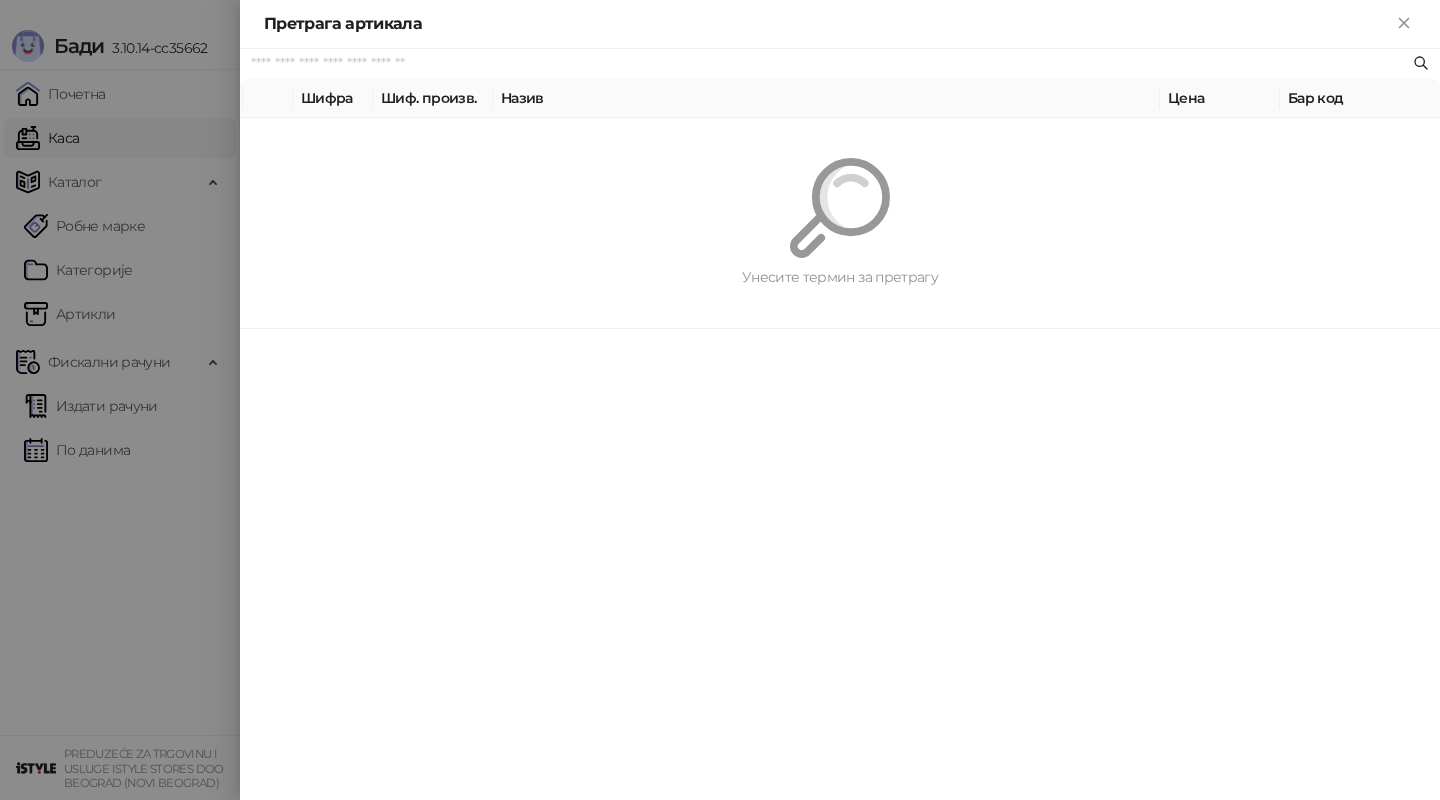 paste on "*********" 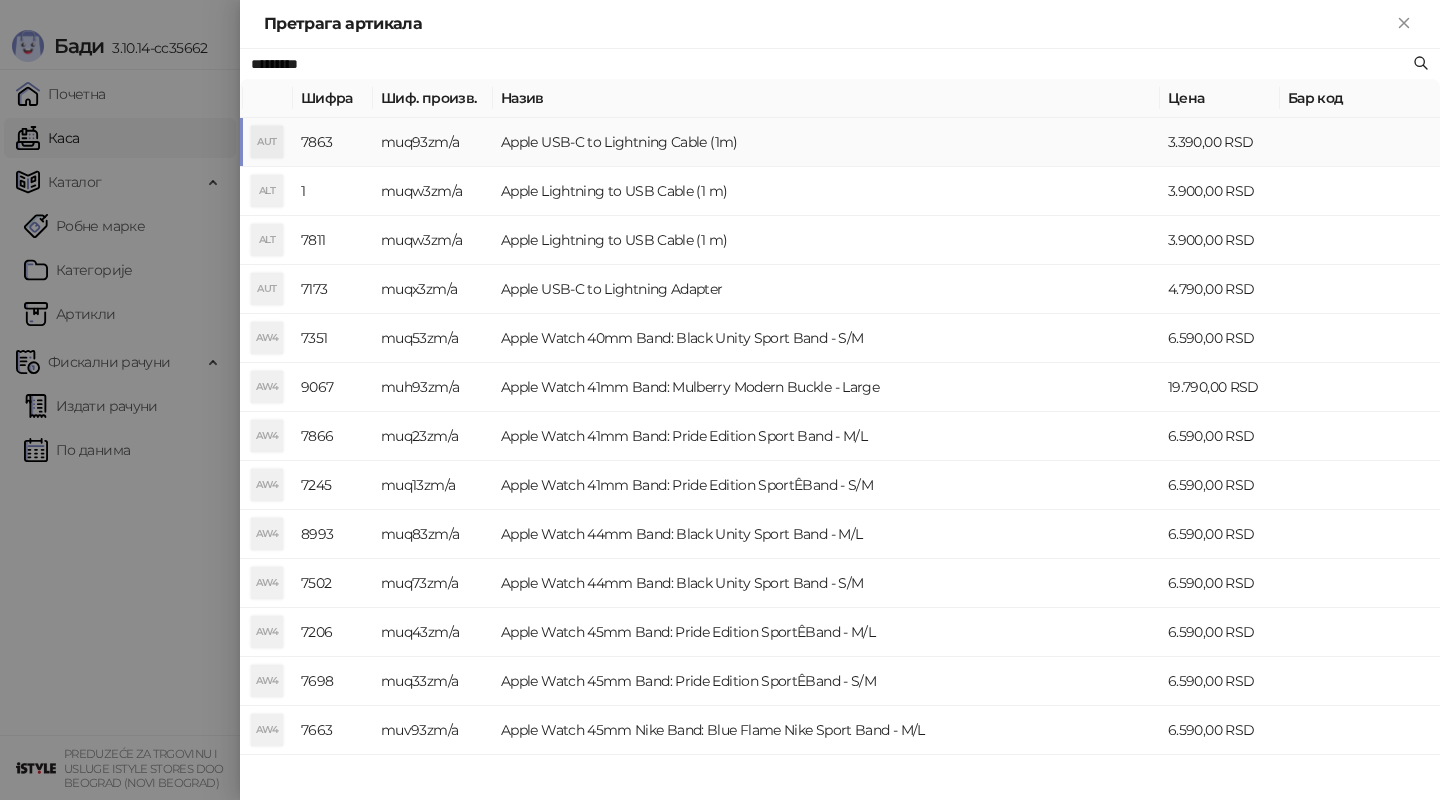 click on "Apple USB-C to Lightning Cable (1m)" at bounding box center [826, 142] 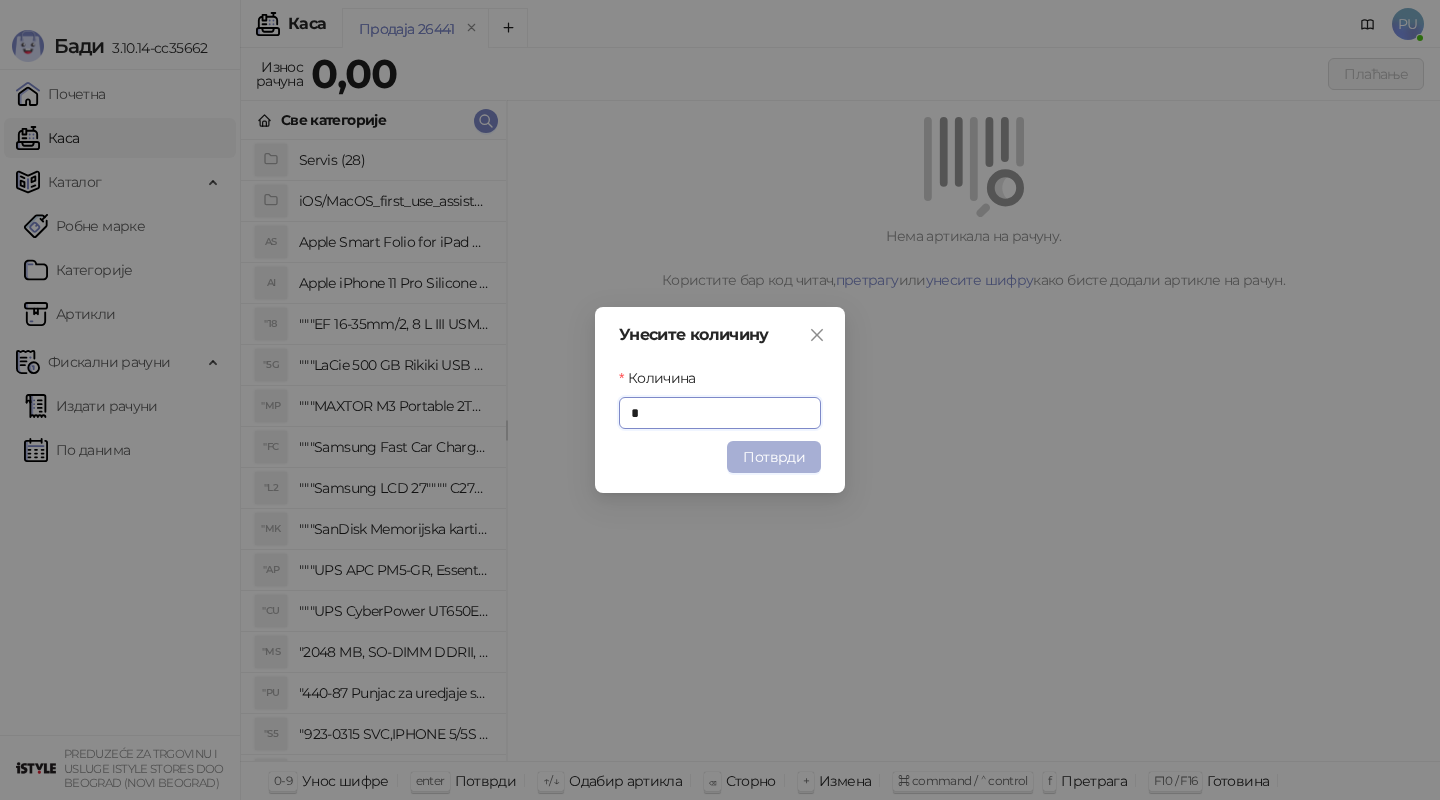 click on "Потврди" at bounding box center [774, 457] 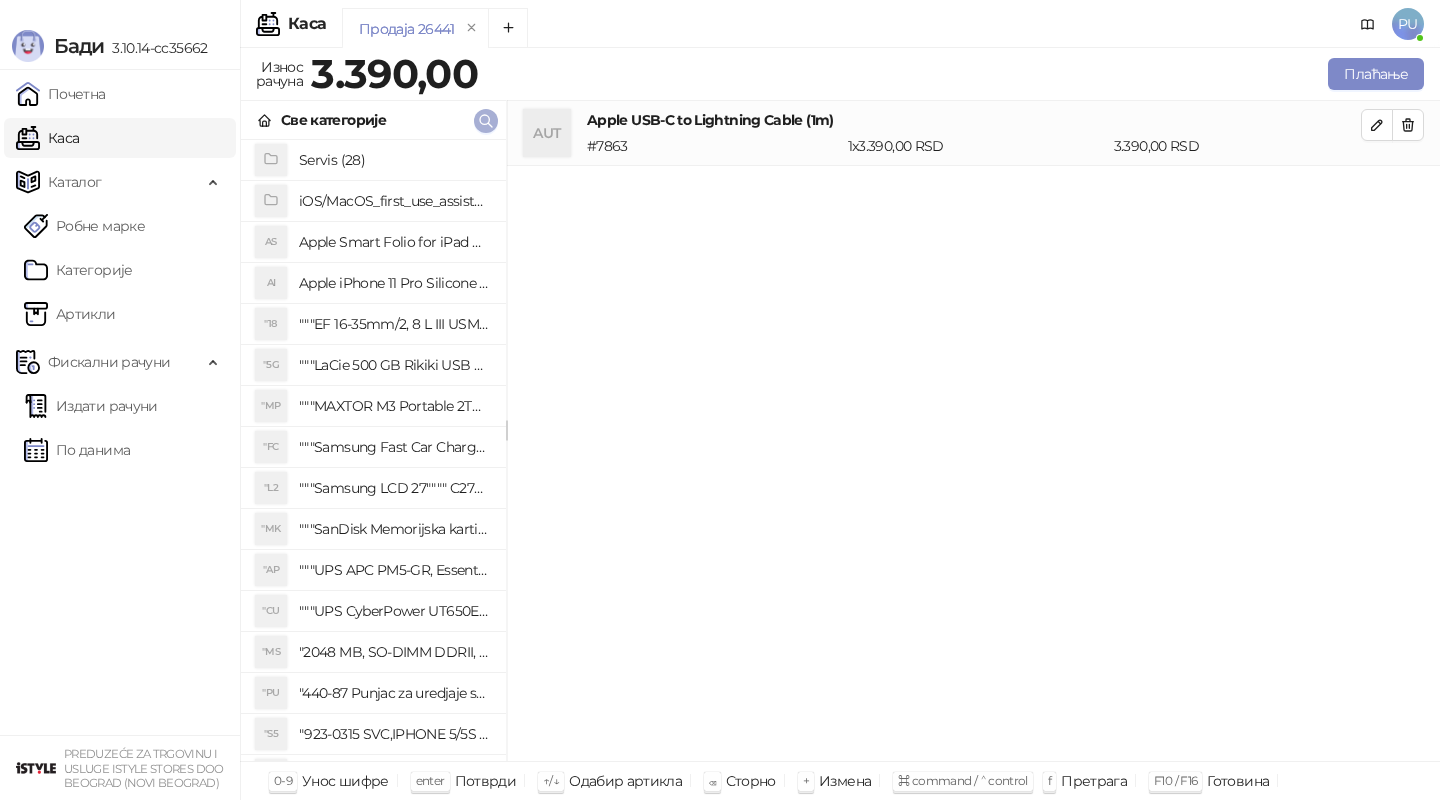click 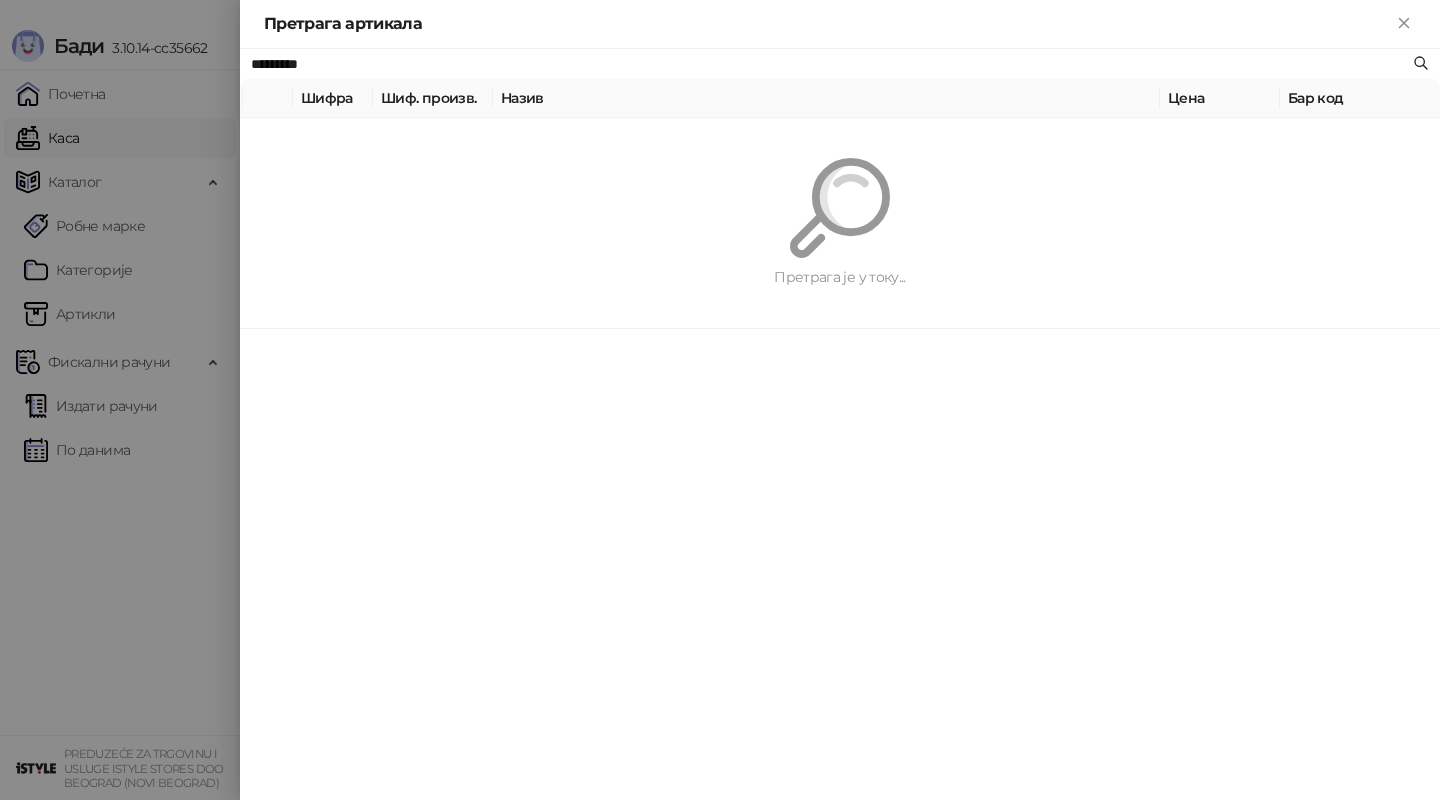 paste 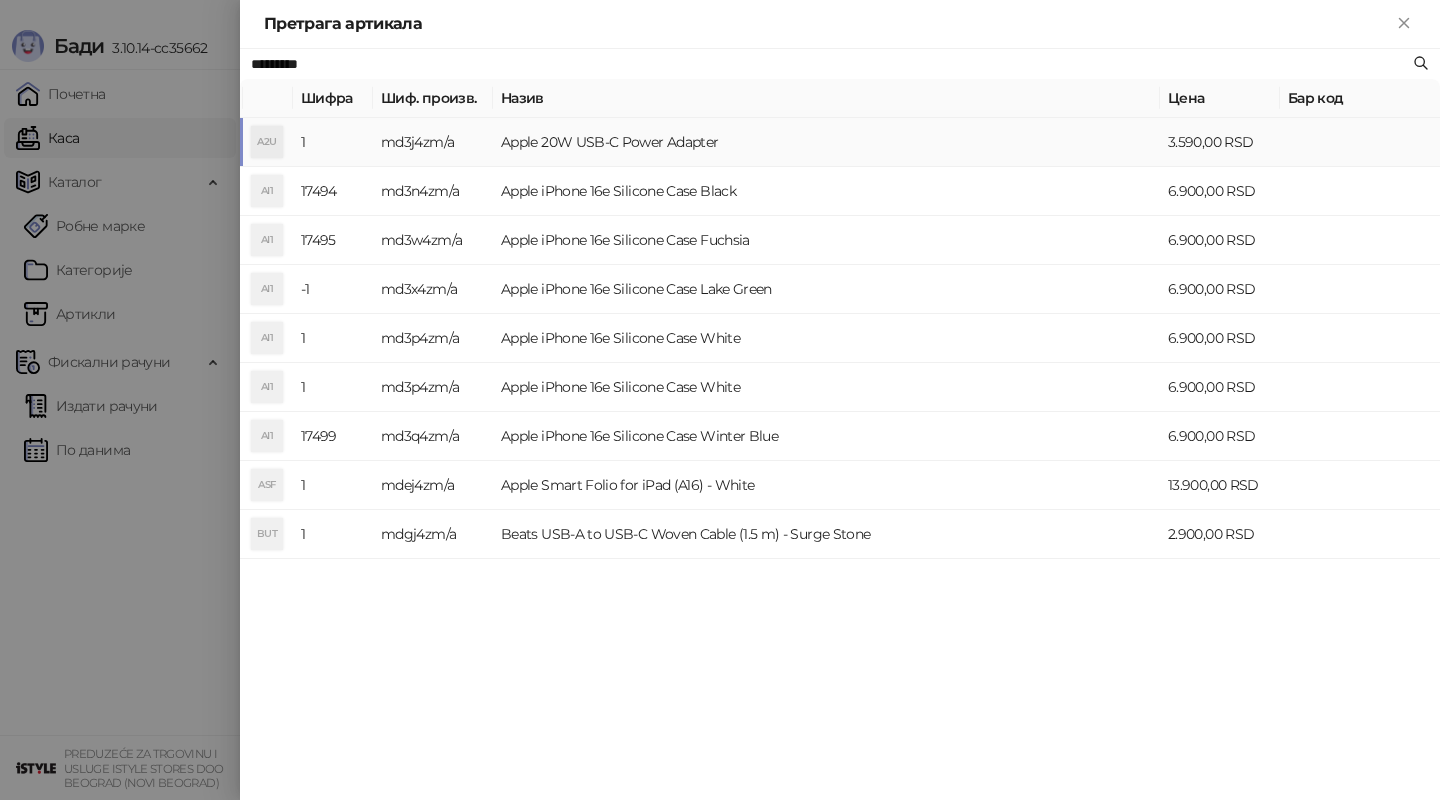 type on "*********" 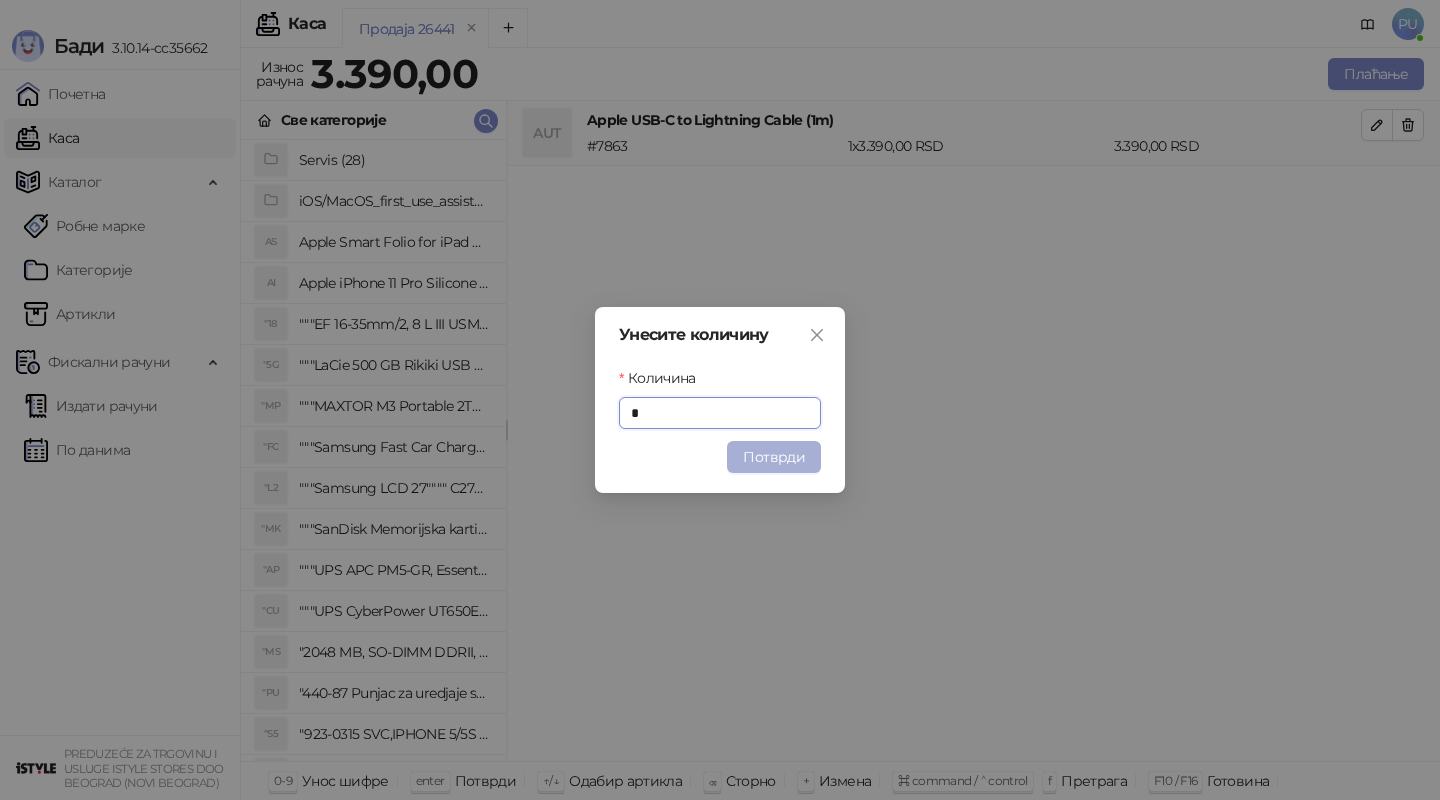 click on "Потврди" at bounding box center (774, 457) 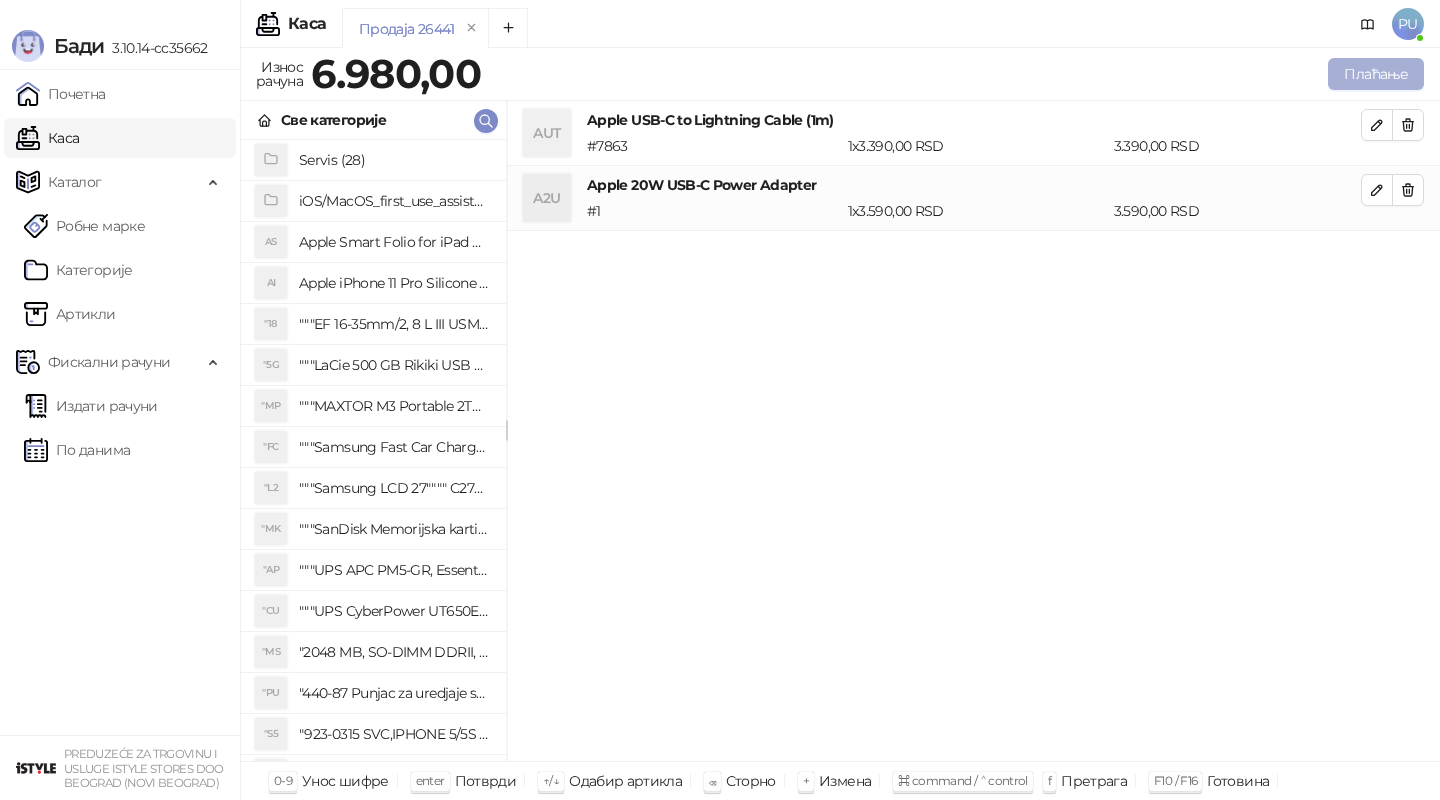 click on "Плаћање" at bounding box center [1376, 74] 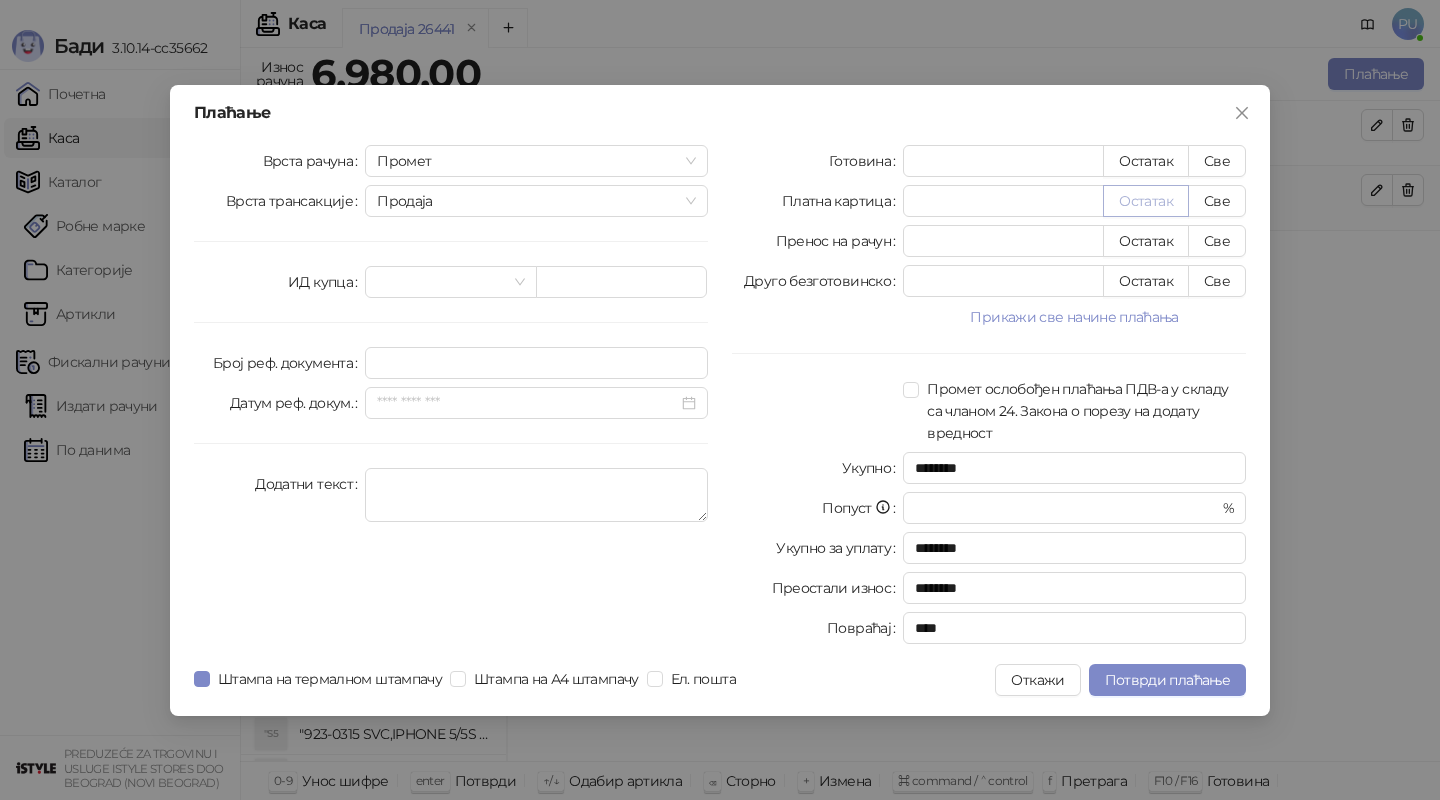 click on "Остатак" at bounding box center [1146, 201] 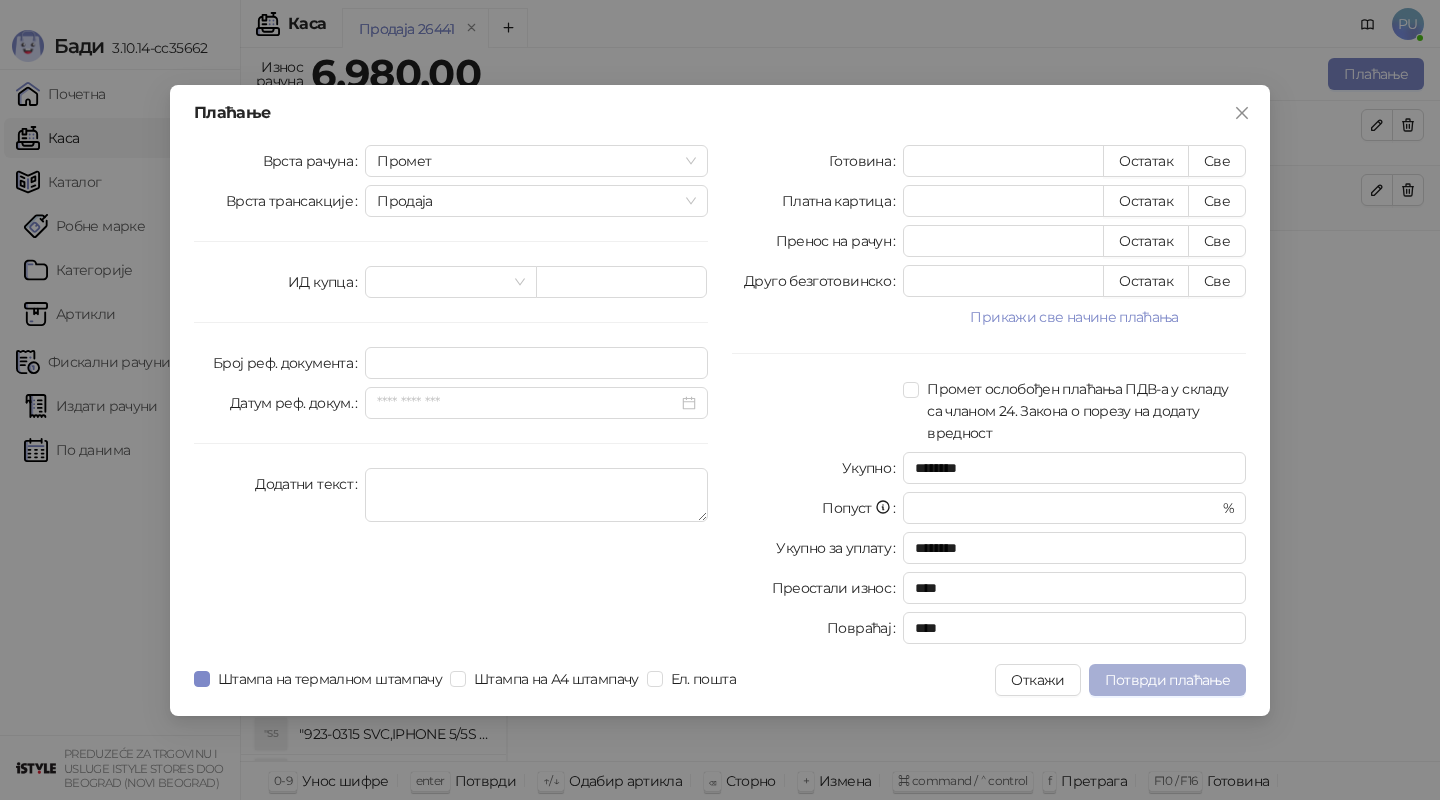 click on "Потврди плаћање" at bounding box center [1167, 680] 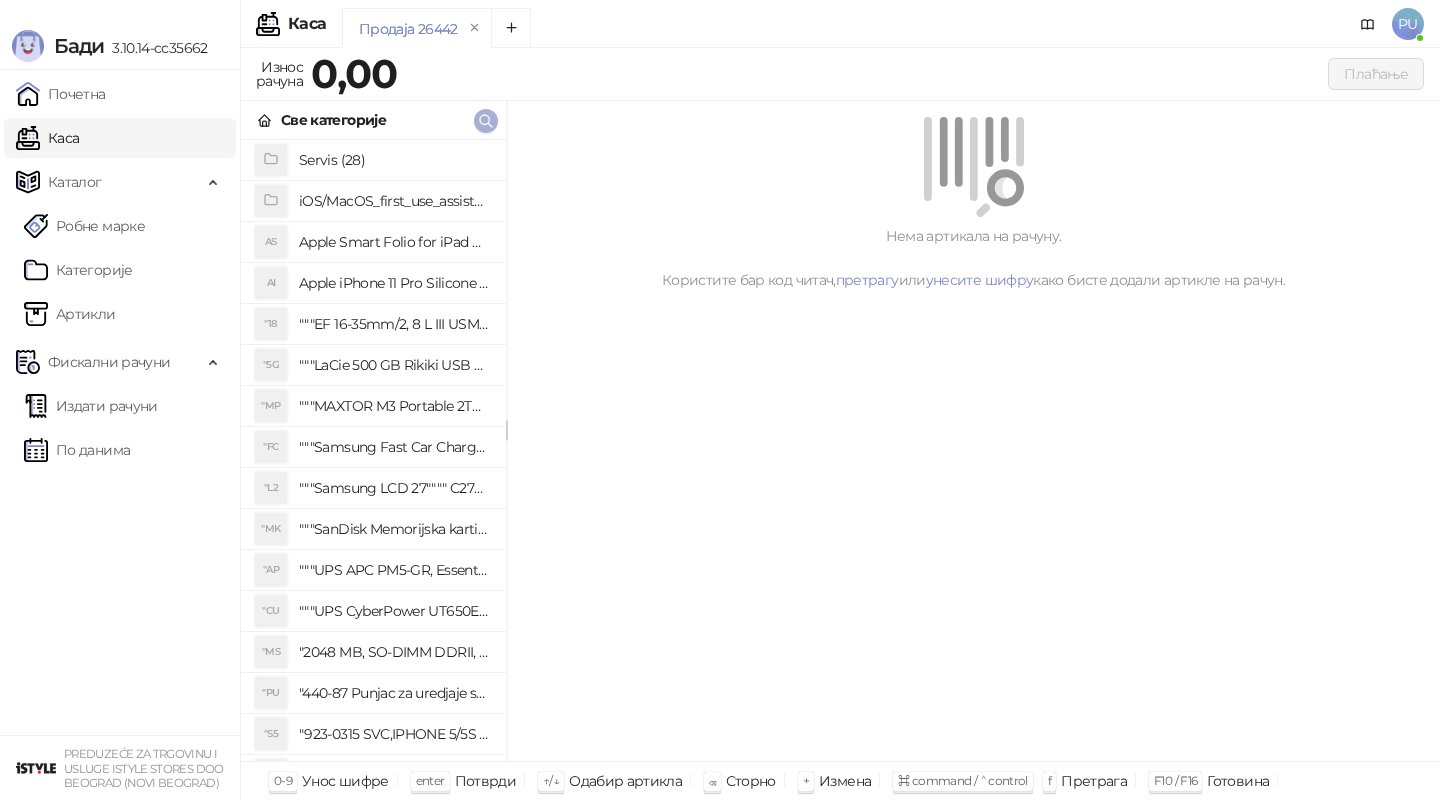 click 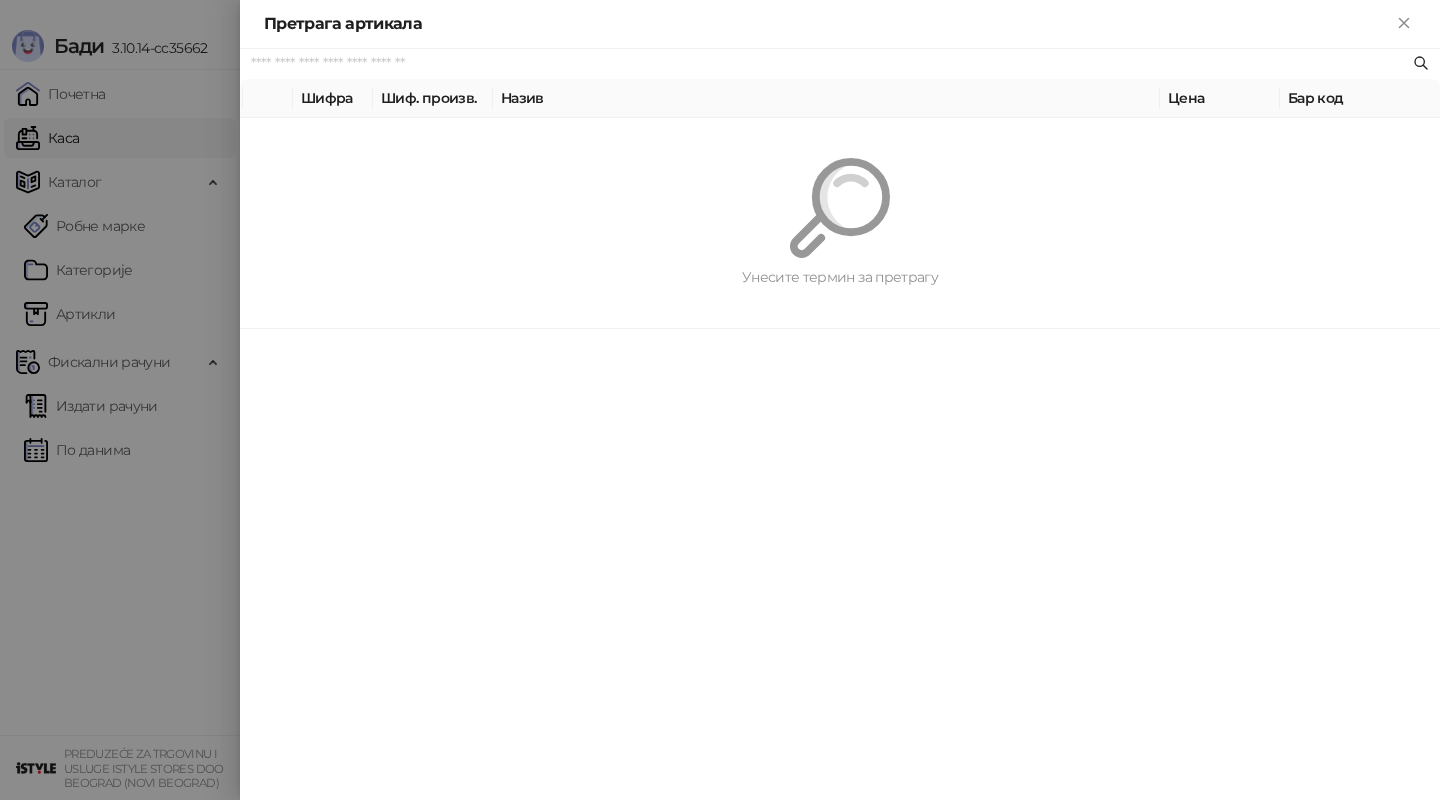 paste on "*********" 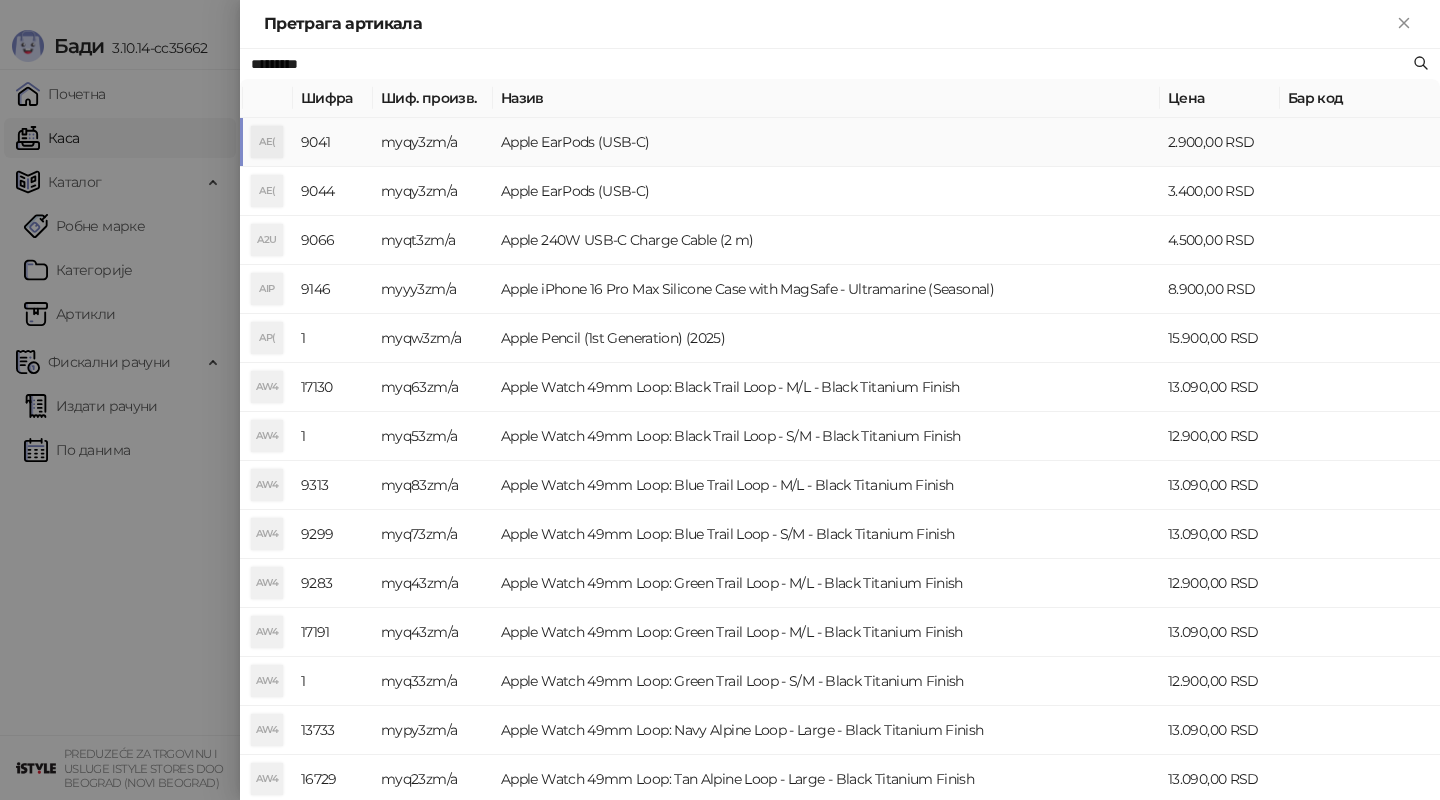 click on "Apple EarPods (USB-C)" at bounding box center (826, 142) 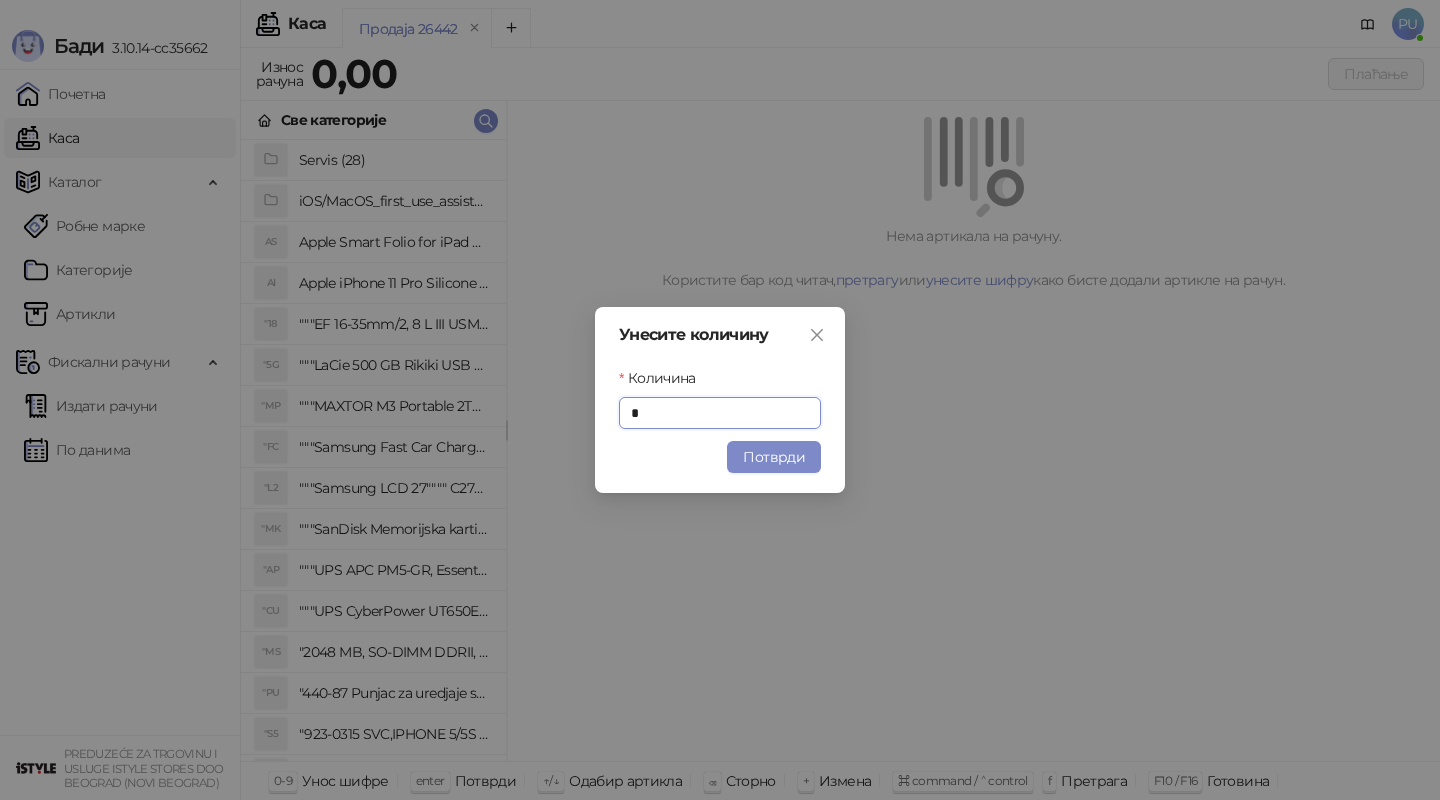 click on "Потврди" at bounding box center (774, 457) 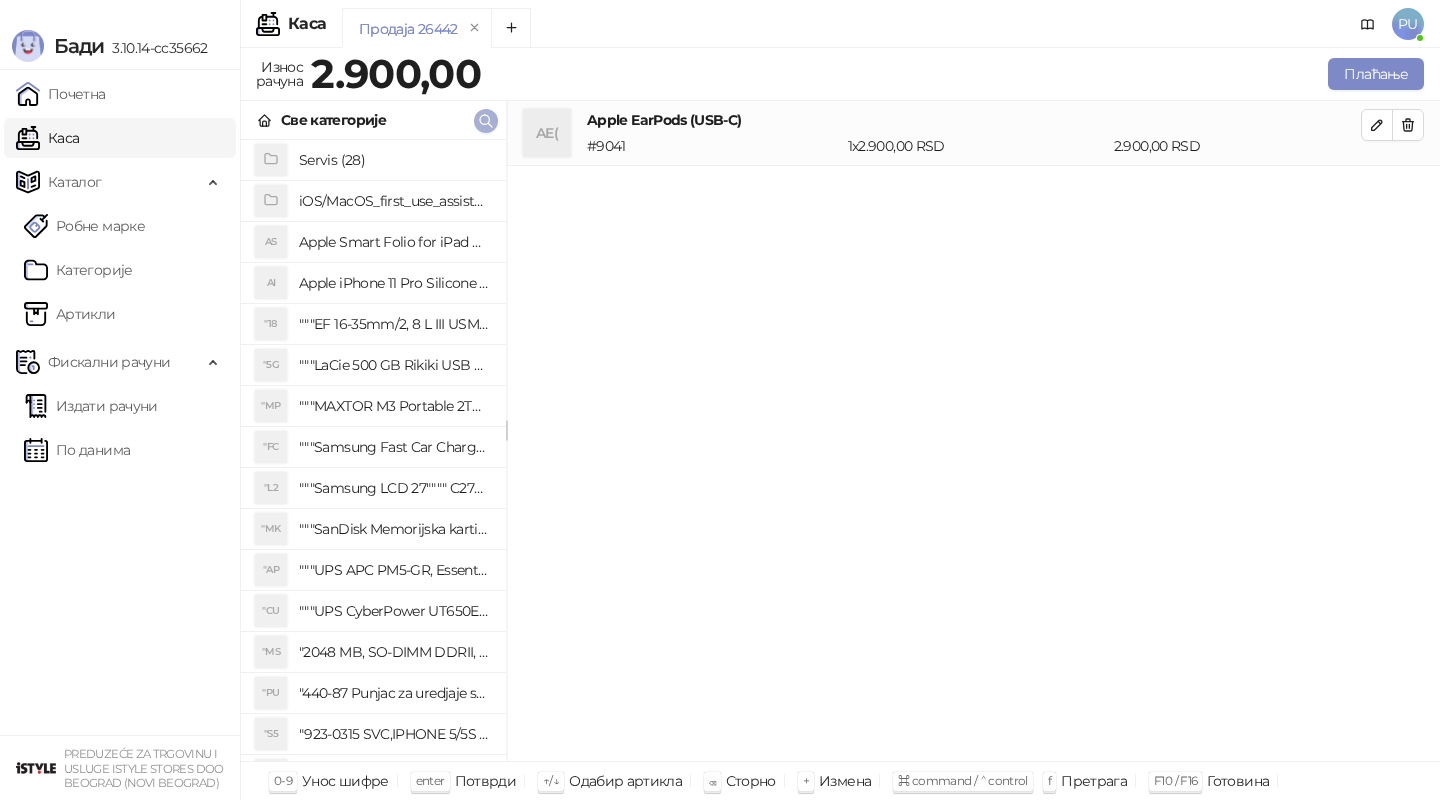 click 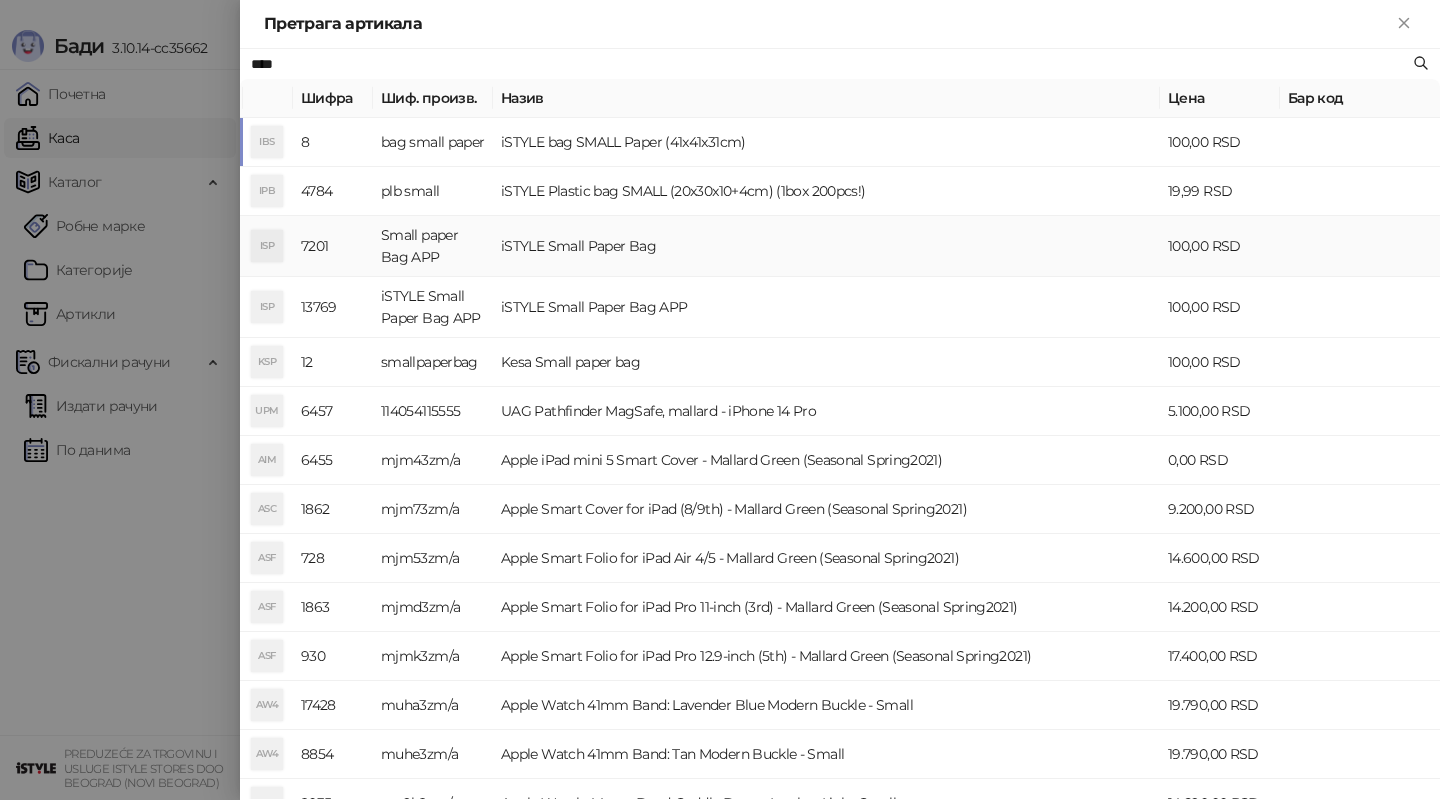 type on "****" 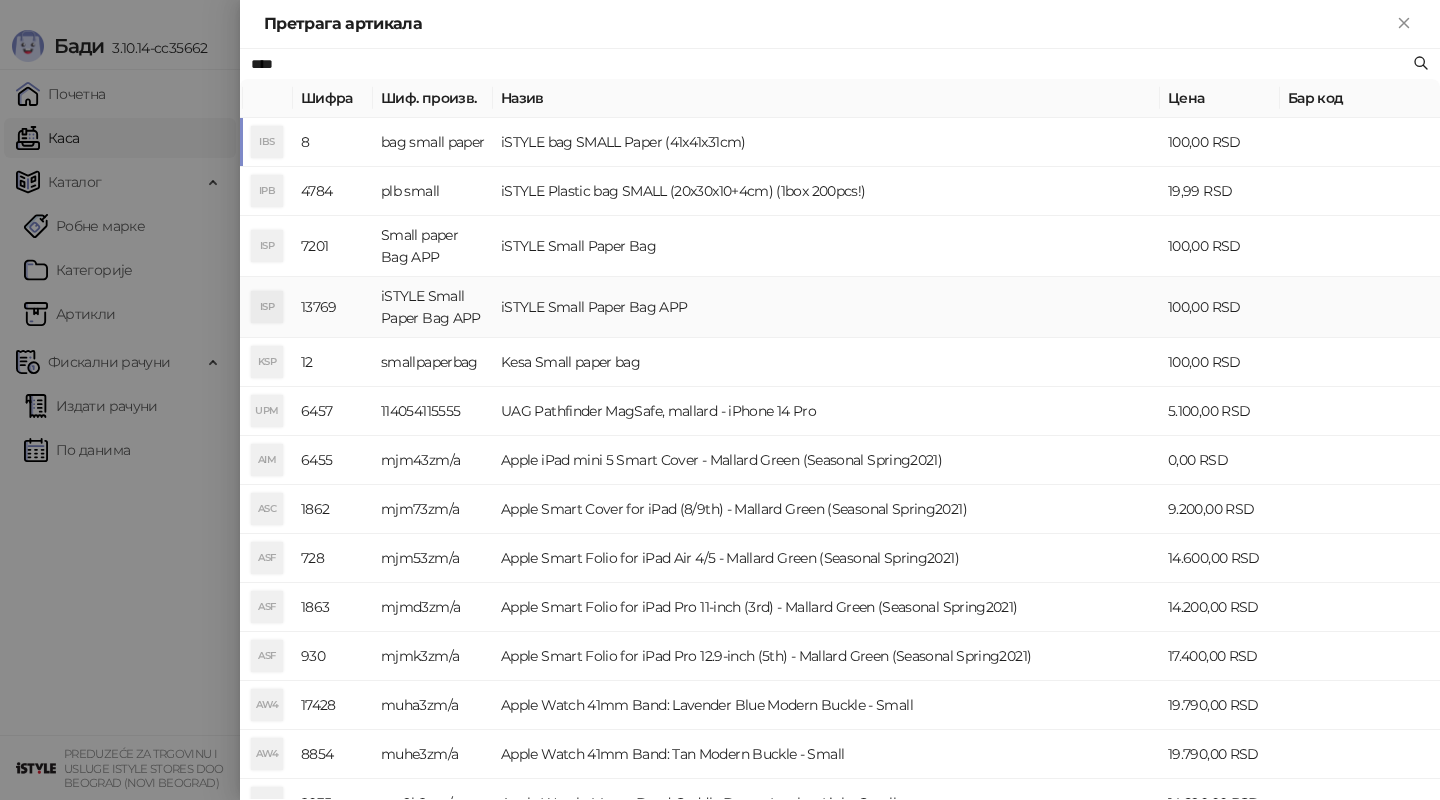click on "iSTYLE Small Paper Bag APP" at bounding box center [826, 307] 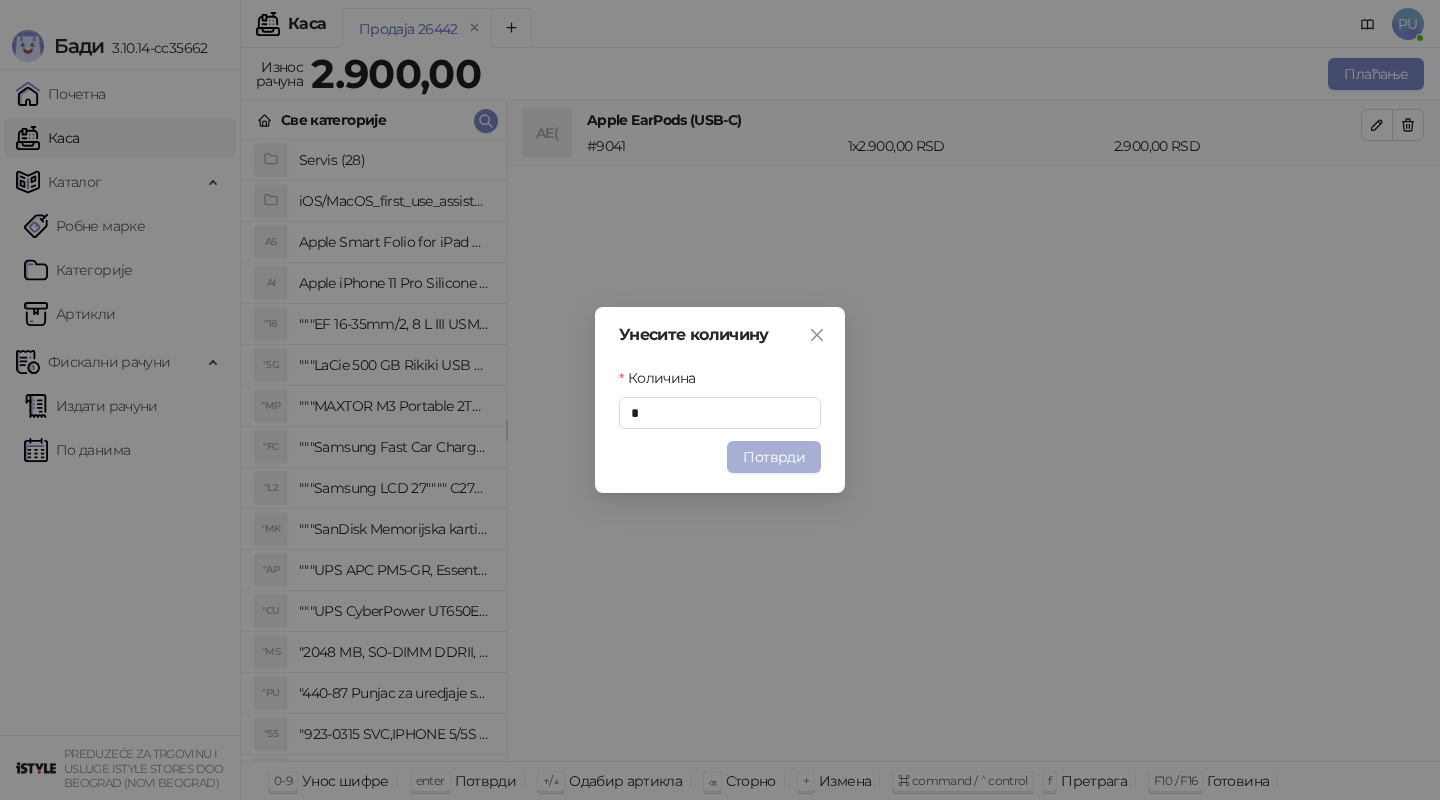 click on "Потврди" at bounding box center (774, 457) 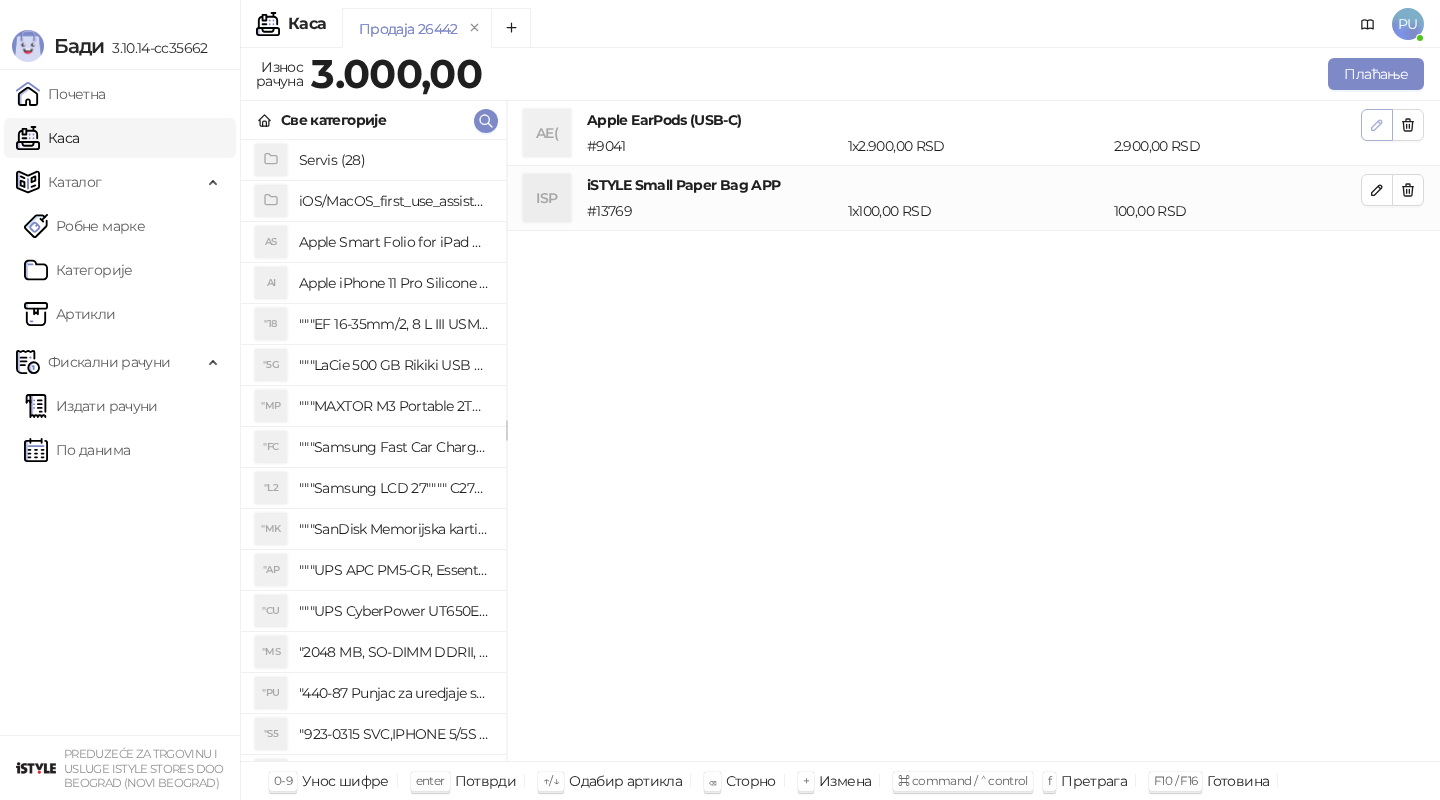 click 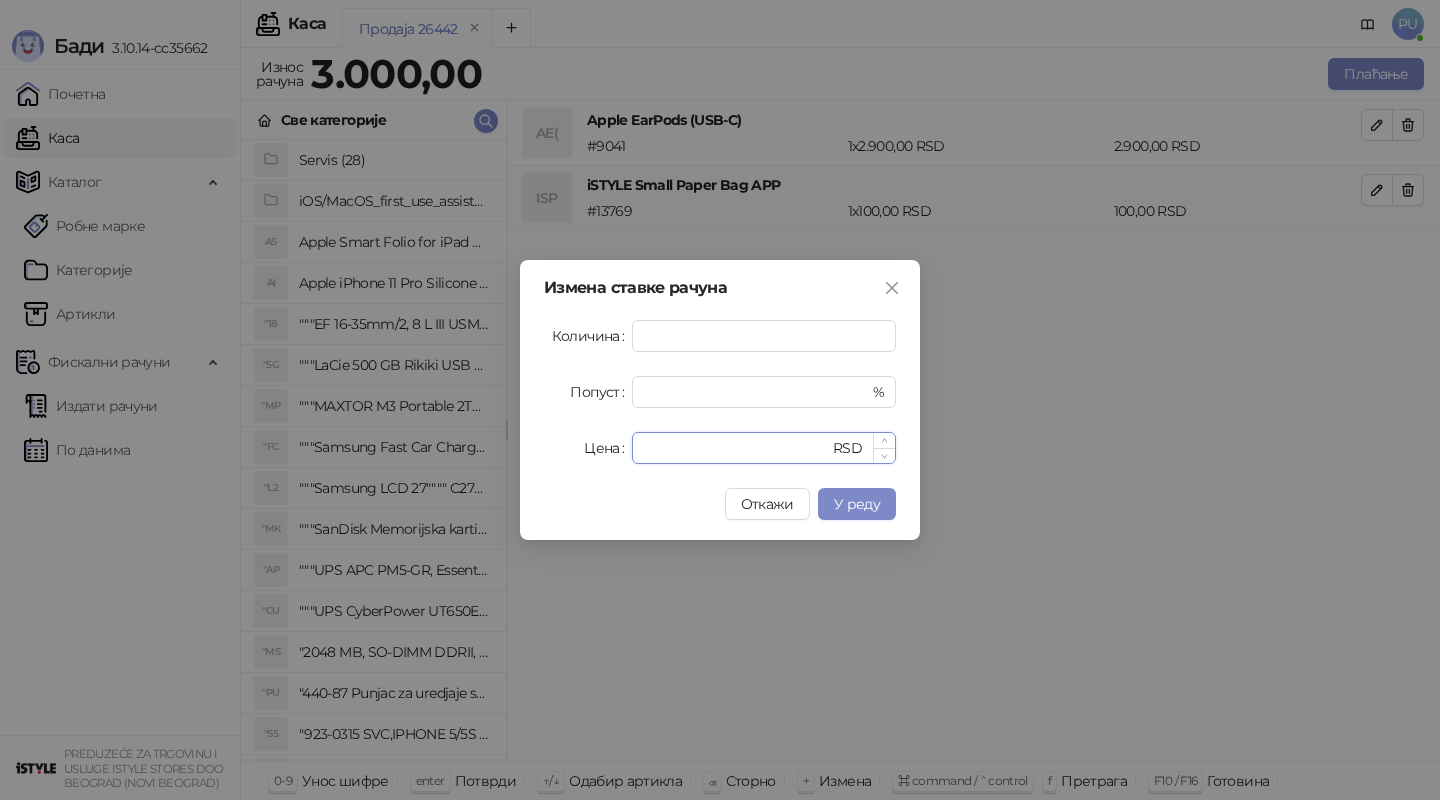 click on "****" at bounding box center (736, 448) 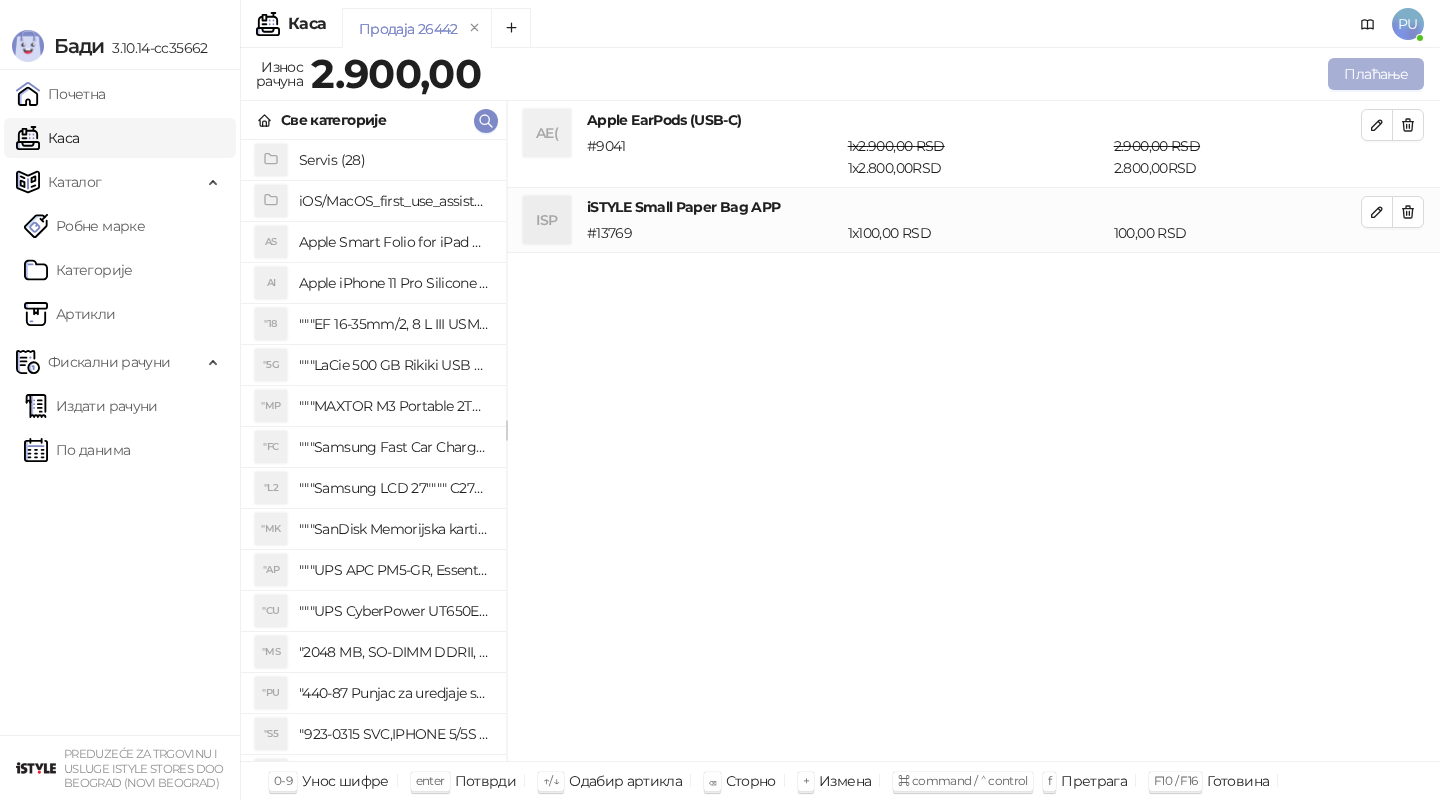 click on "Плаћање" at bounding box center [1376, 74] 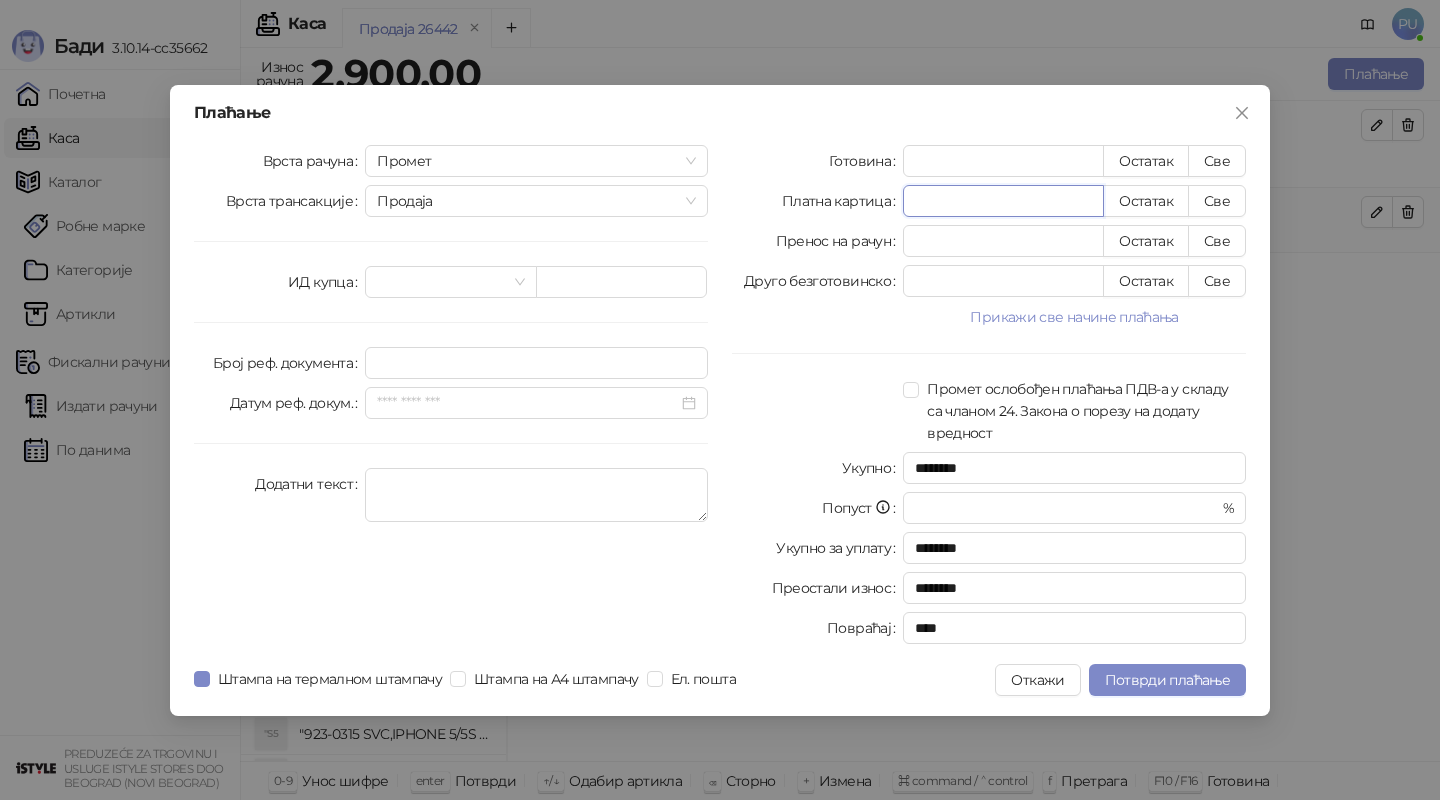 click on "*" at bounding box center [1003, 201] 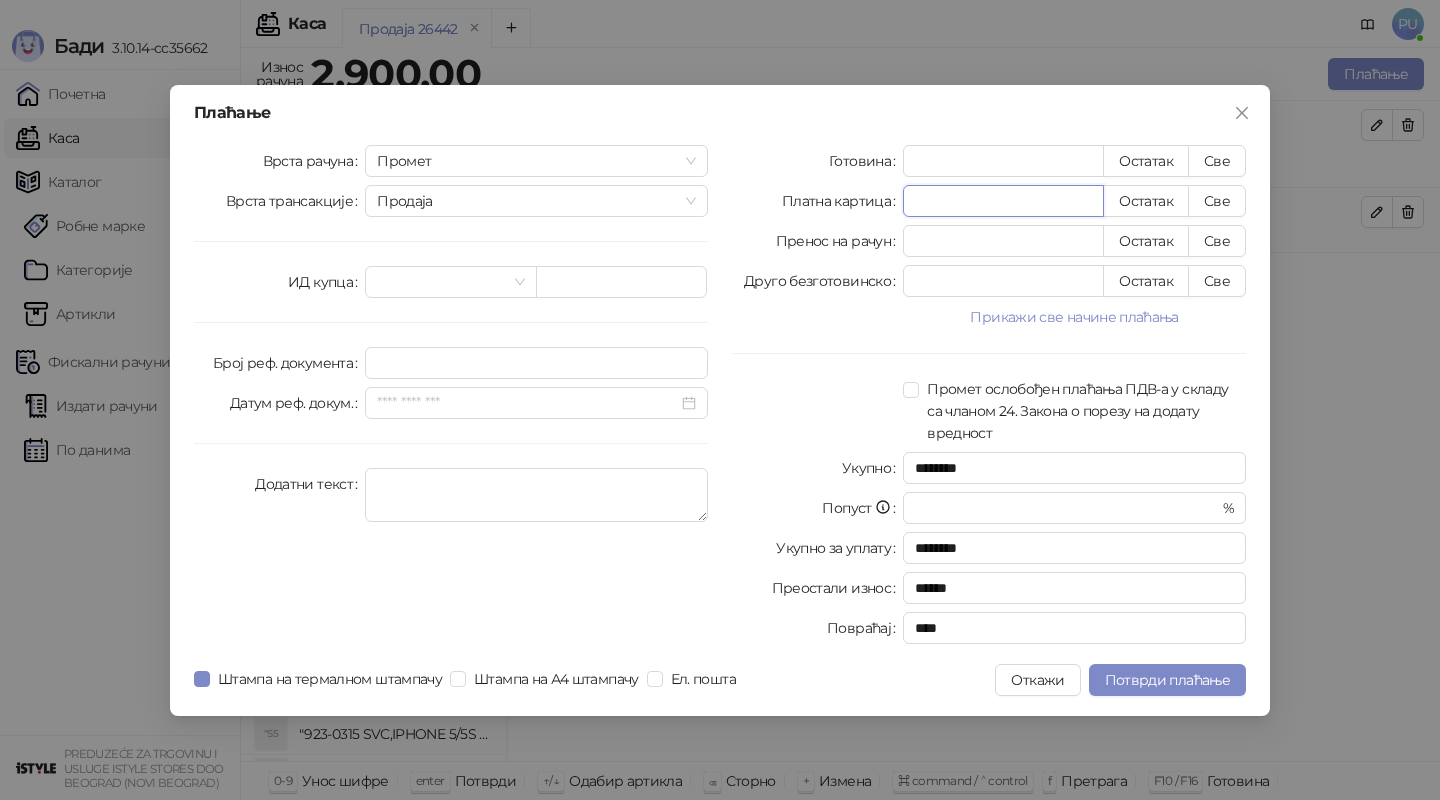 click on "****" at bounding box center (1003, 201) 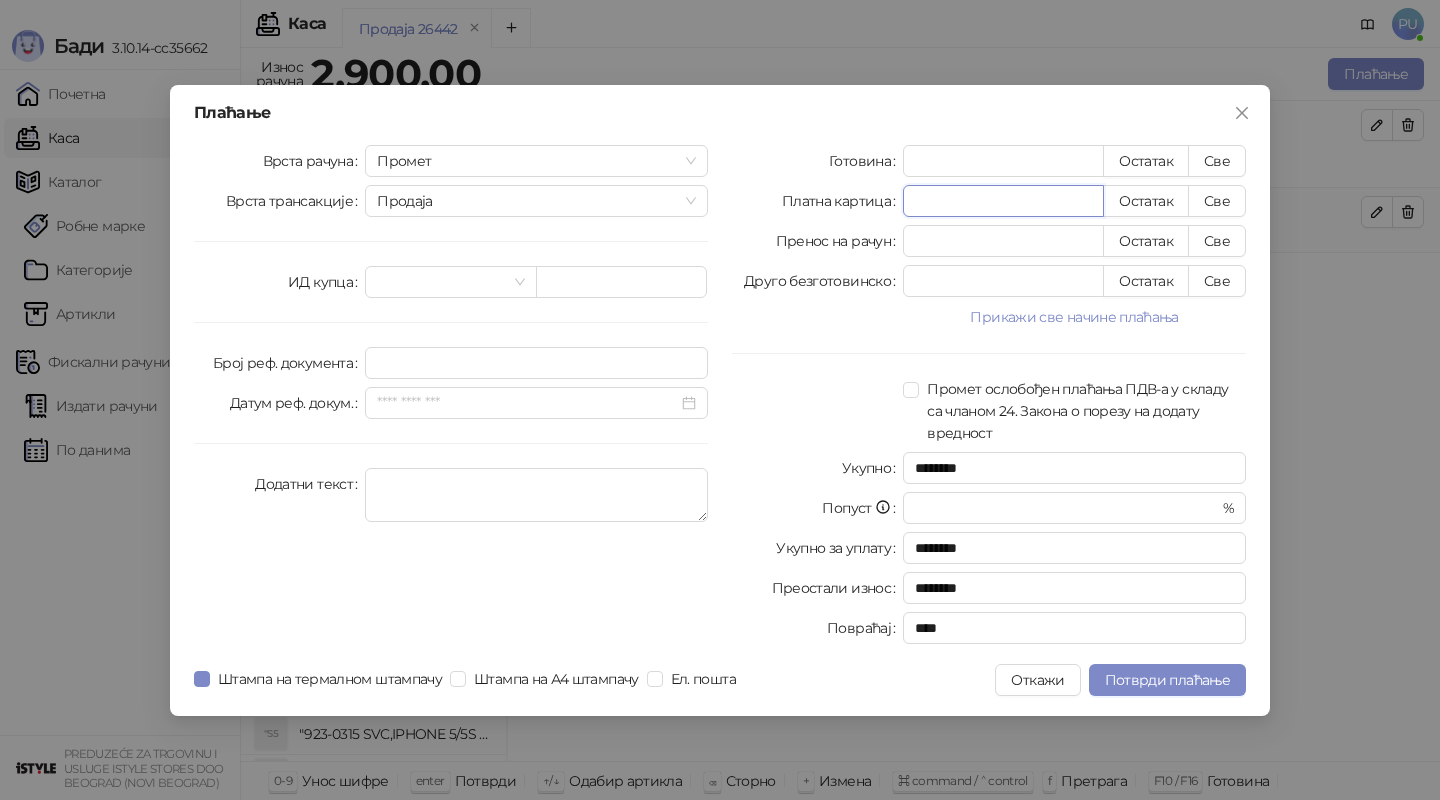 type on "*" 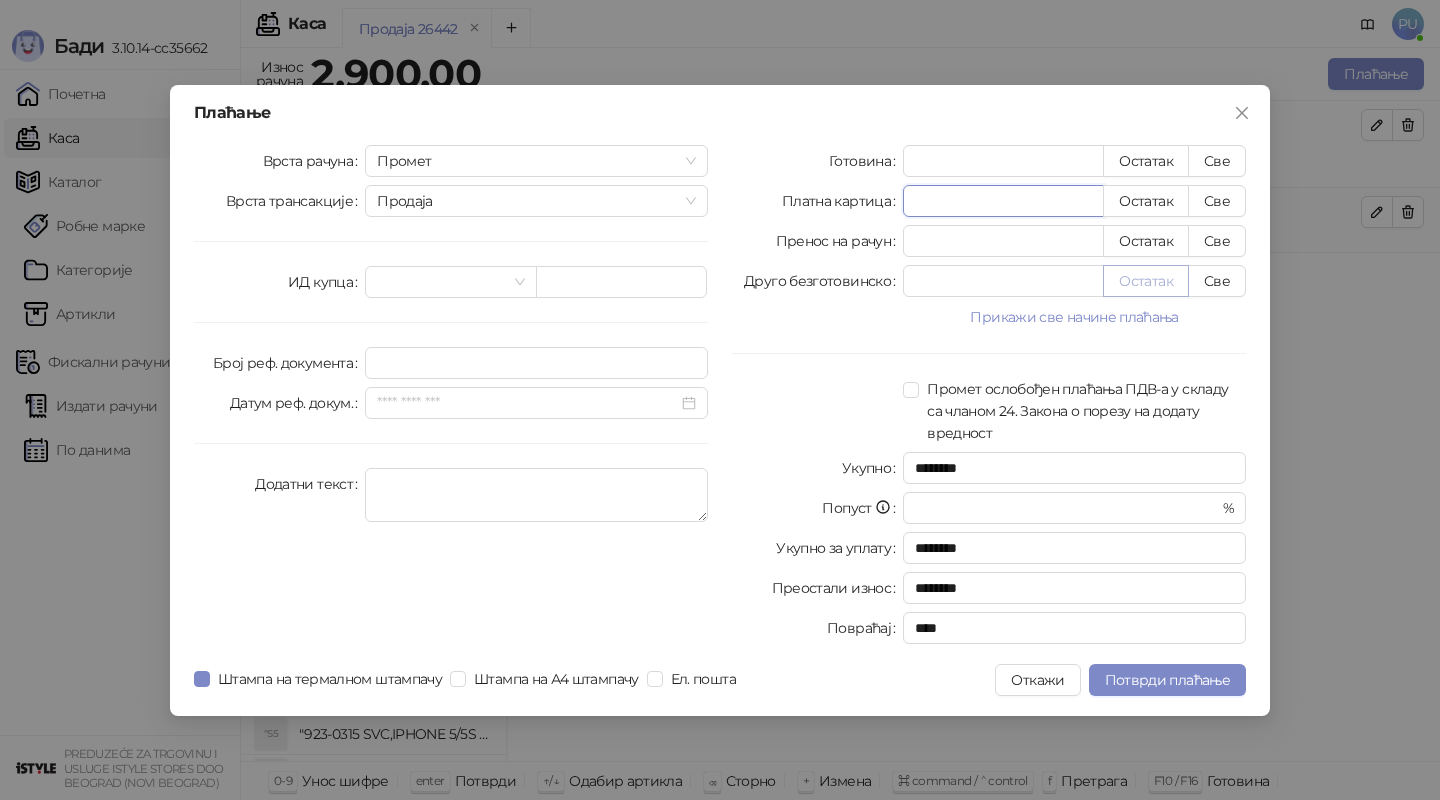 type on "*" 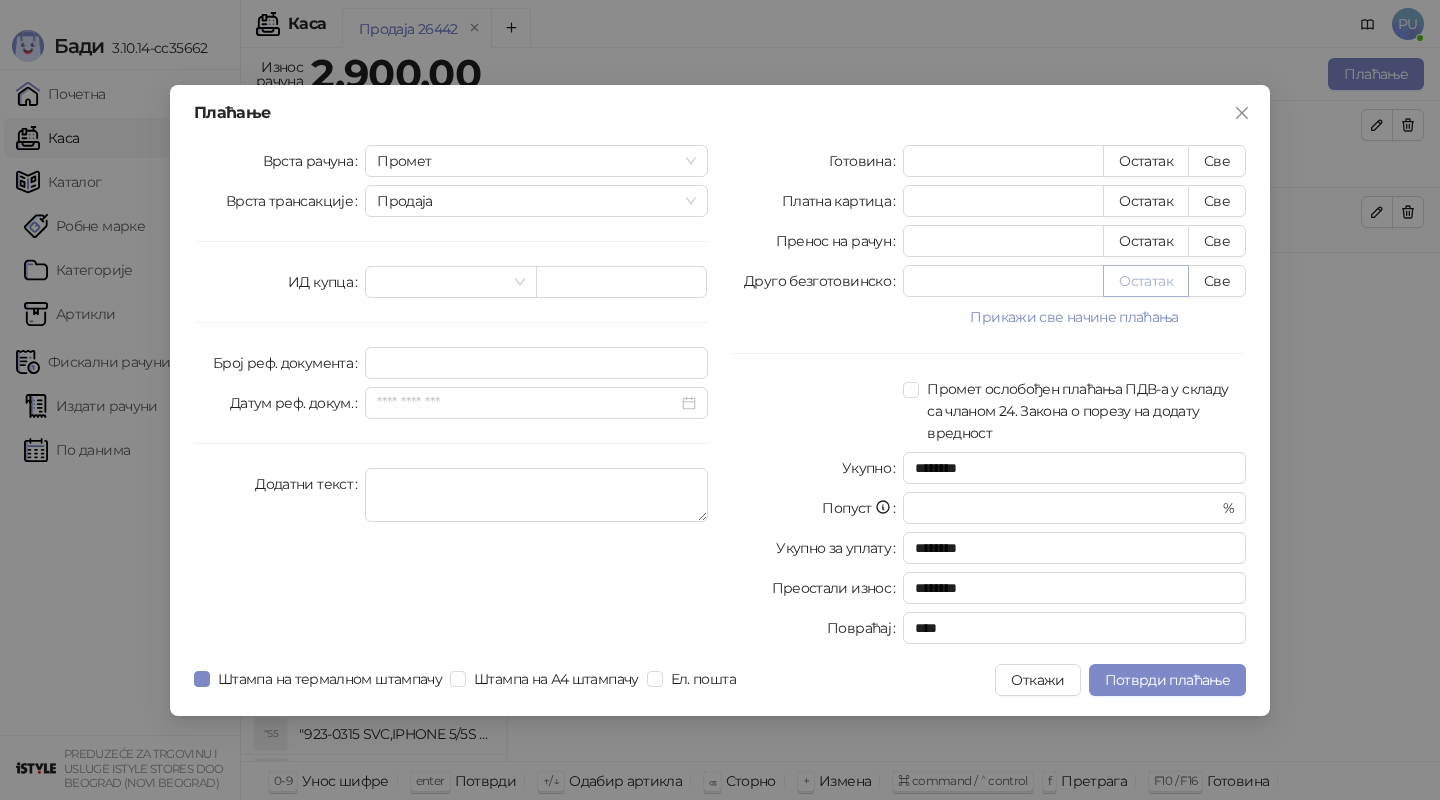 click on "Остатак" at bounding box center (1146, 281) 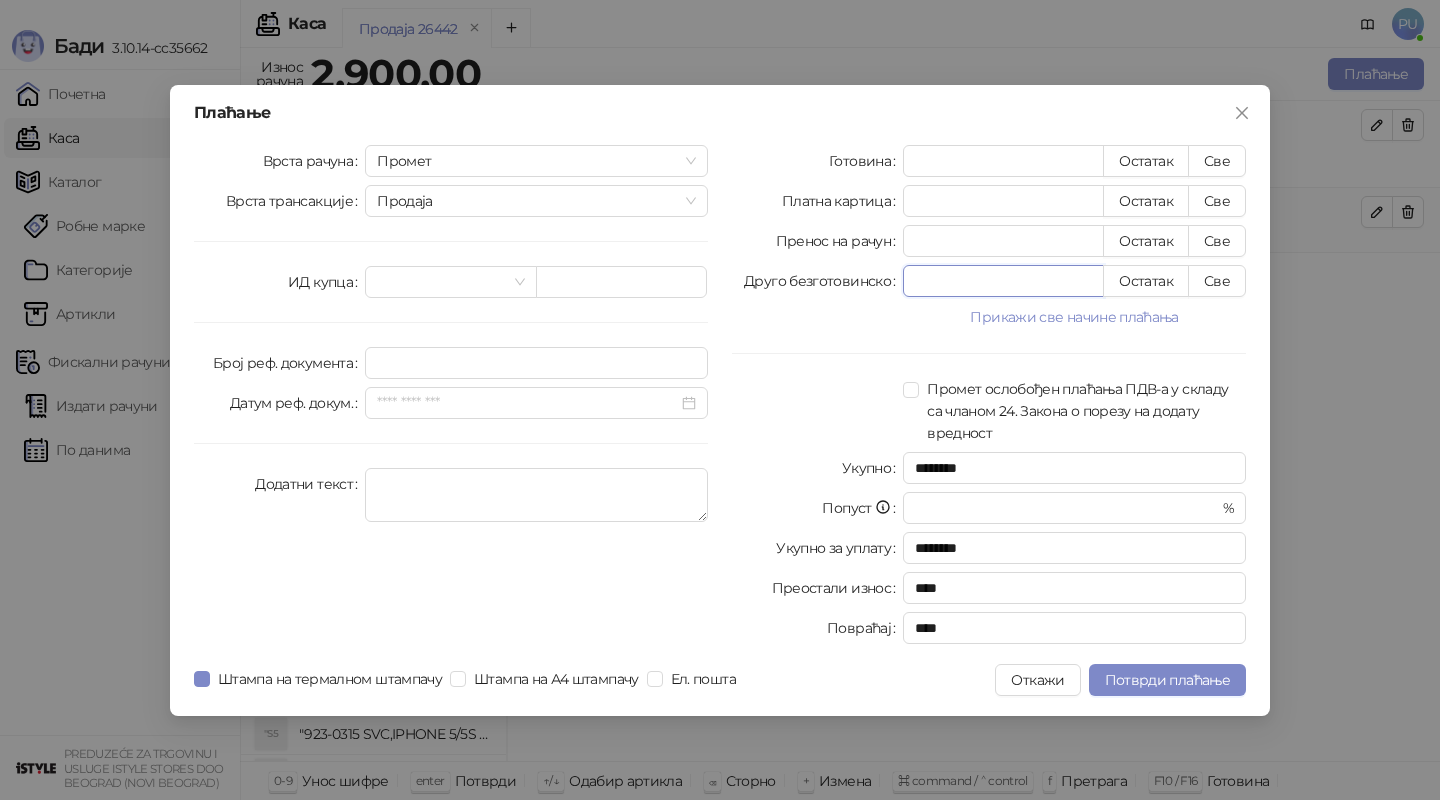 drag, startPoint x: 989, startPoint y: 281, endPoint x: 712, endPoint y: 307, distance: 278.21753 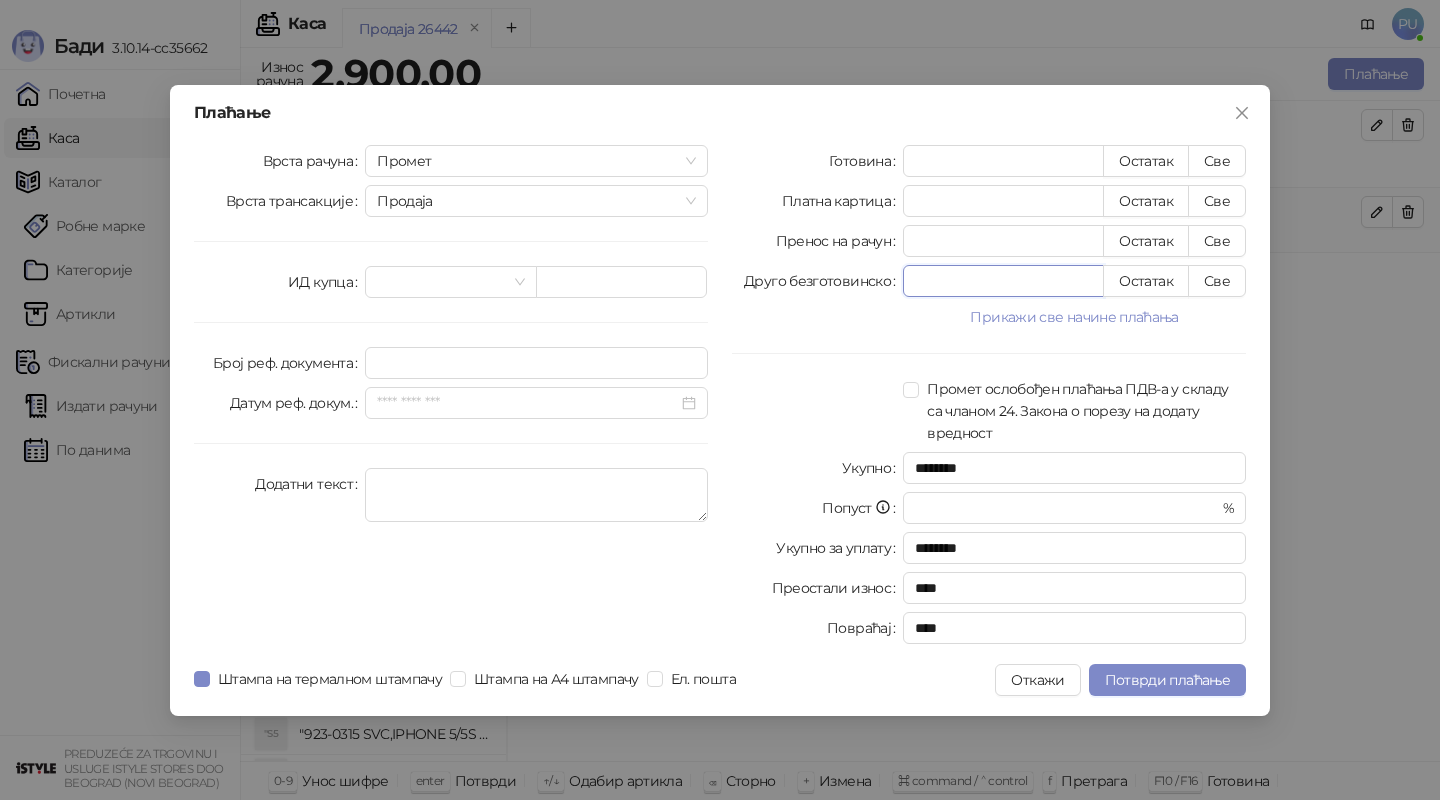 type on "***" 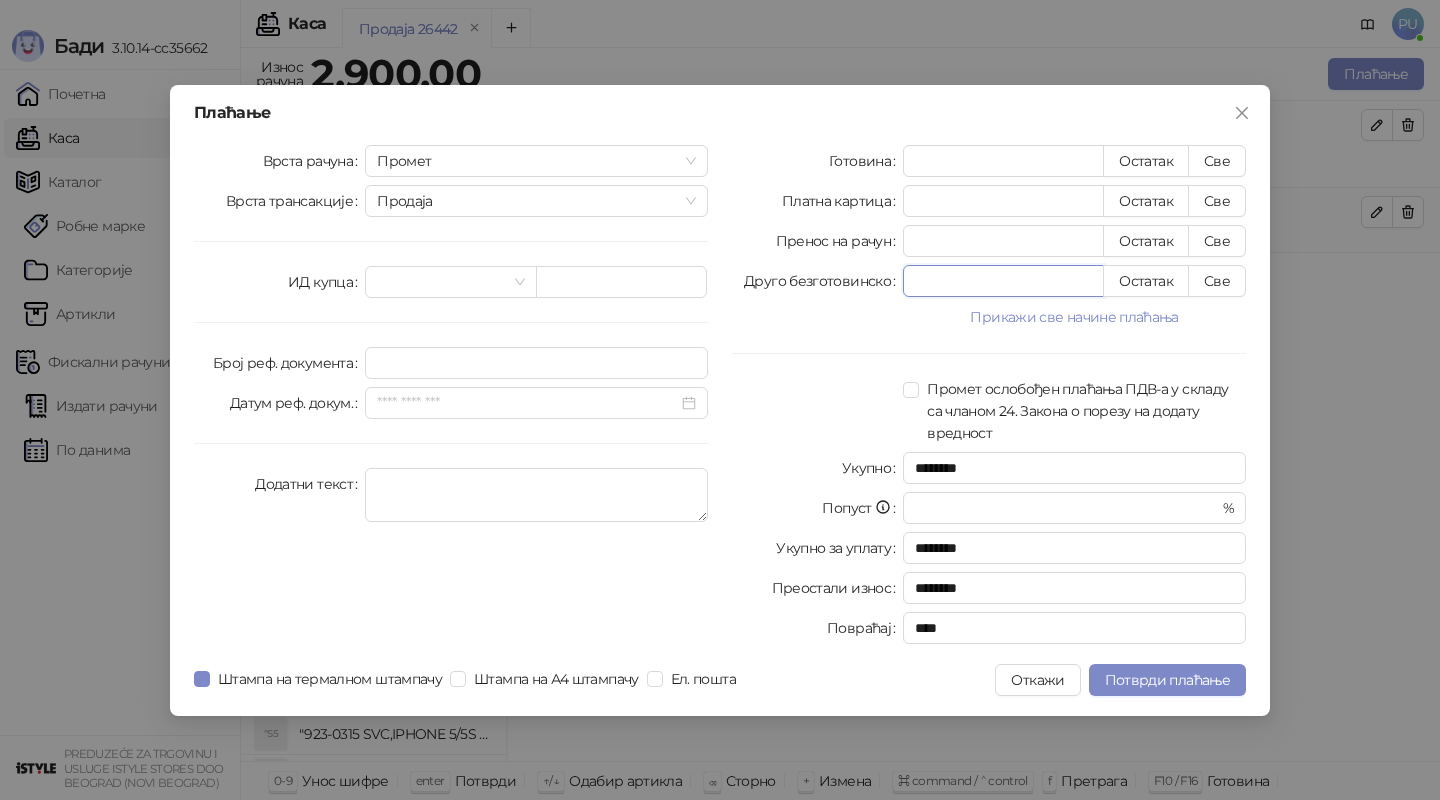 type on "**" 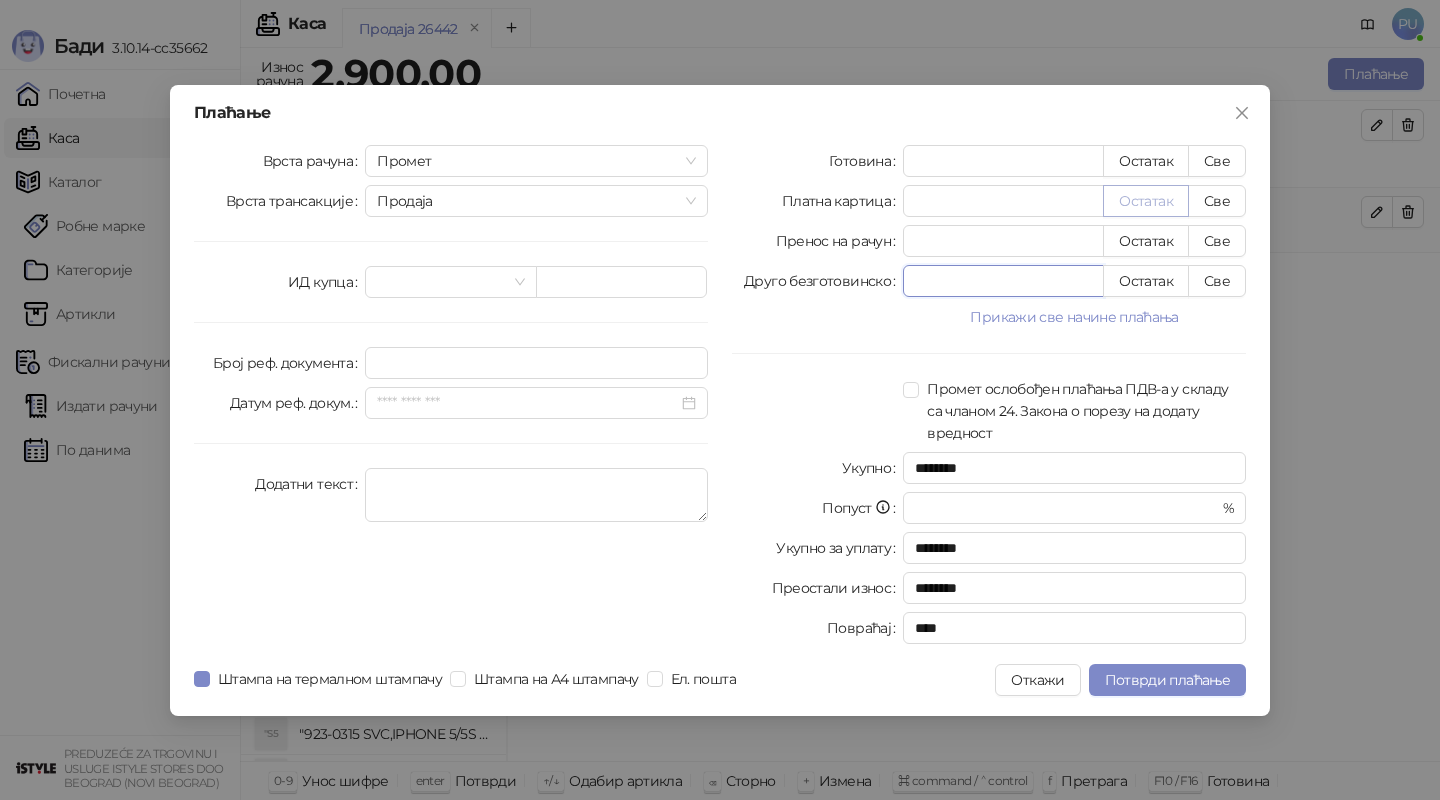 type on "***" 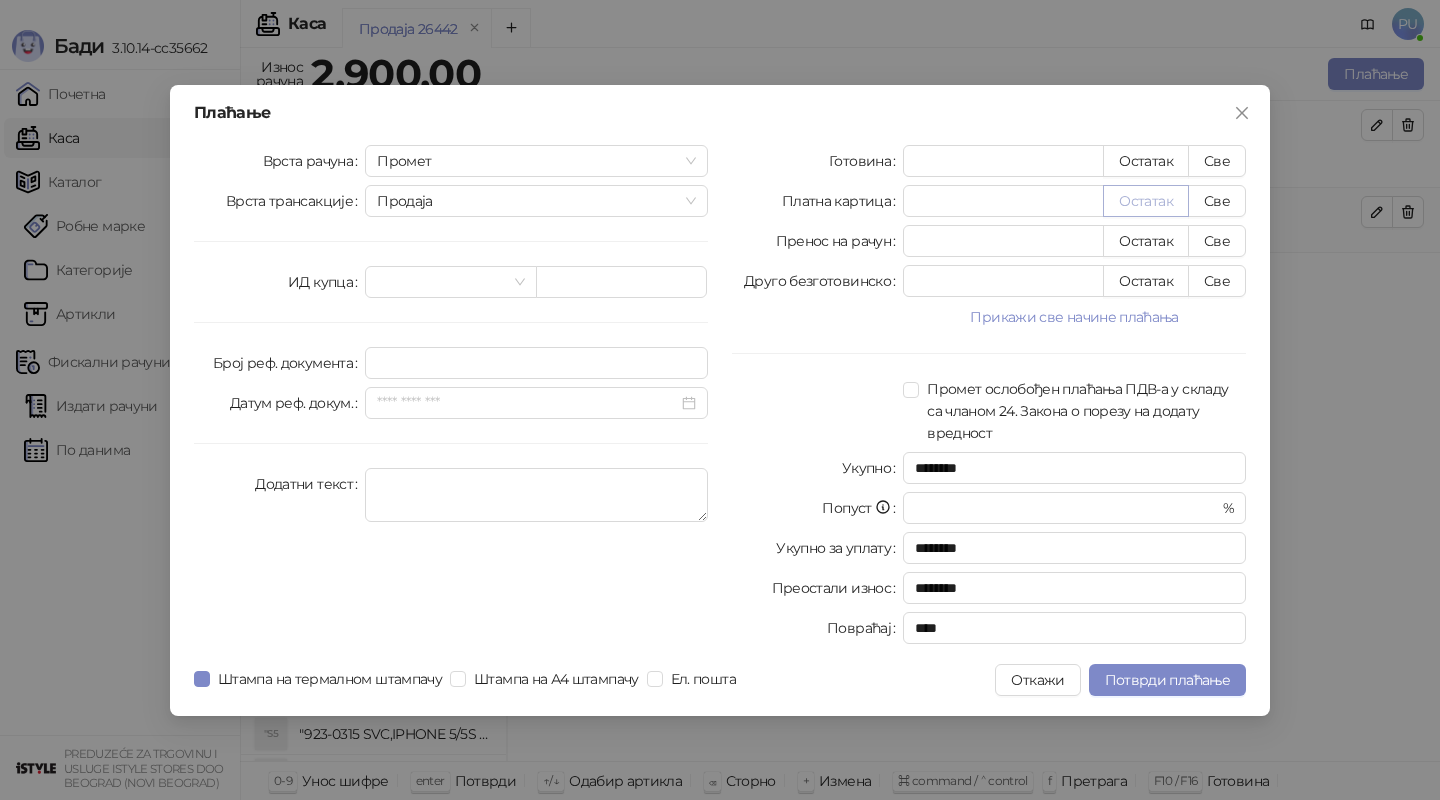 click on "Остатак" at bounding box center (1146, 201) 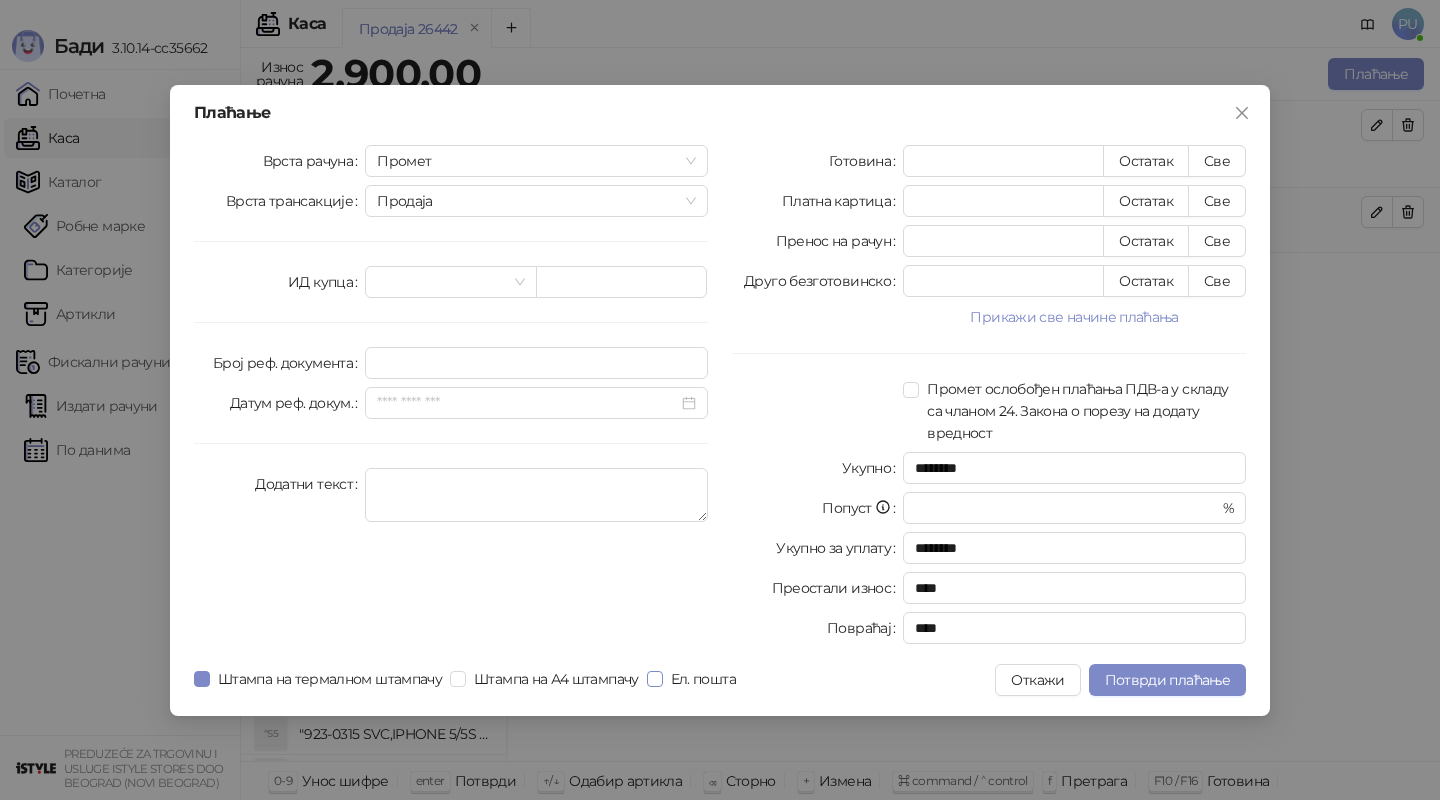 click on "Ел. пошта" at bounding box center [703, 679] 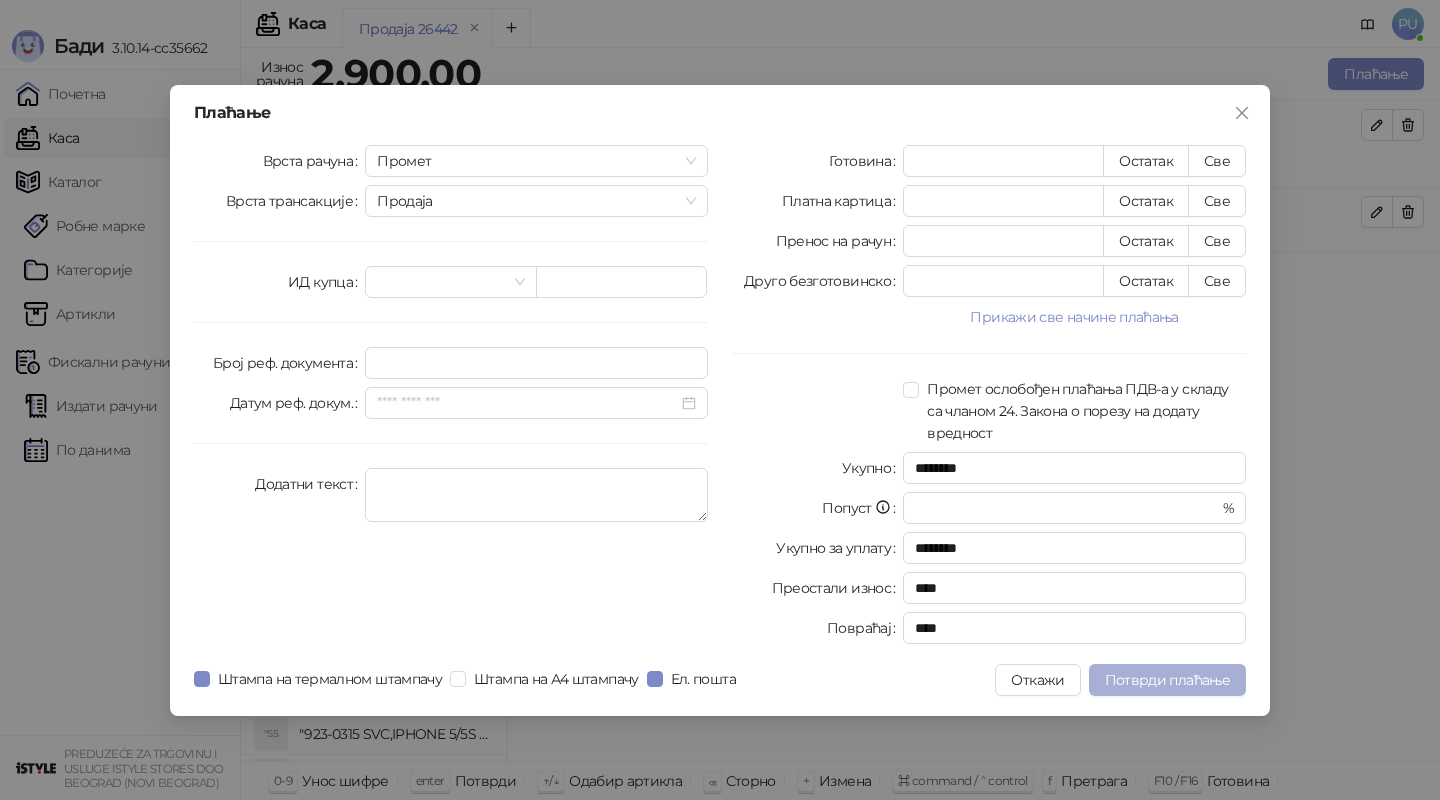 click on "Потврди плаћање" at bounding box center [1167, 680] 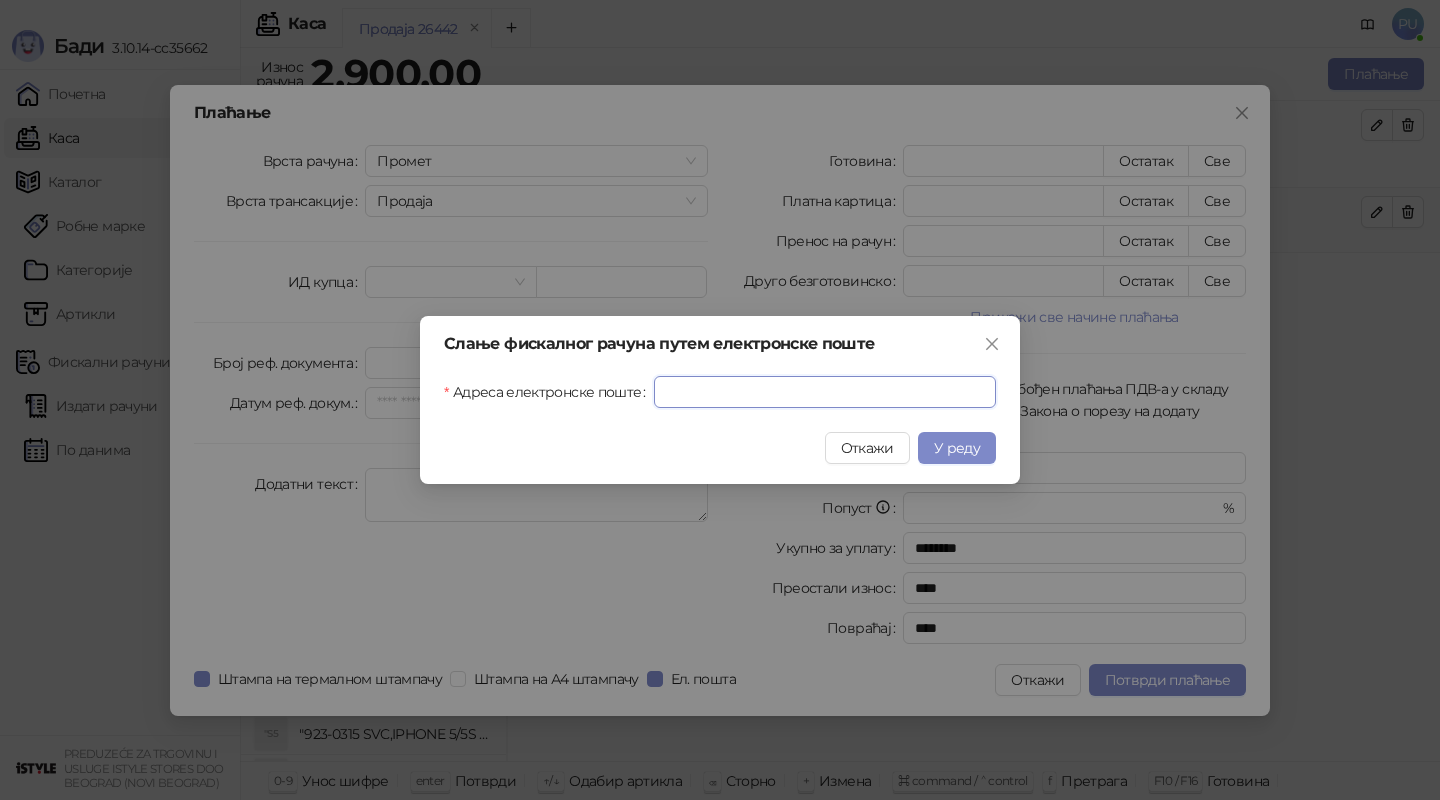 click on "Адреса електронске поште" at bounding box center (825, 392) 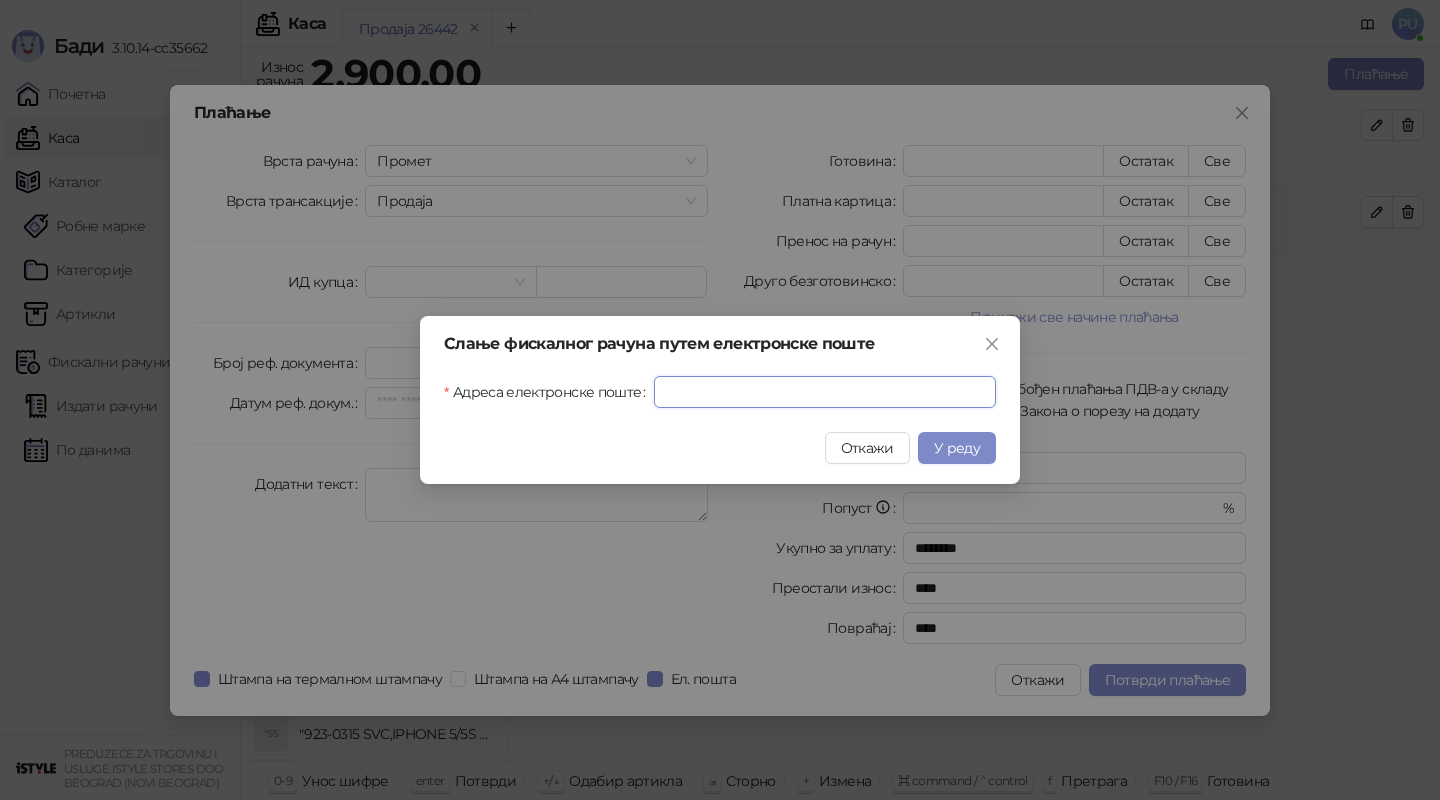 paste on "**********" 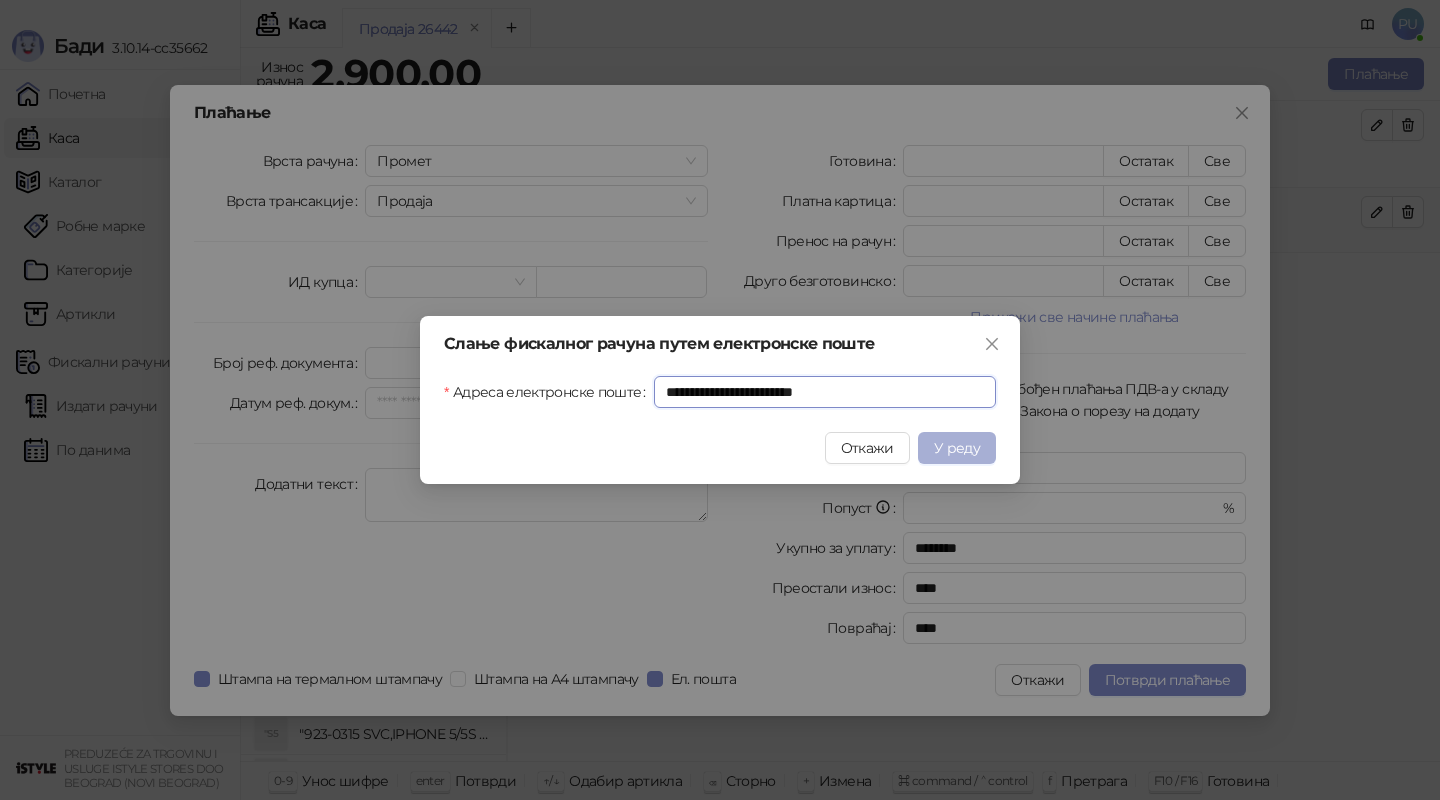 type on "**********" 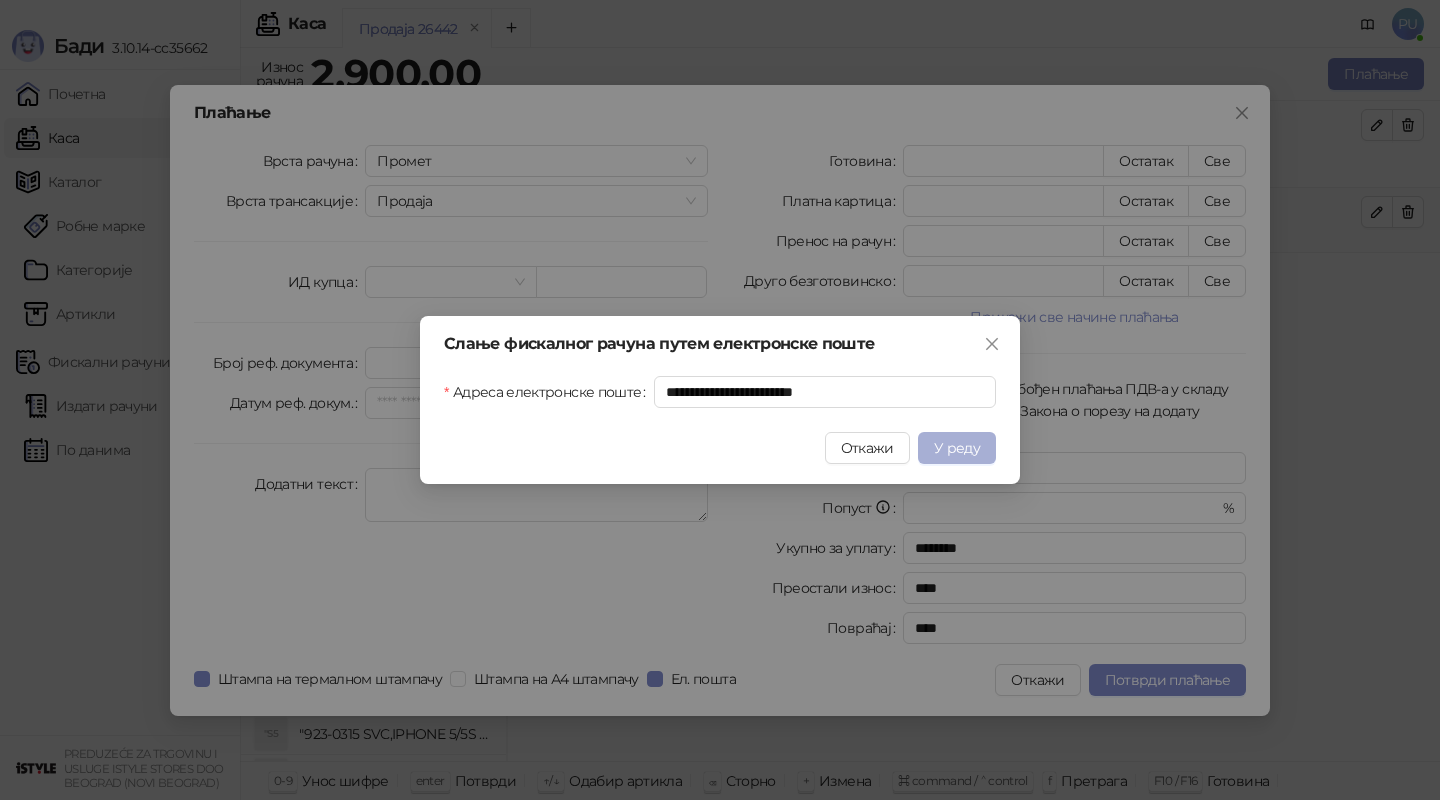 click on "У реду" at bounding box center [957, 448] 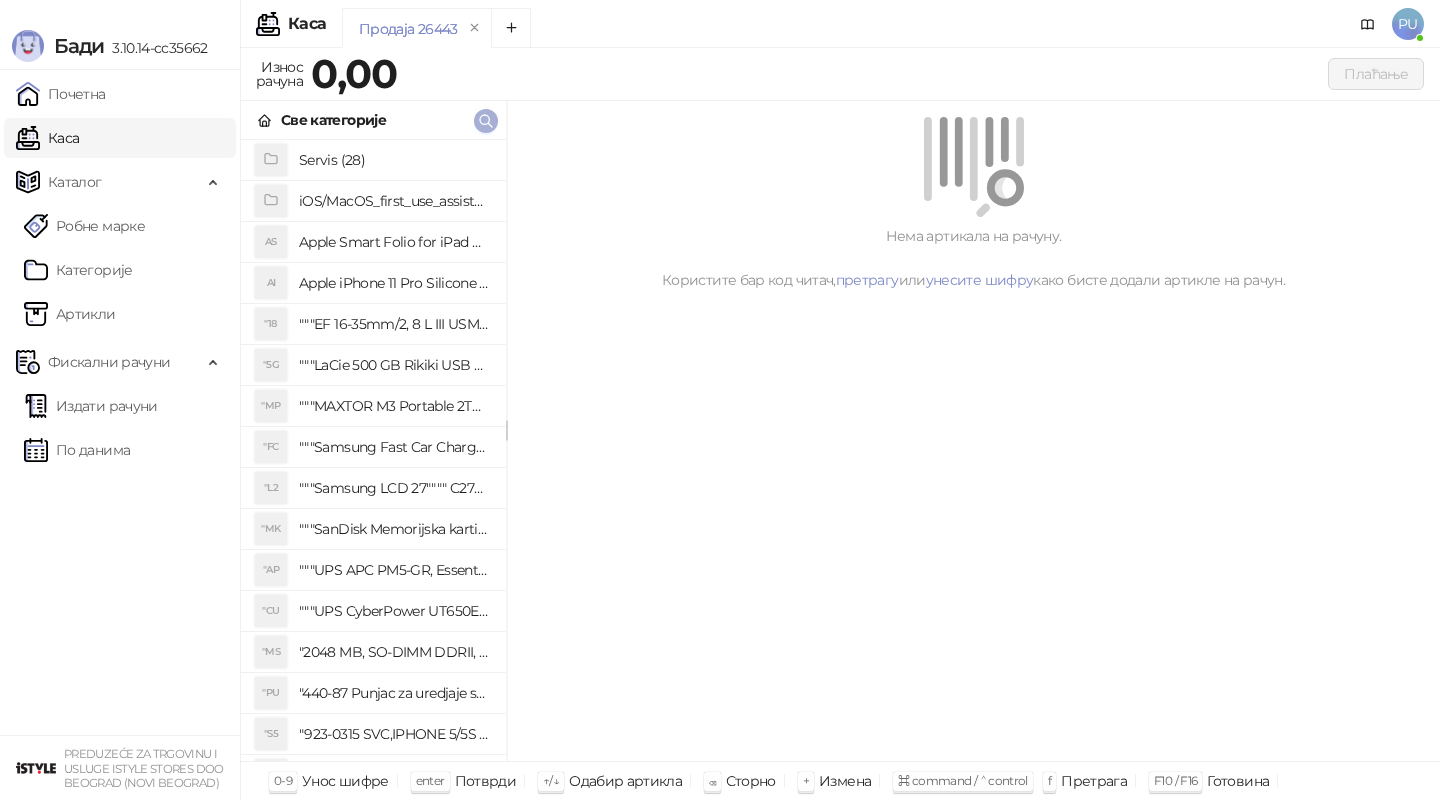 click 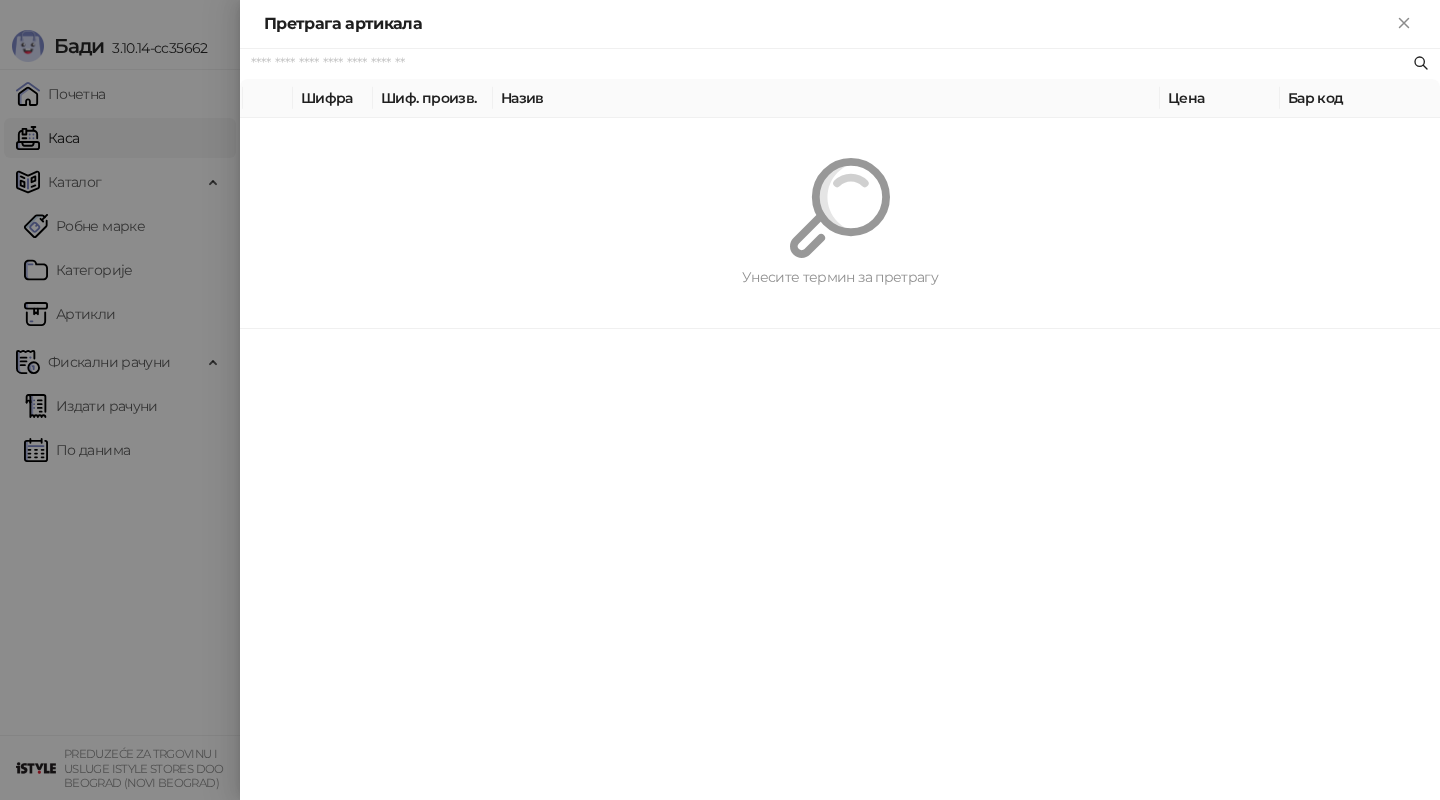 paste on "**********" 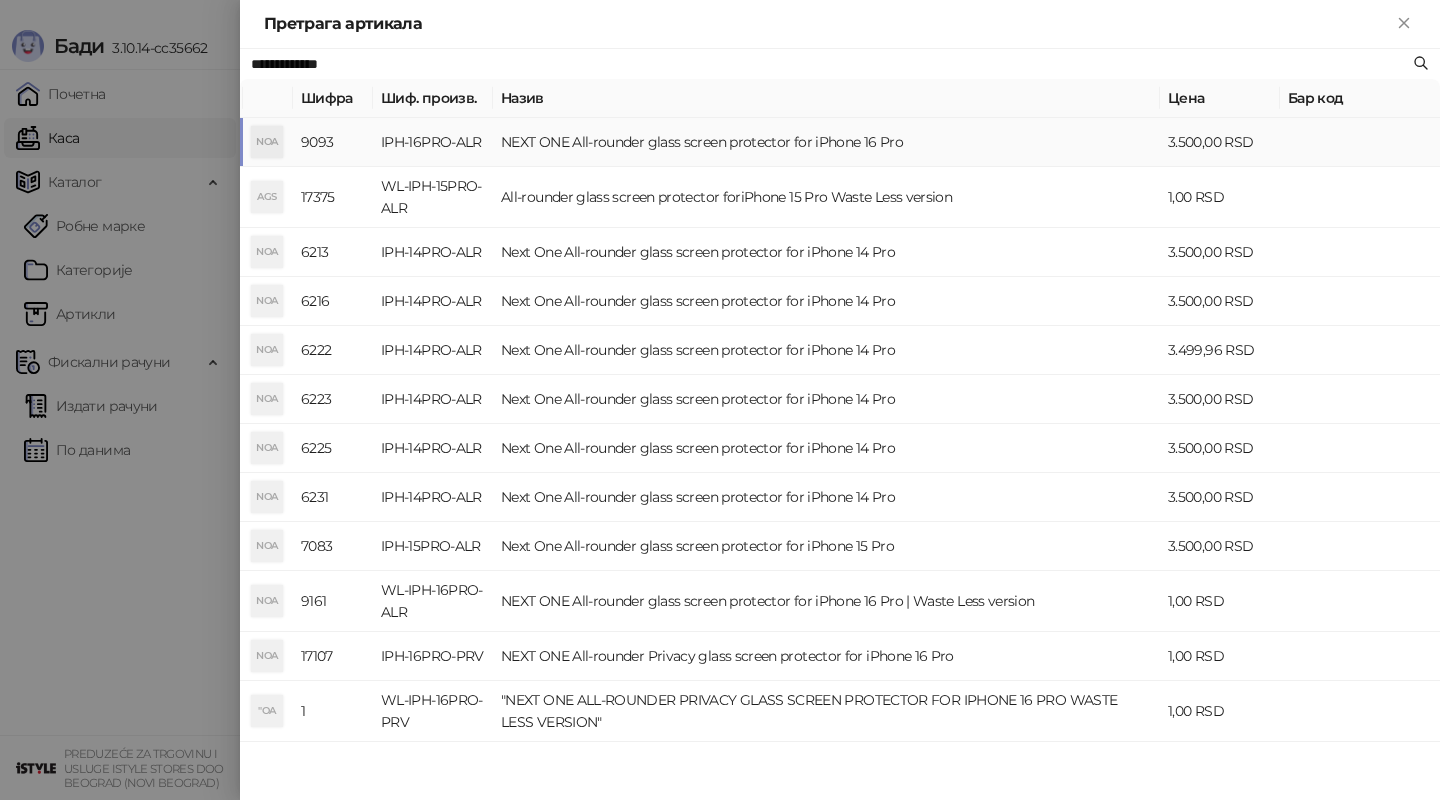 click on "NEXT ONE All-rounder glass screen protector for iPhone 16 Pro" at bounding box center [826, 142] 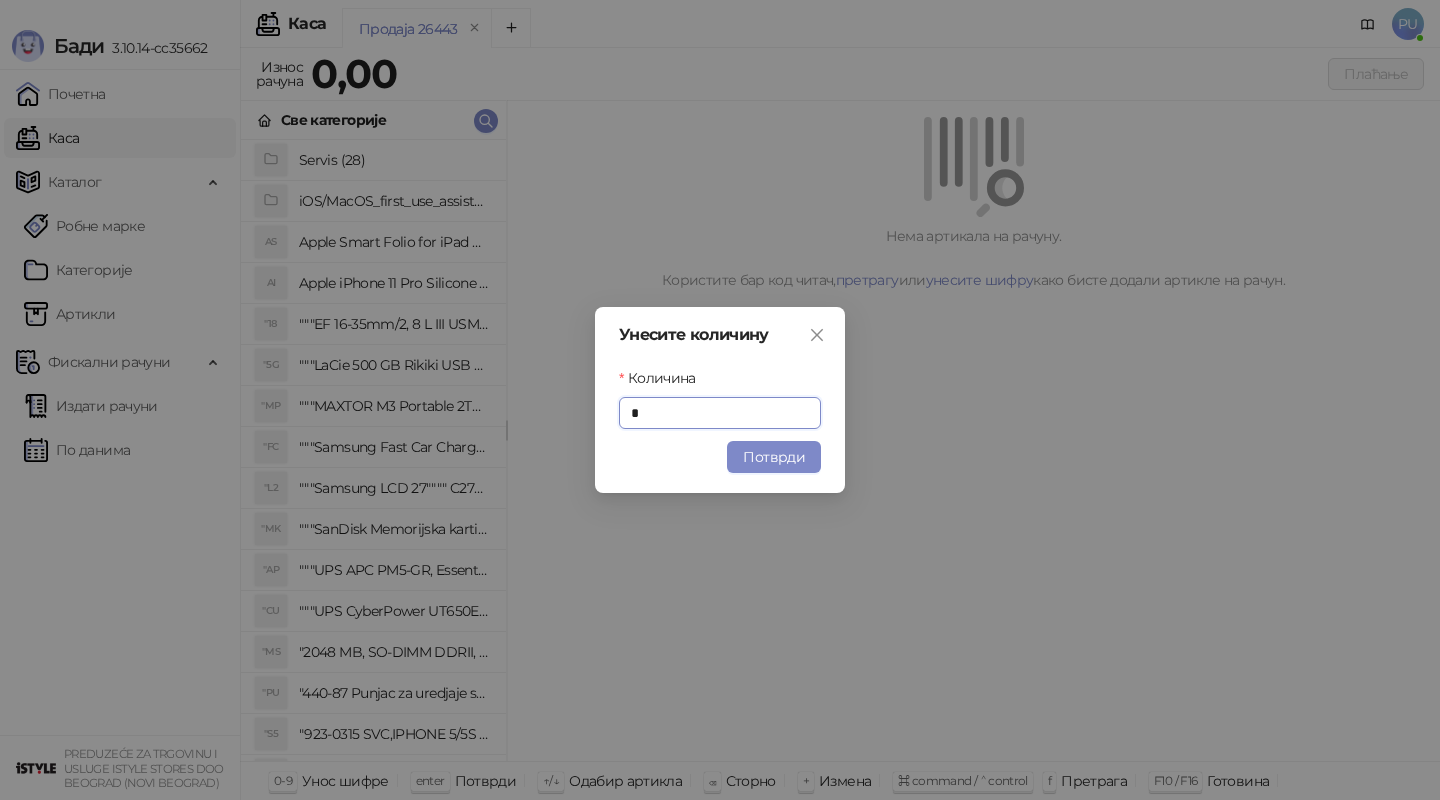 click on "Унесите количину Количина * Потврди" at bounding box center [720, 400] 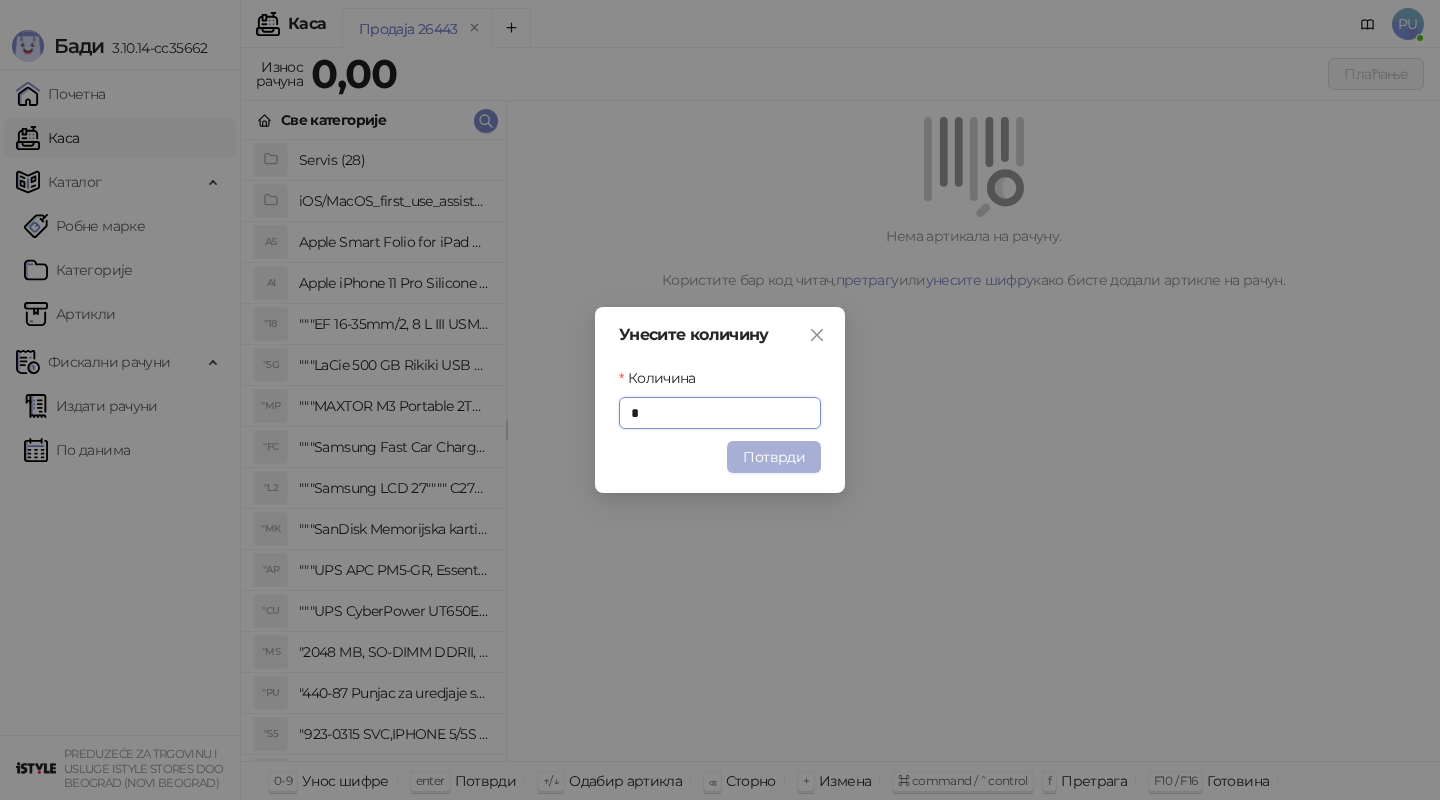 click on "Потврди" at bounding box center (774, 457) 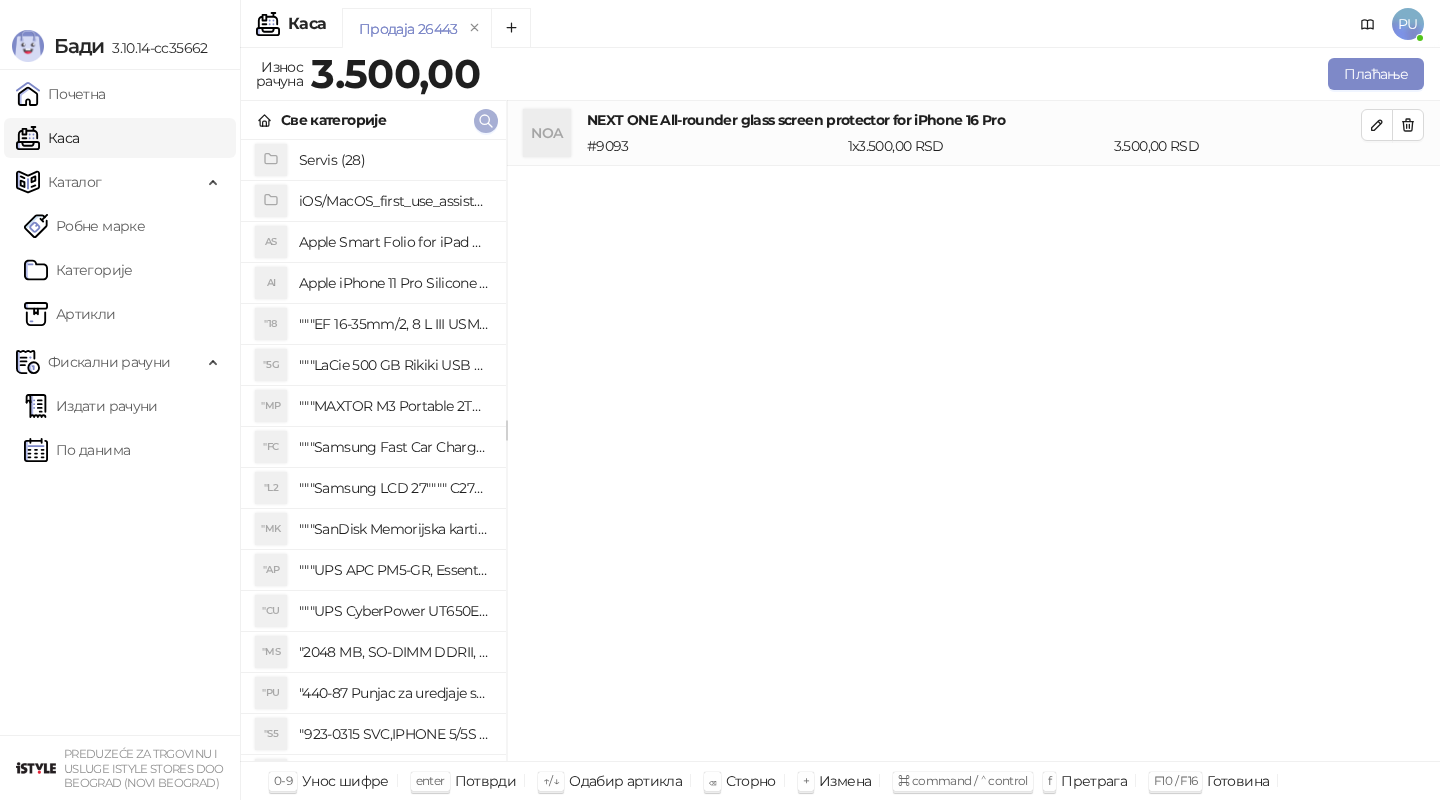 click 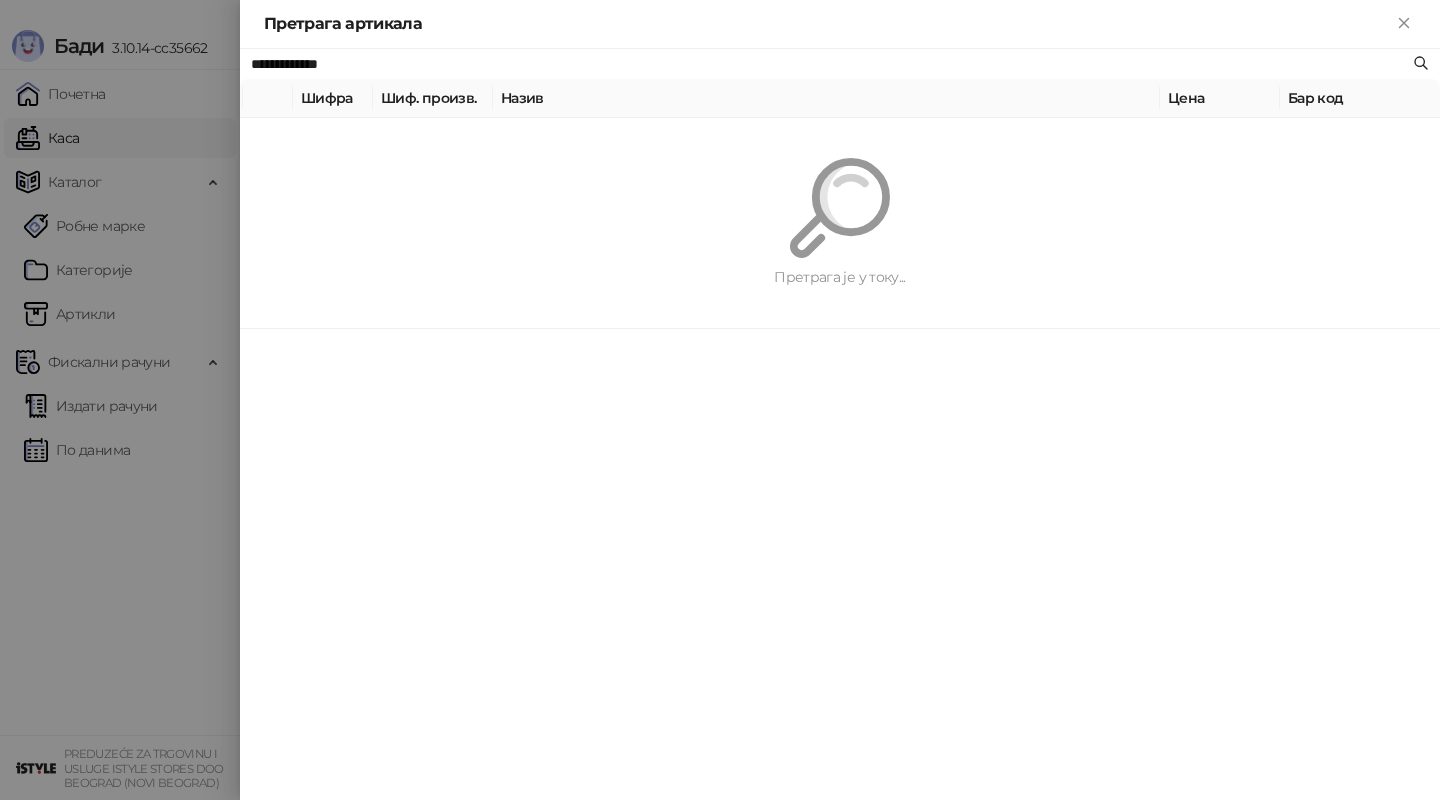 paste on "**********" 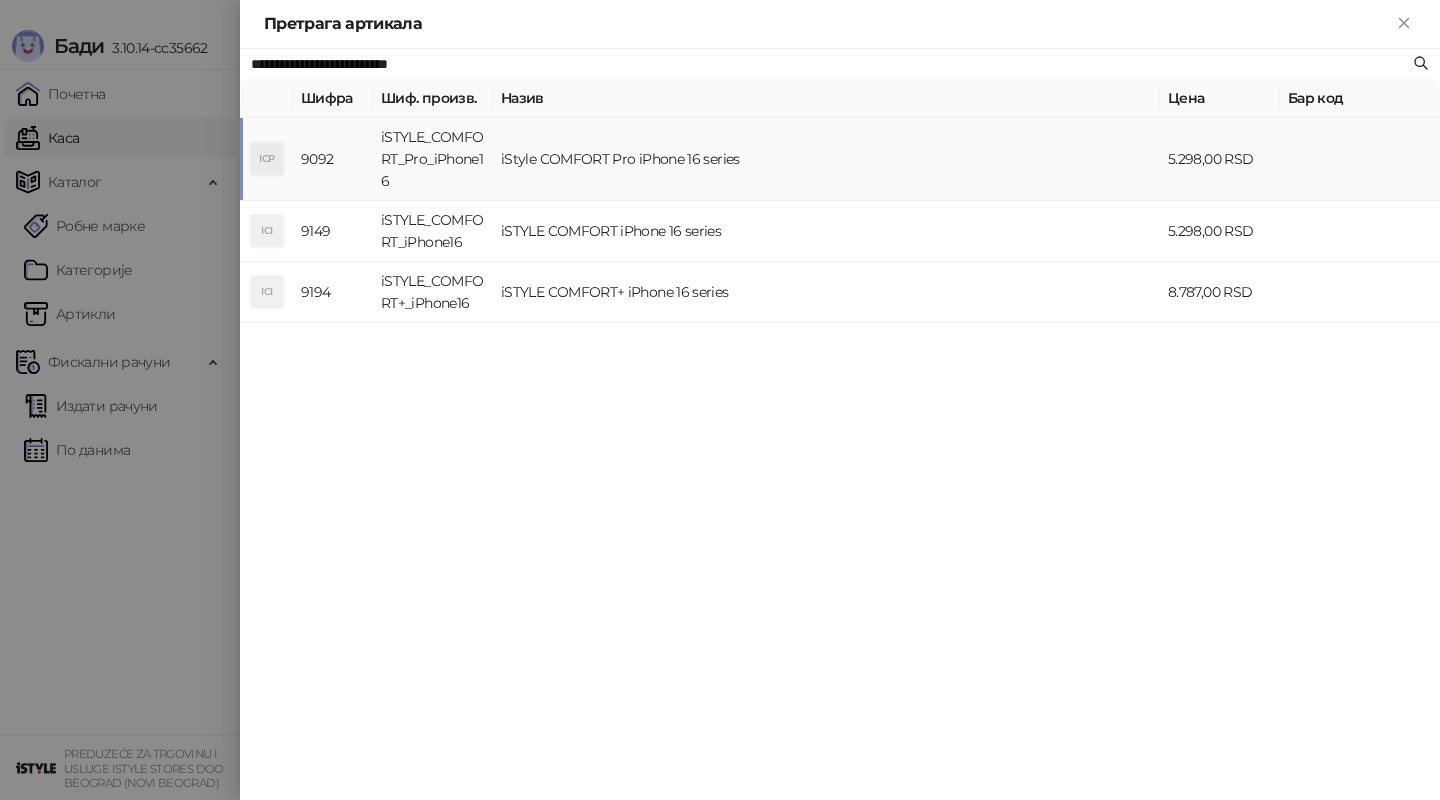 type on "**********" 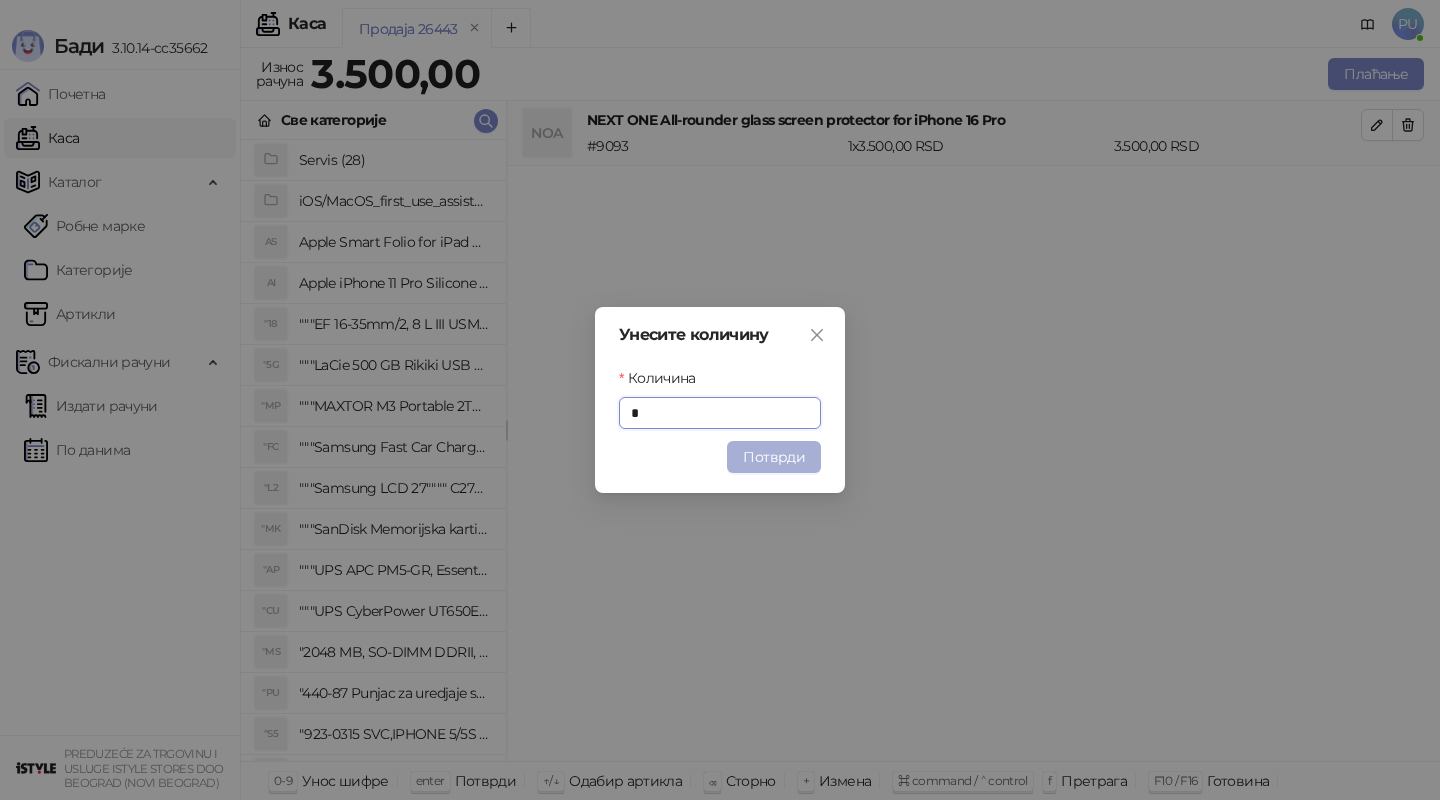click on "Потврди" at bounding box center [774, 457] 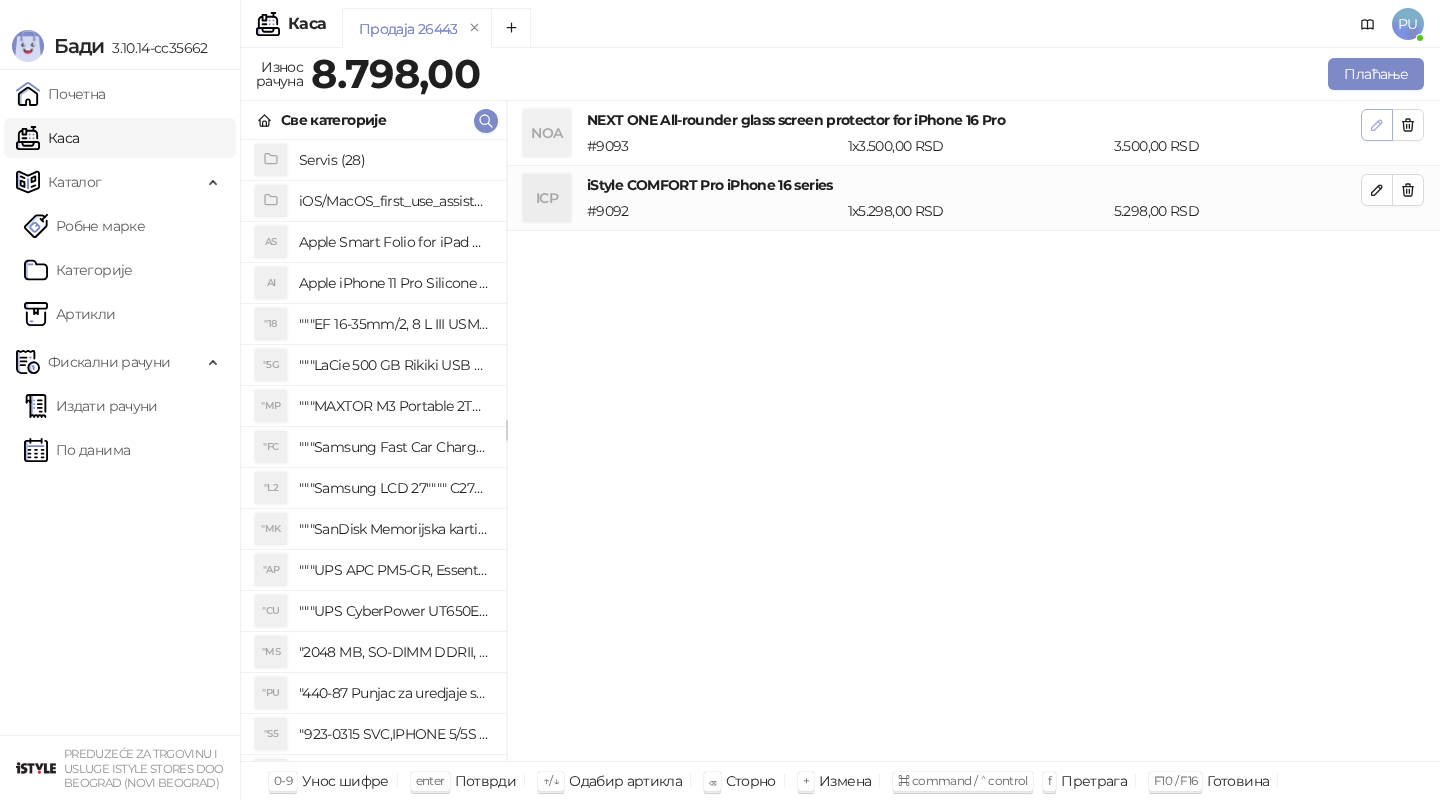 click 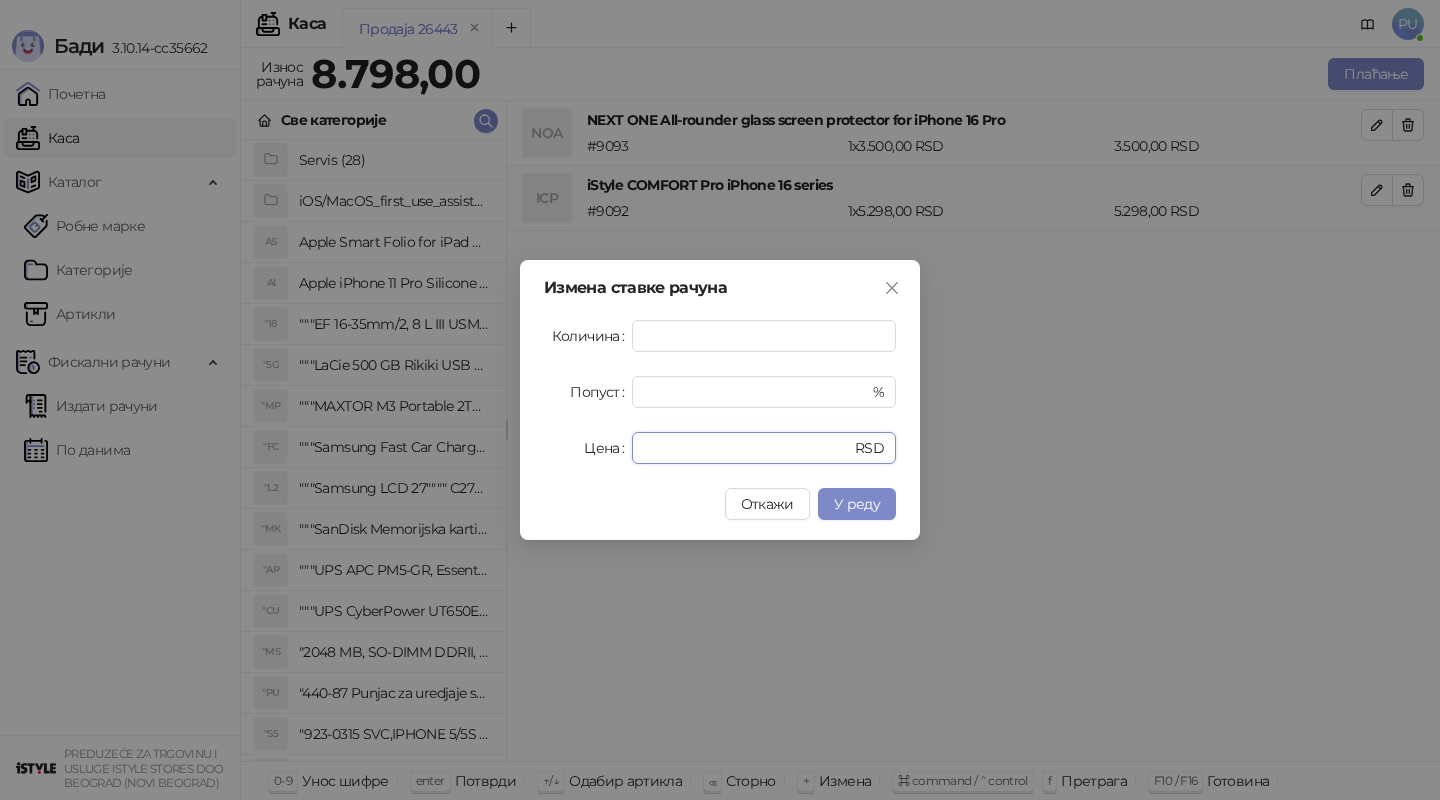 drag, startPoint x: 690, startPoint y: 461, endPoint x: 411, endPoint y: 461, distance: 279 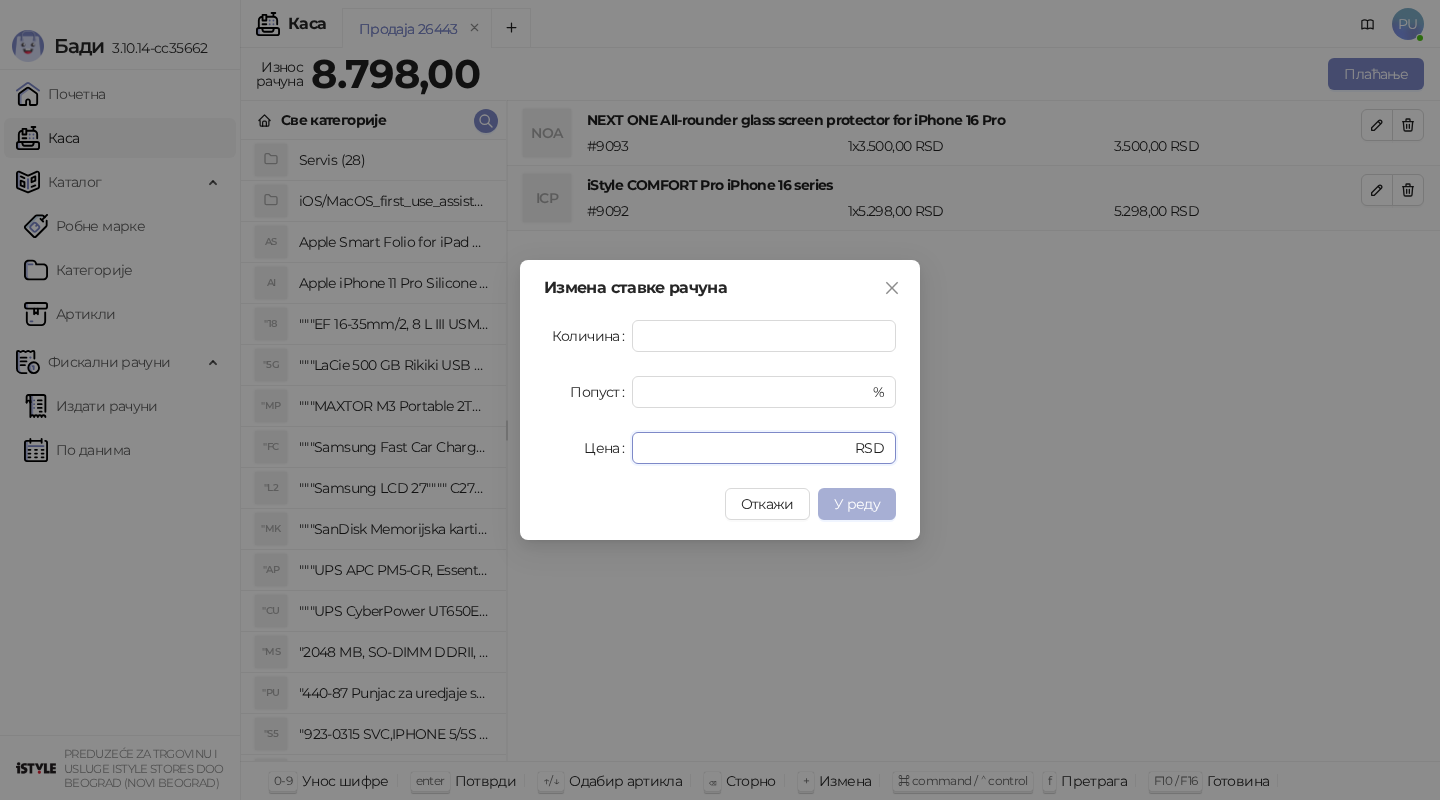type on "*" 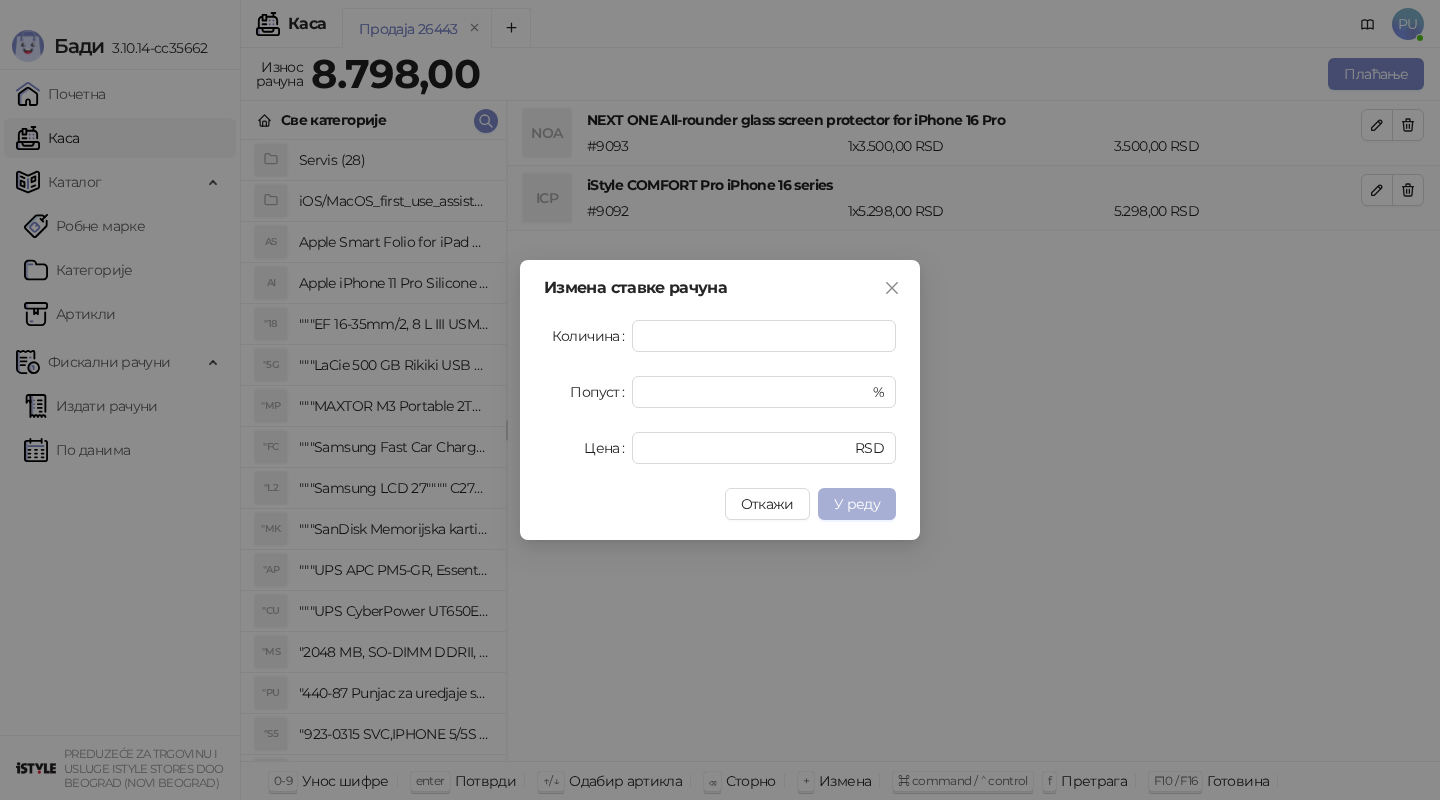 click on "У реду" at bounding box center (857, 504) 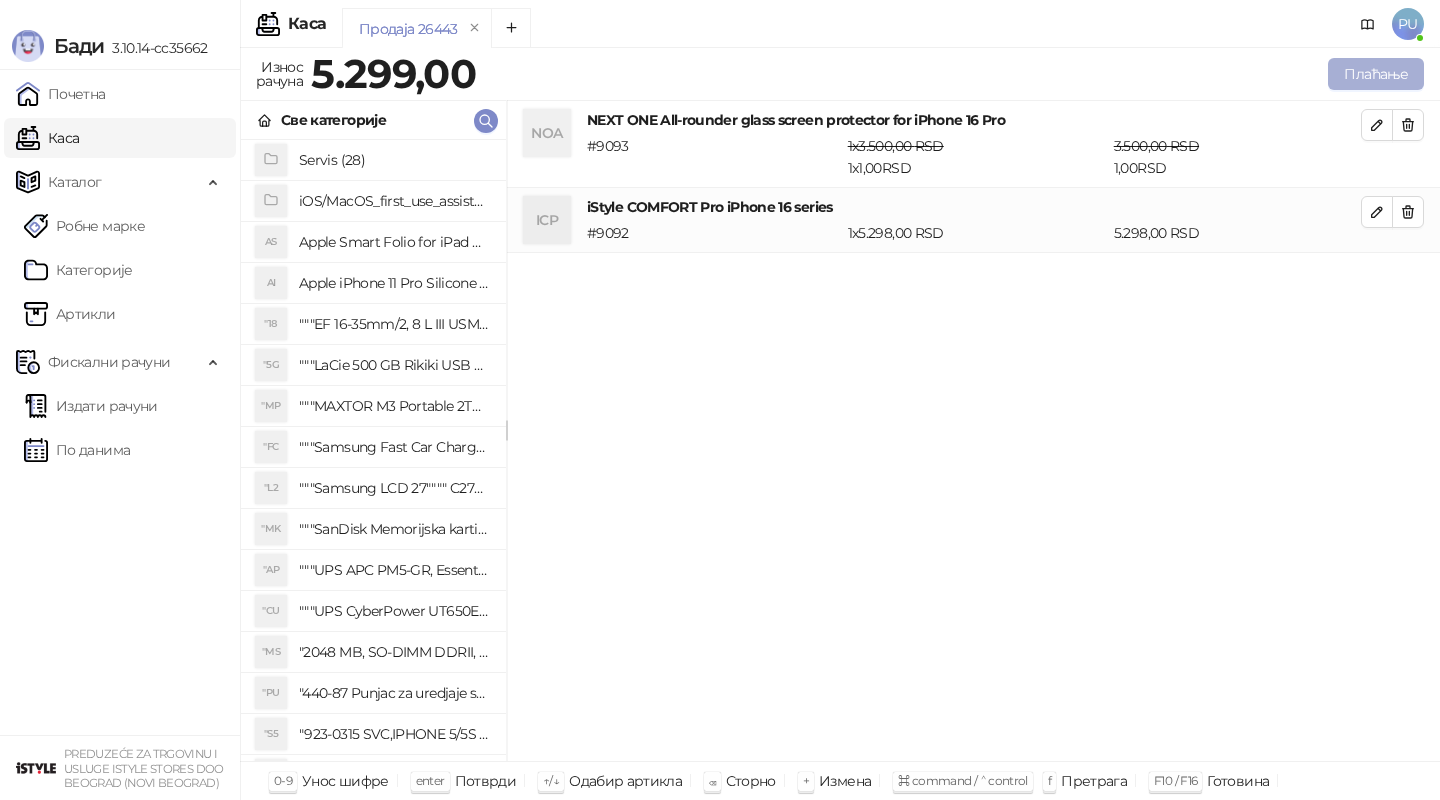 click on "Плаћање" at bounding box center (1376, 74) 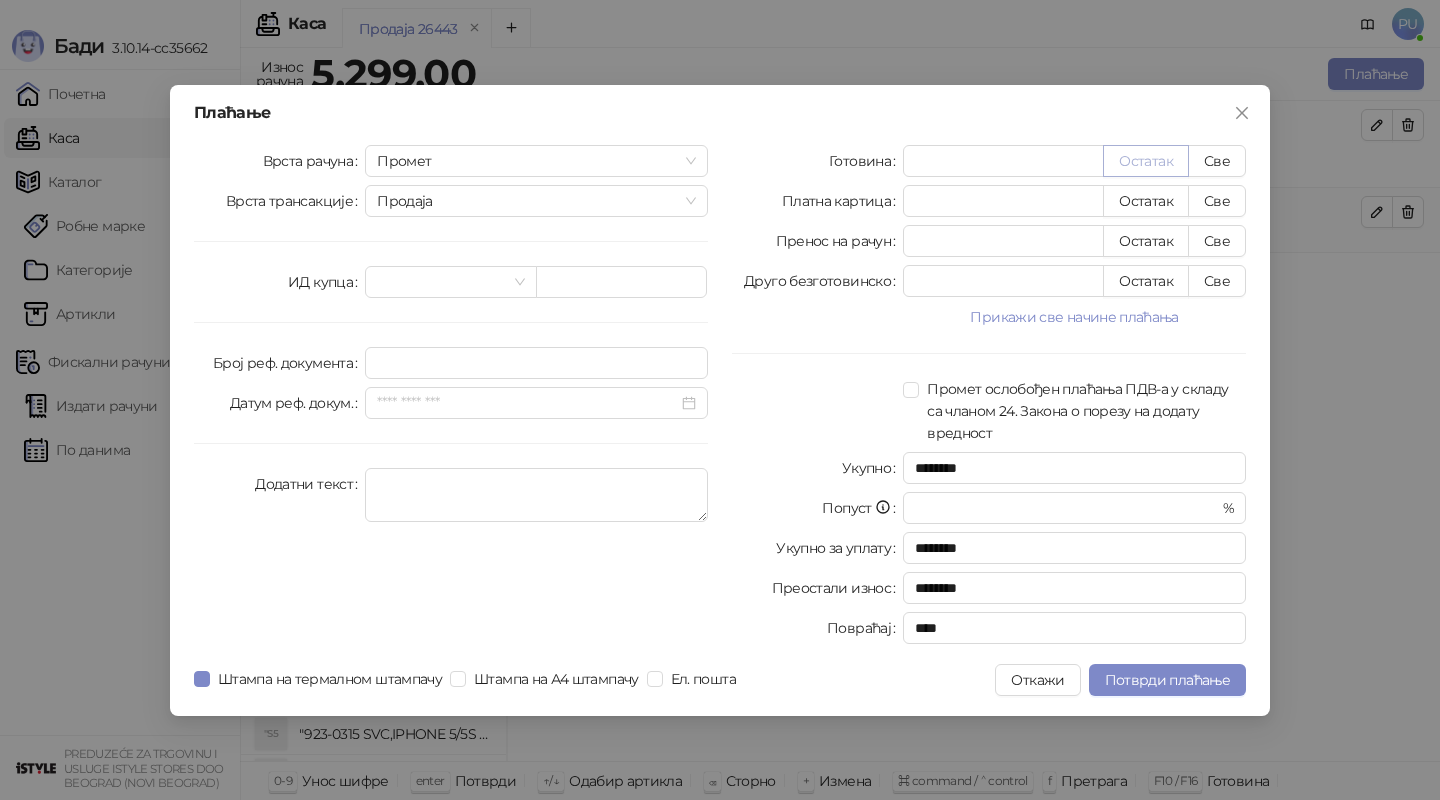 click on "Остатак" at bounding box center [1146, 161] 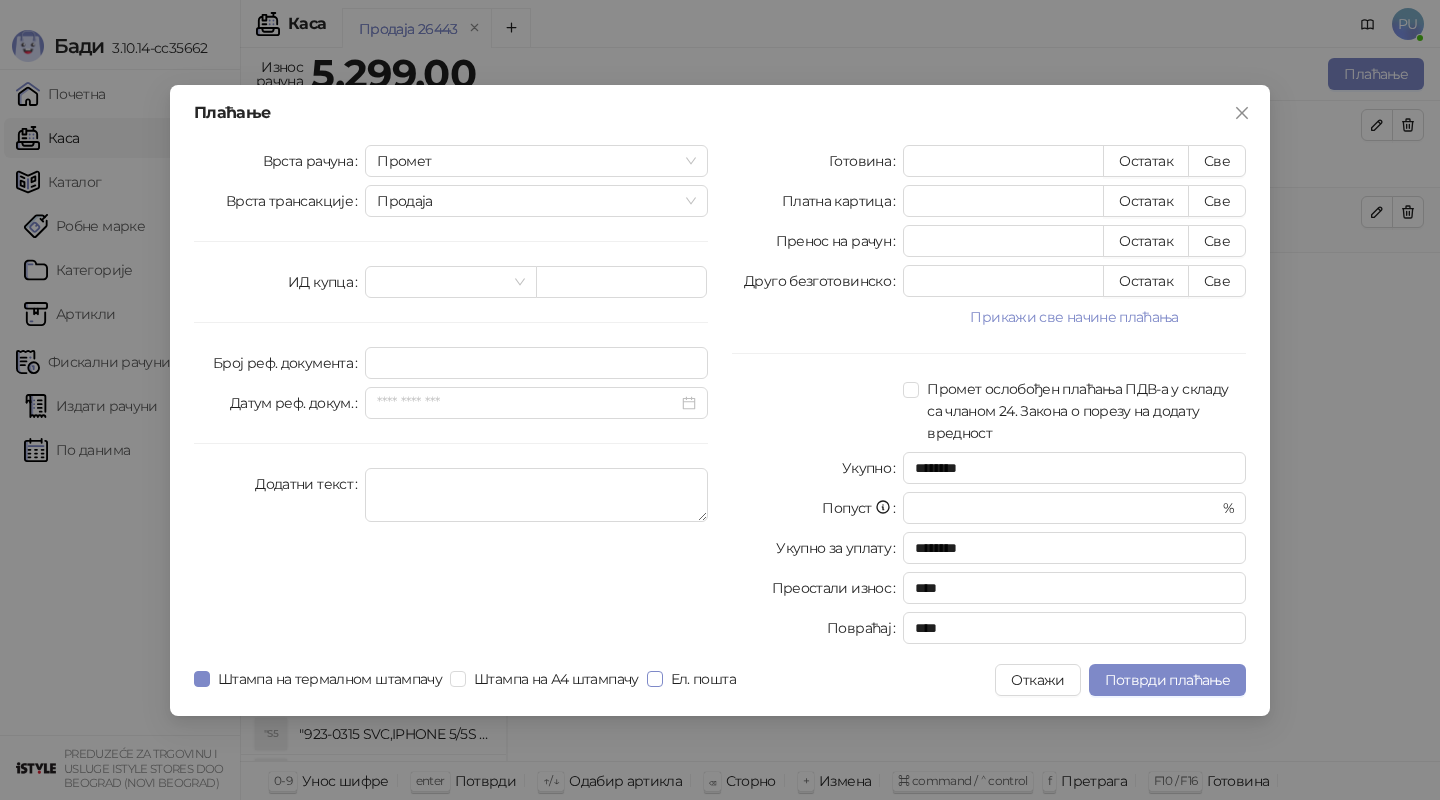 click on "Ел. пошта" at bounding box center [703, 679] 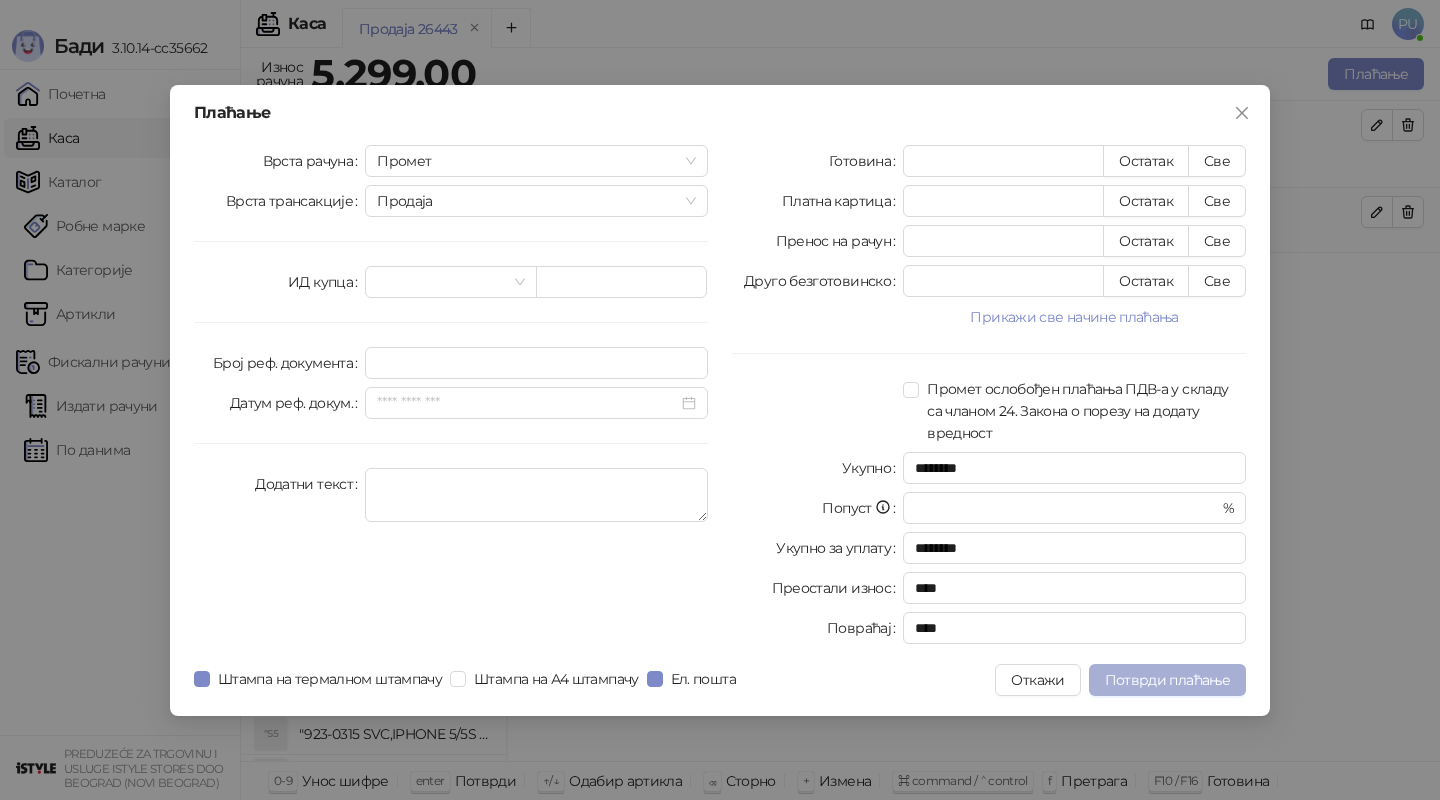 click on "Потврди плаћање" at bounding box center (1167, 680) 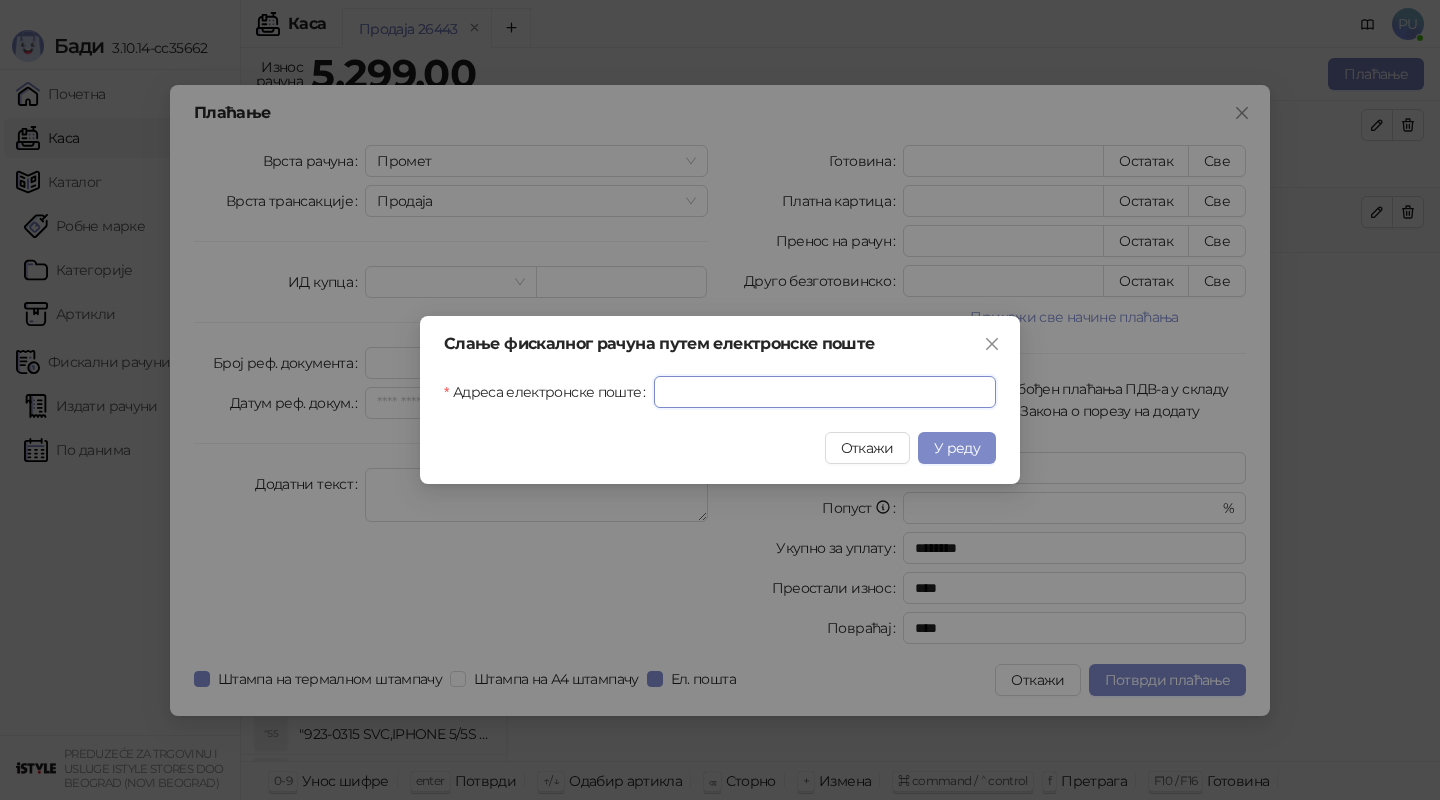 click on "Адреса електронске поште" at bounding box center [825, 392] 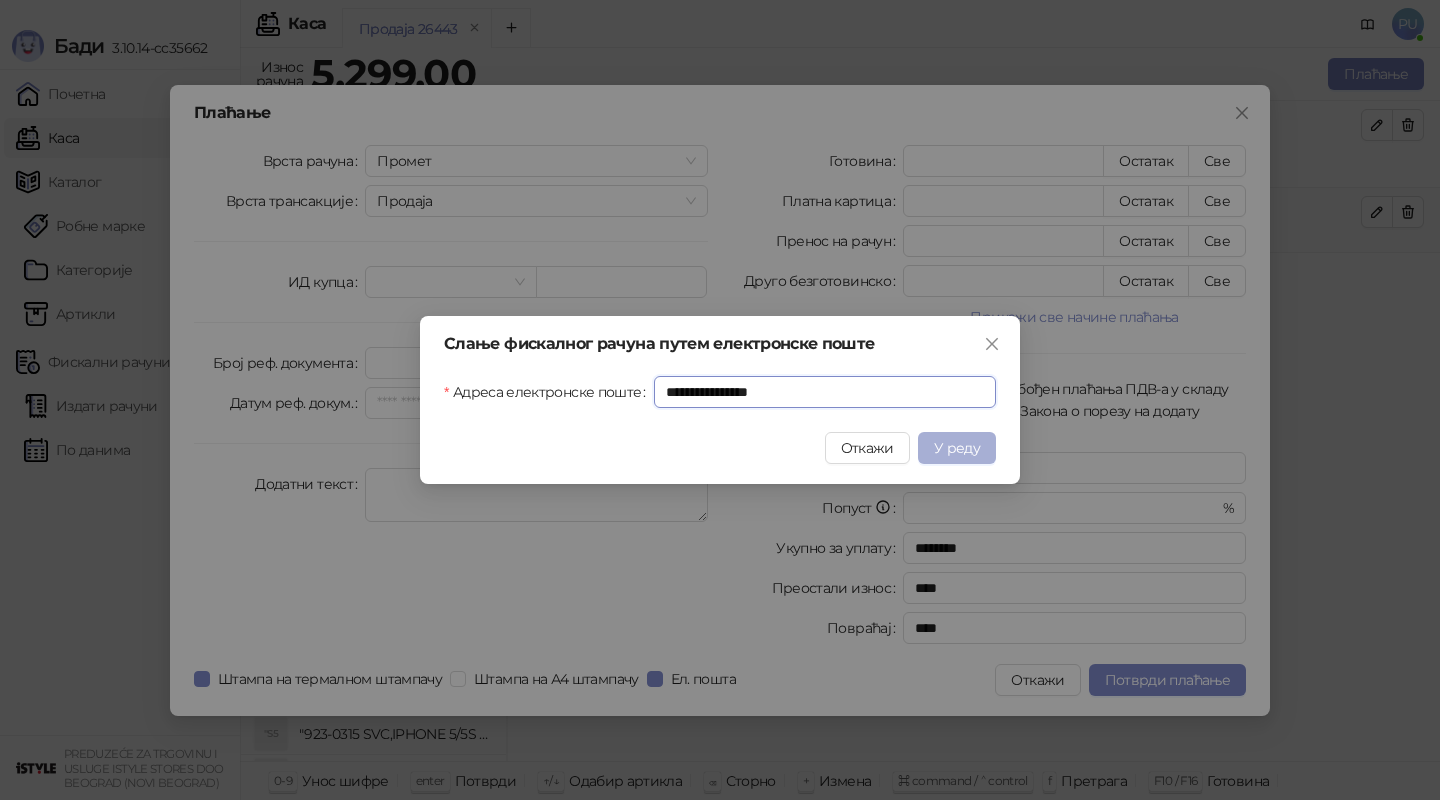 type on "**********" 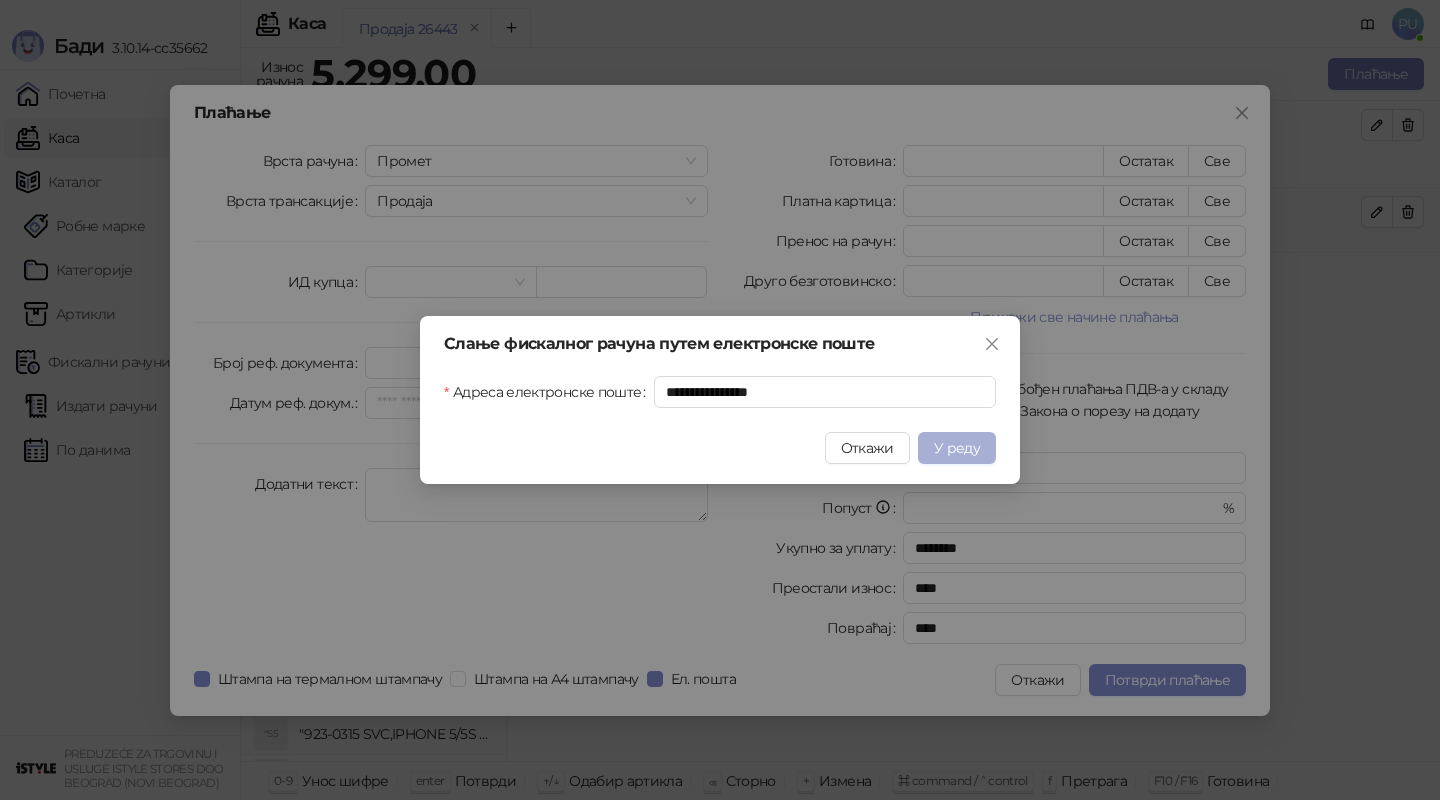 click on "У реду" at bounding box center (957, 448) 